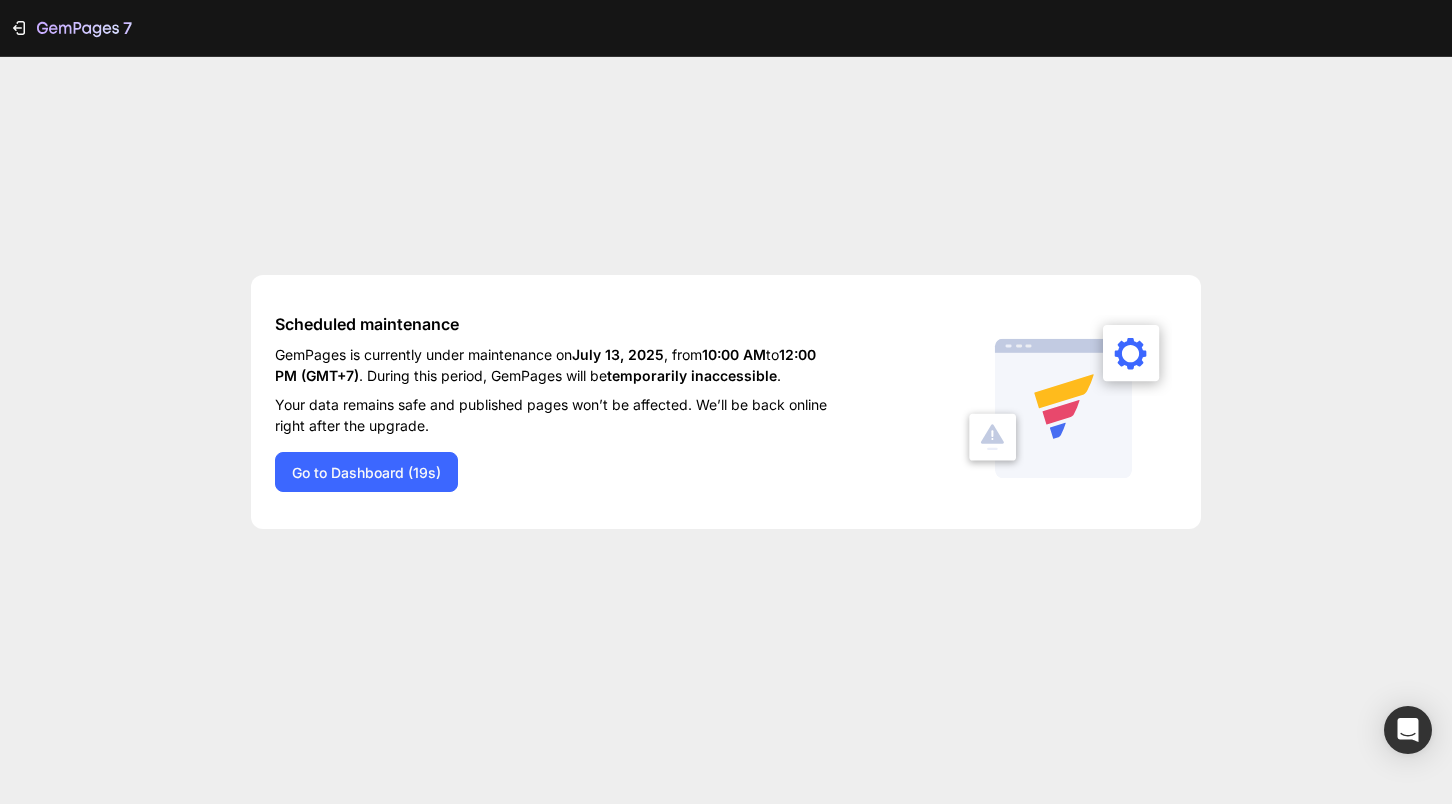 scroll, scrollTop: 0, scrollLeft: 0, axis: both 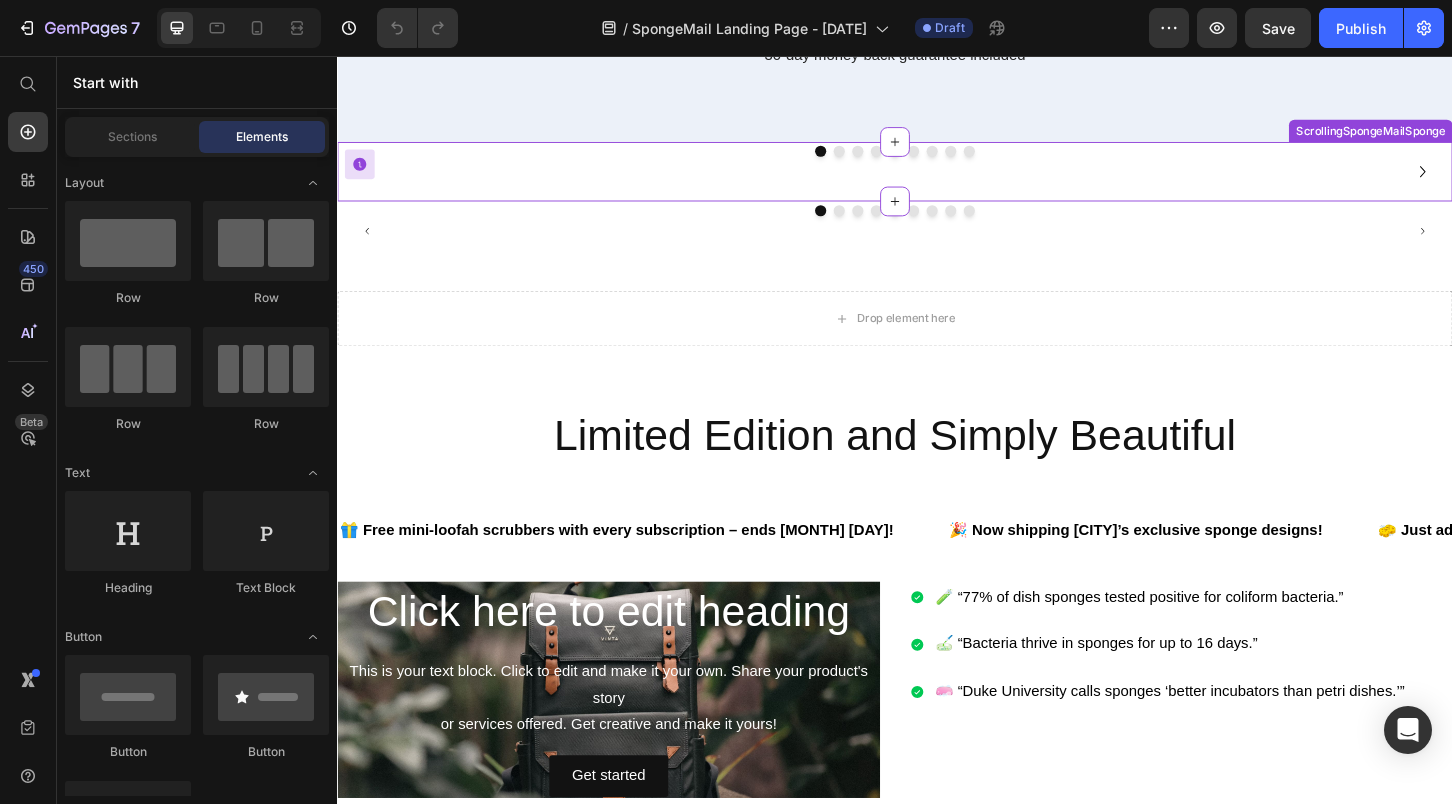 click on "Image Image Image Image Image Image Image Image Image
Carousel ScrollingSpongeMailSponge Need to republish. Go to global edit and publish this section" at bounding box center [937, 180] 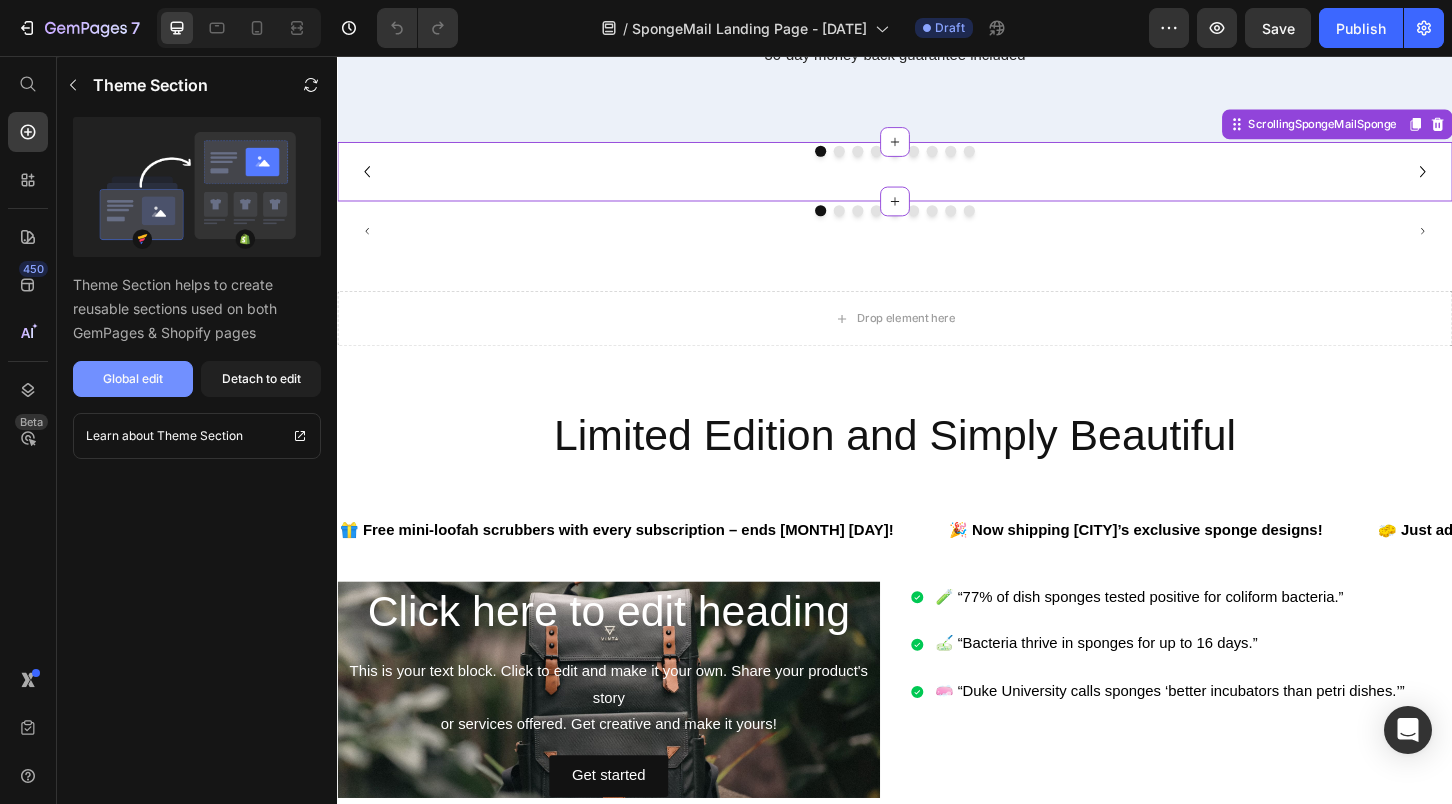 click on "Global edit" at bounding box center (133, 379) 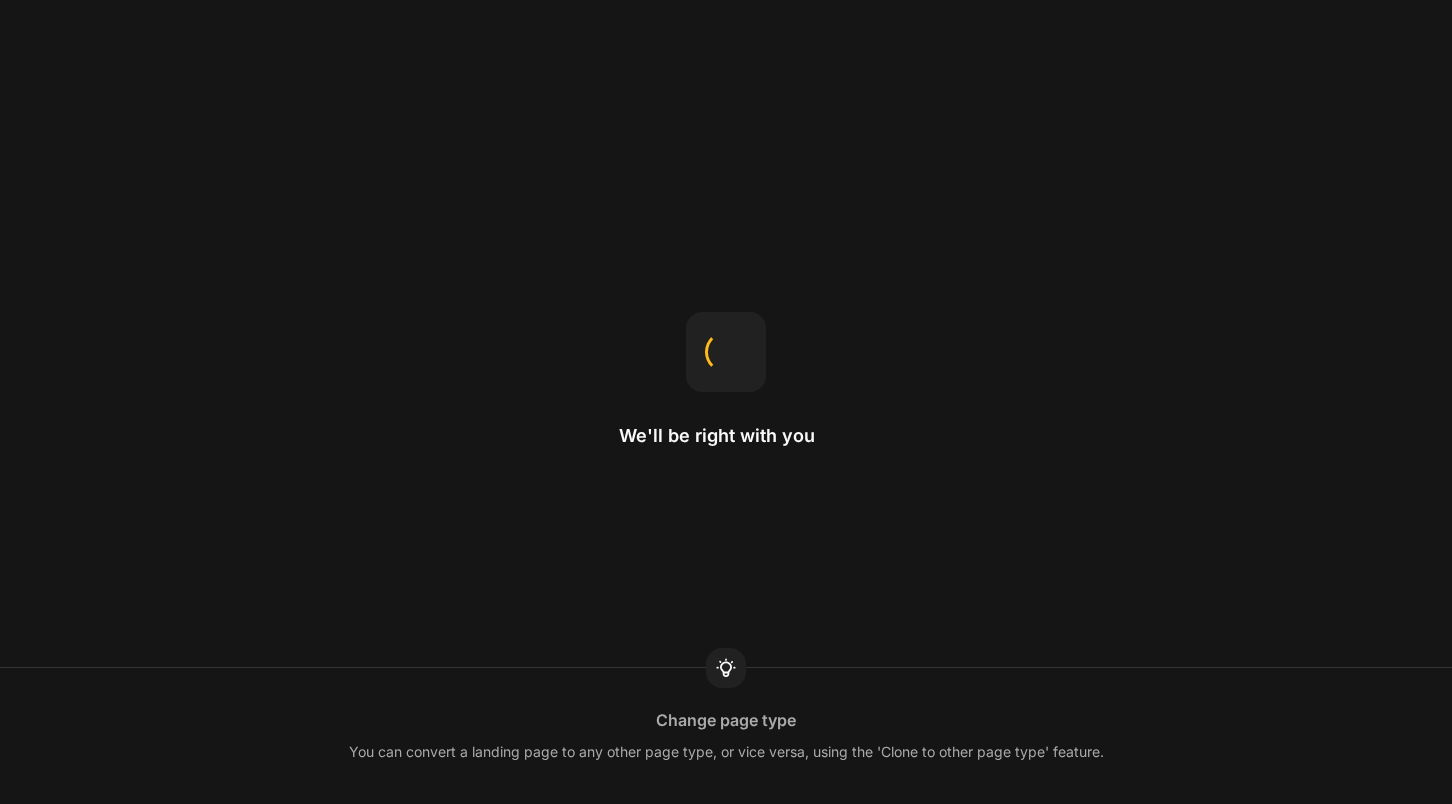 scroll, scrollTop: 0, scrollLeft: 0, axis: both 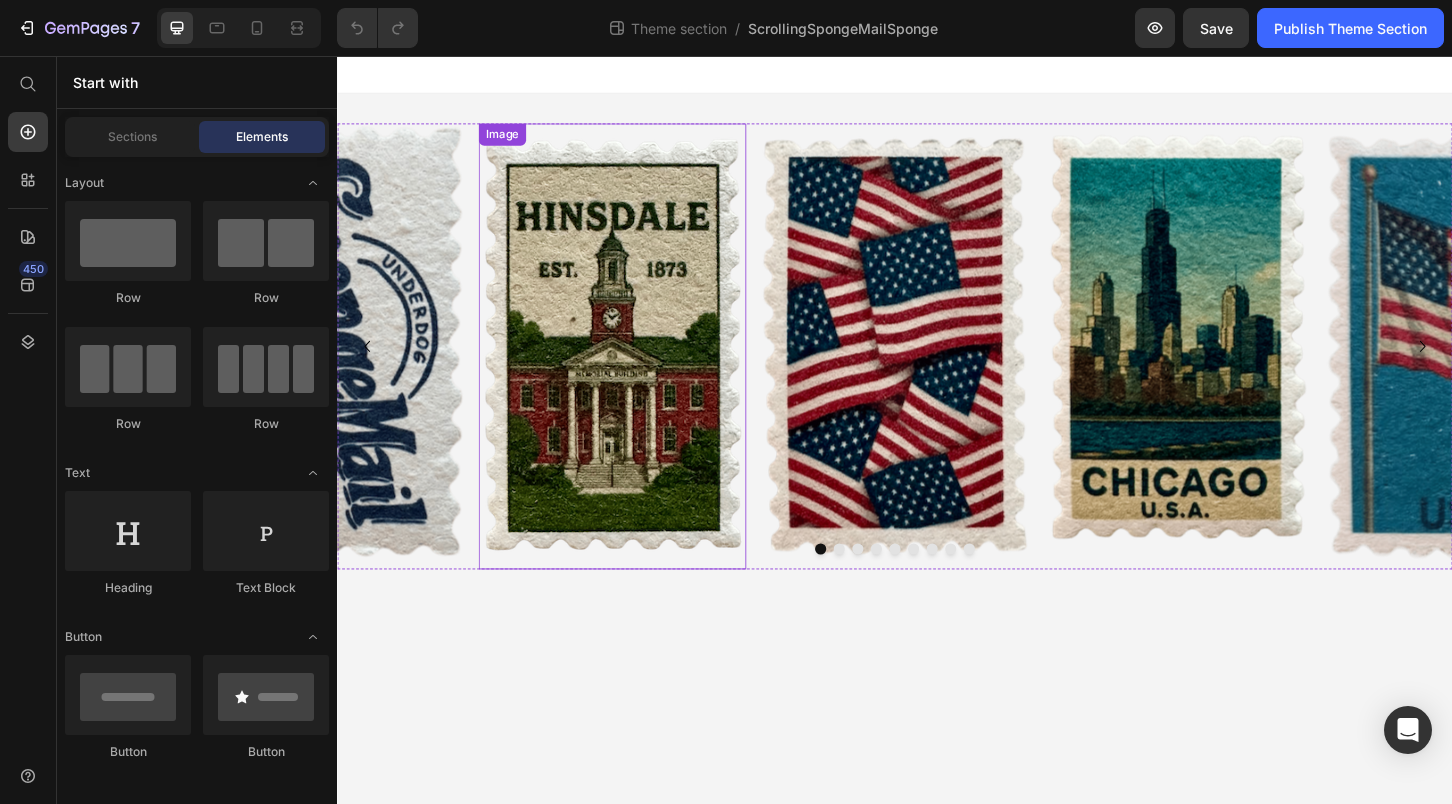 click at bounding box center (633, 368) 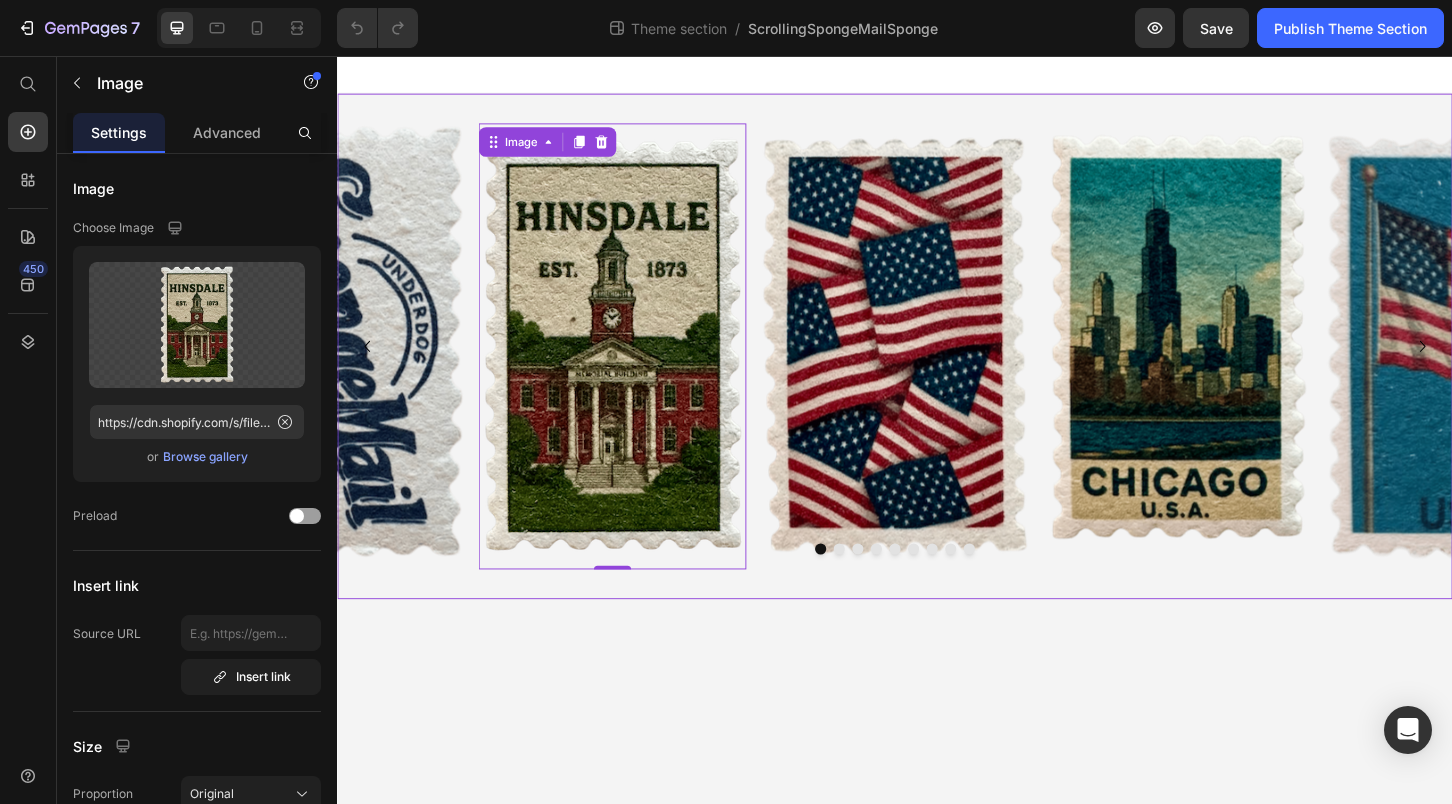 click on "Image   0 Image Image Image Image Image Image Image Image
Carousel" at bounding box center (937, 368) 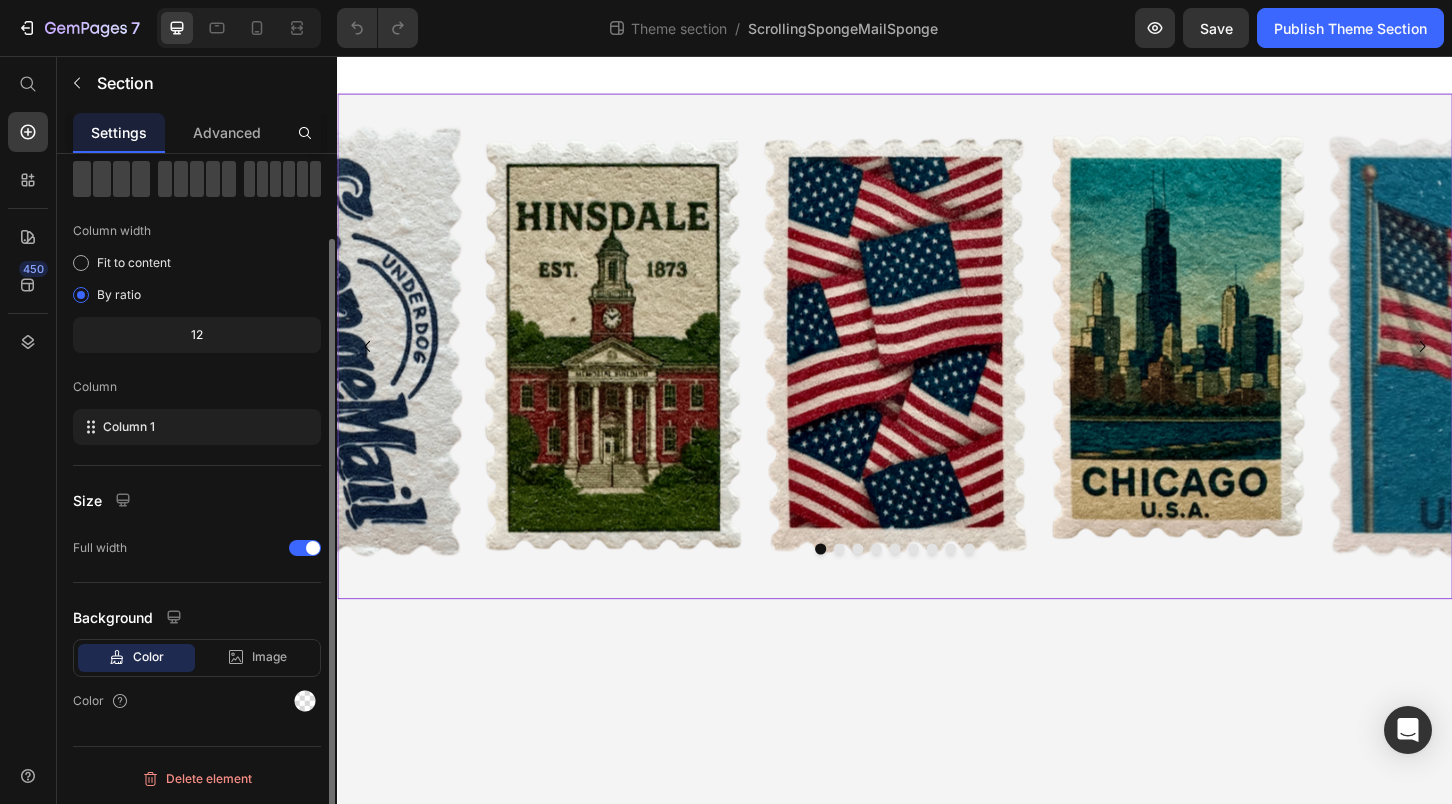 scroll, scrollTop: 0, scrollLeft: 0, axis: both 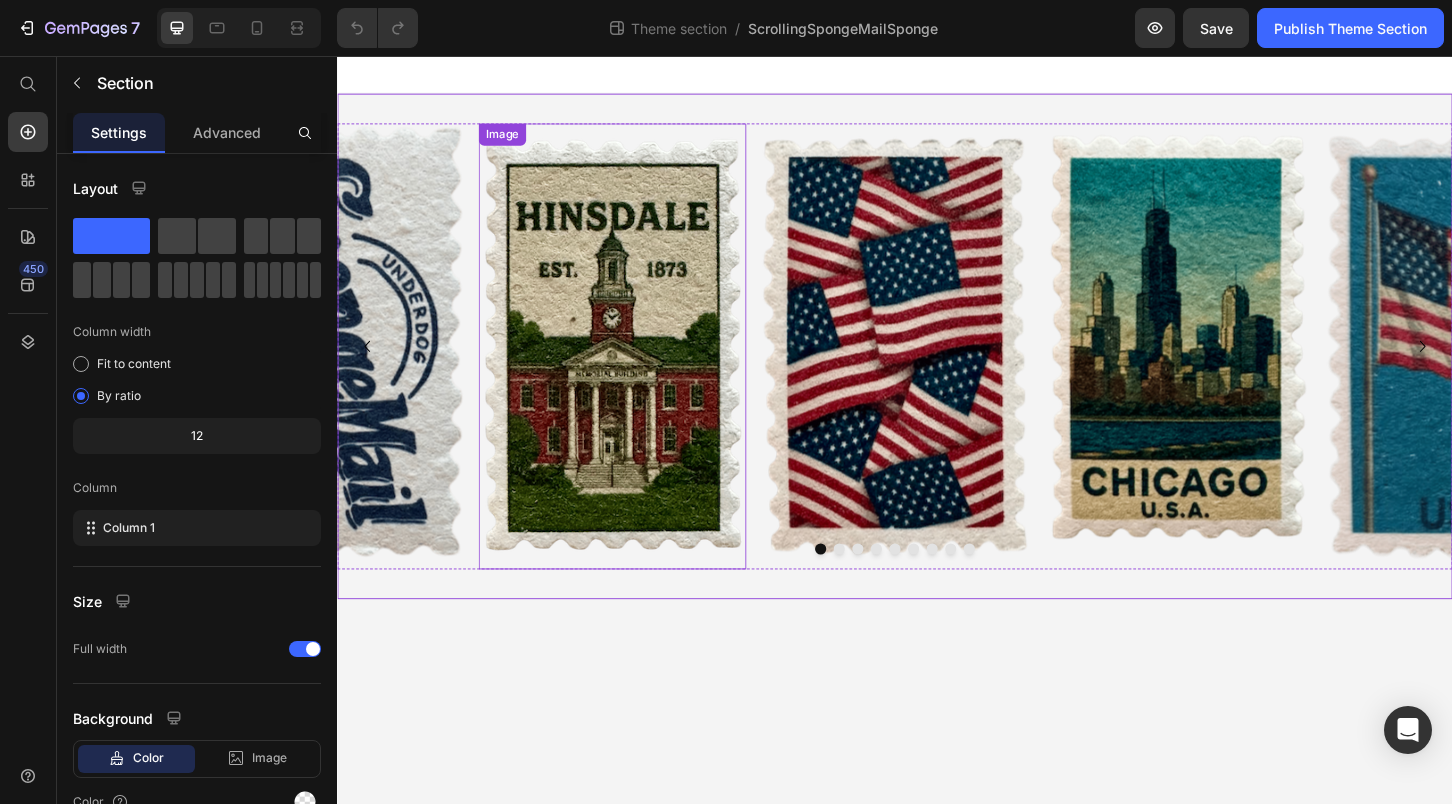 click at bounding box center (633, 368) 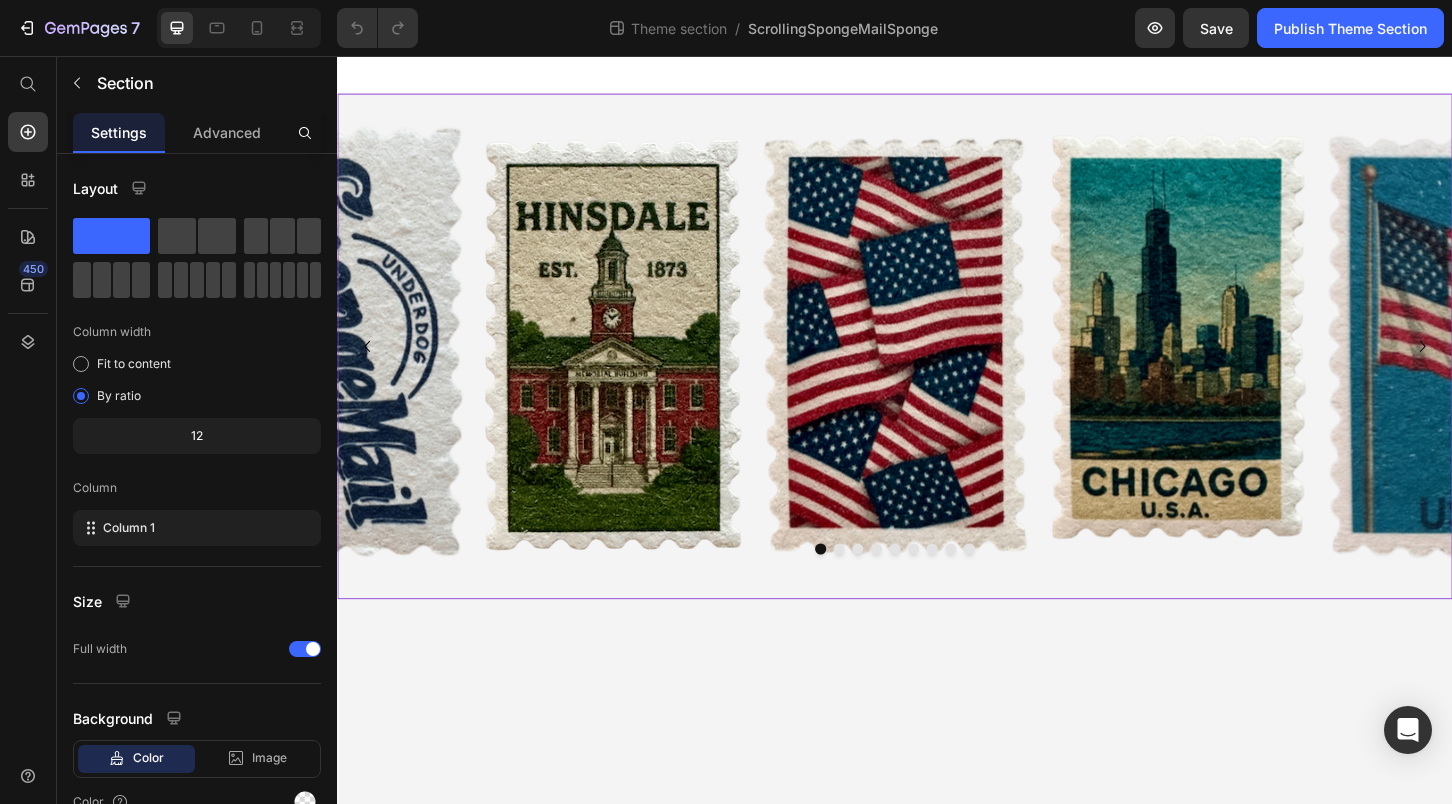 click on "Image Image Image Image Image Image Image Image Image
Carousel" at bounding box center (937, 368) 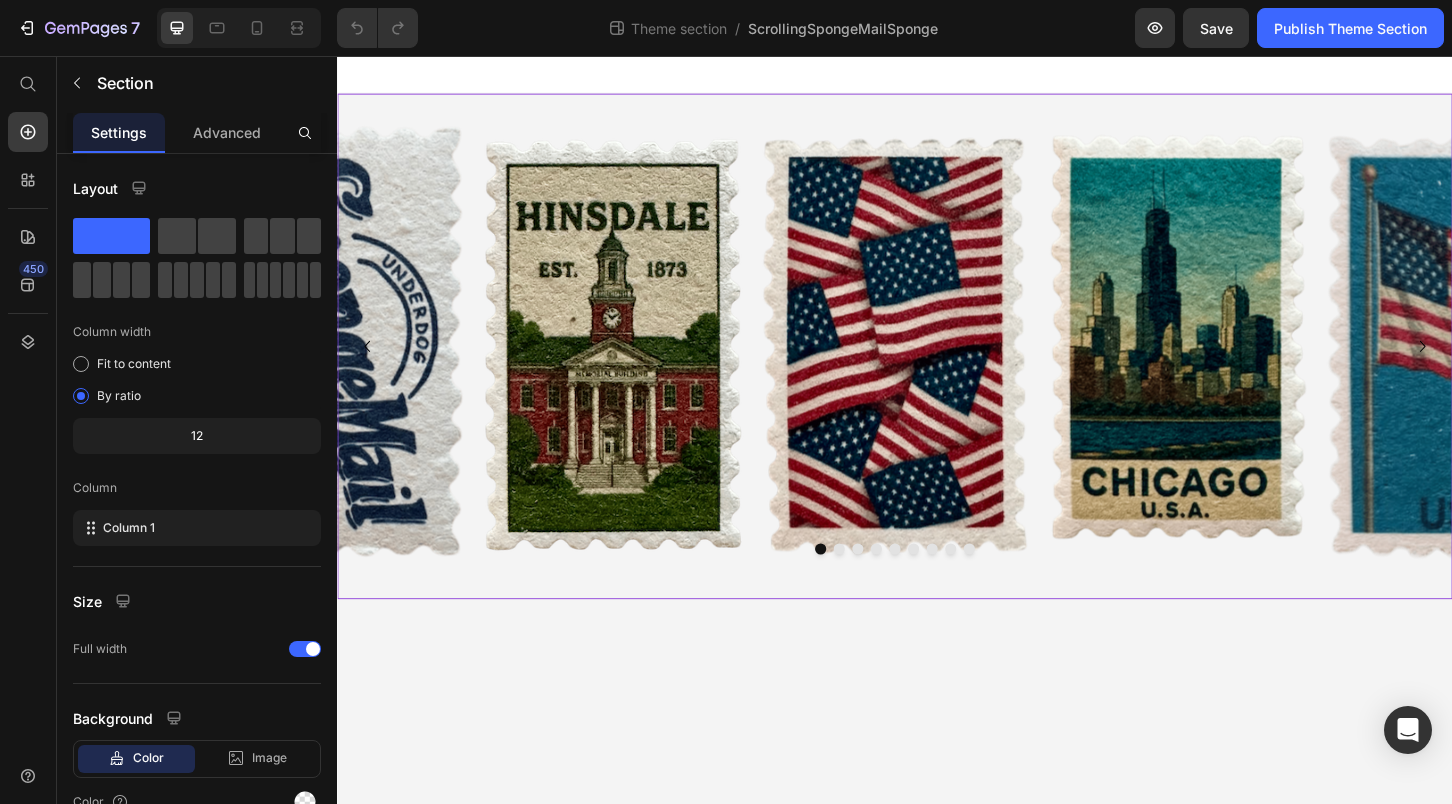 click on "Image Image Image Image Image Image Image Image Image
Carousel" at bounding box center (937, 368) 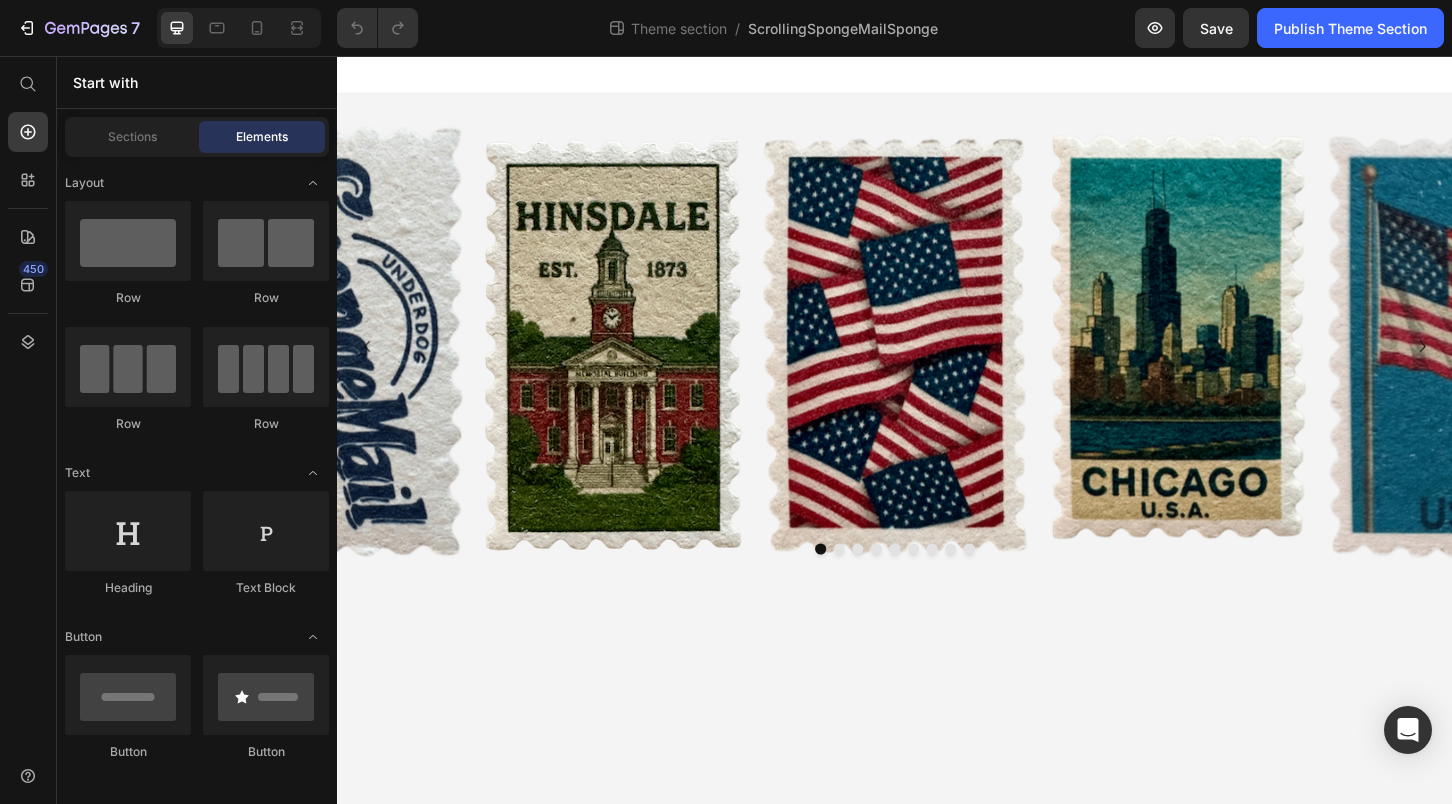 click at bounding box center (937, 76) 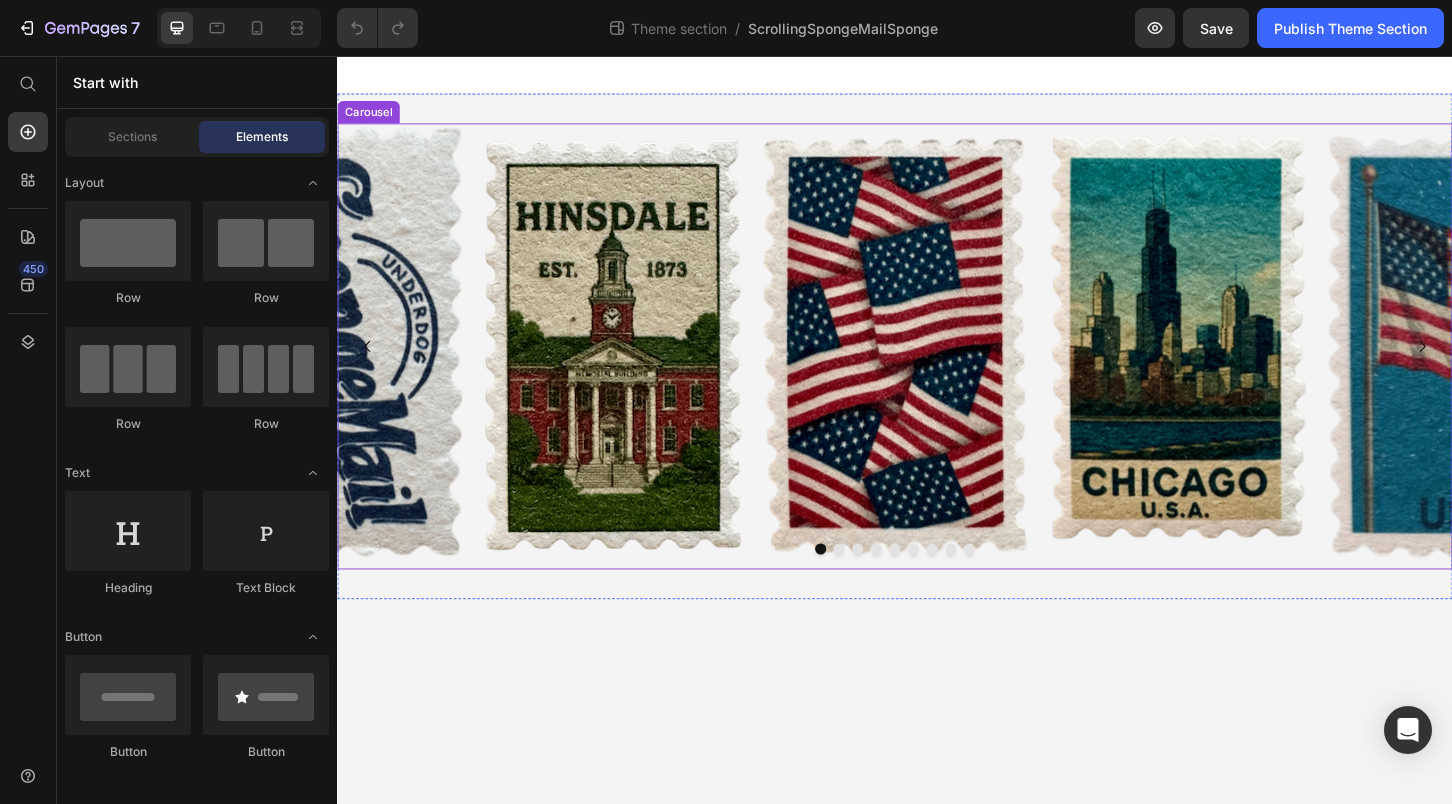 click at bounding box center (1017, 586) 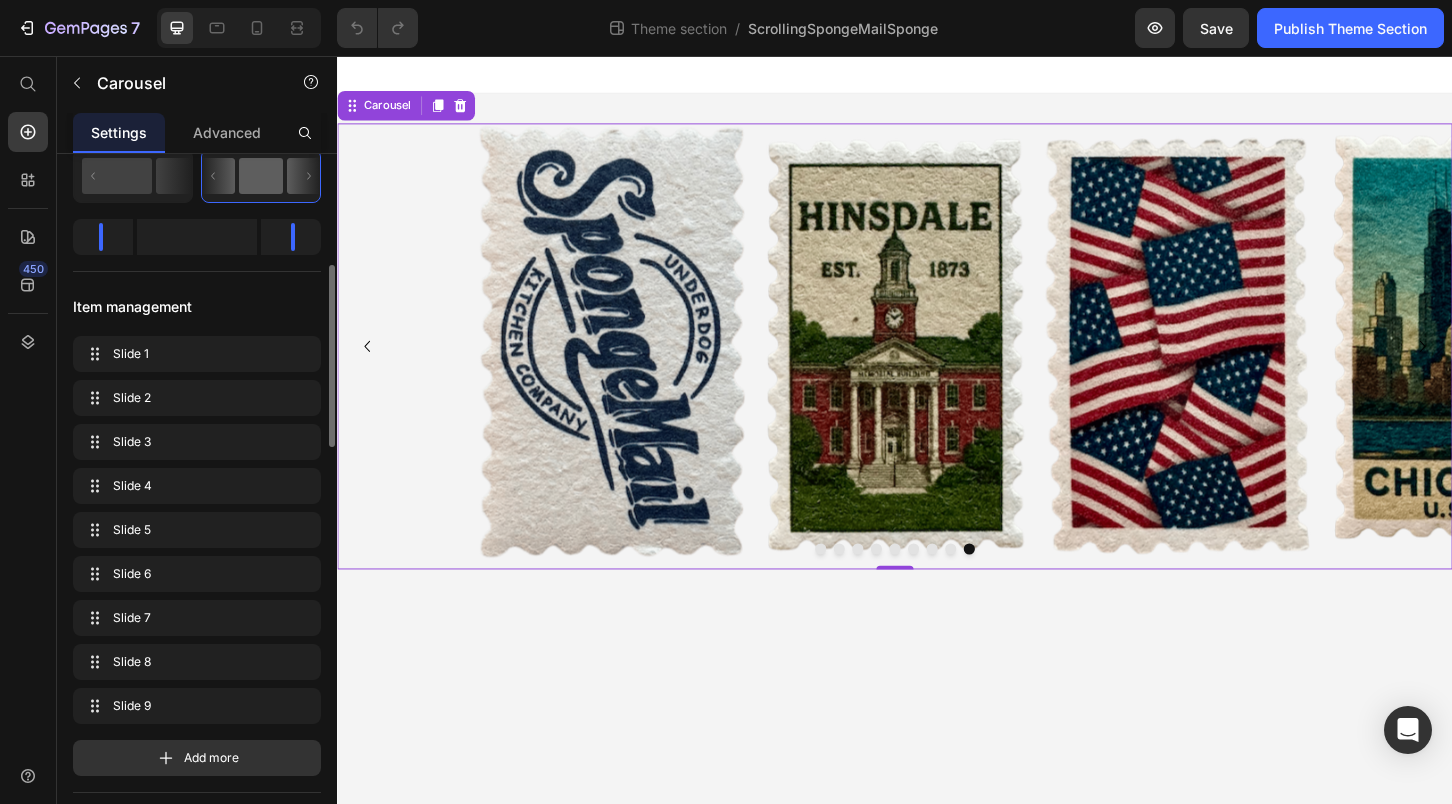 scroll, scrollTop: 336, scrollLeft: 0, axis: vertical 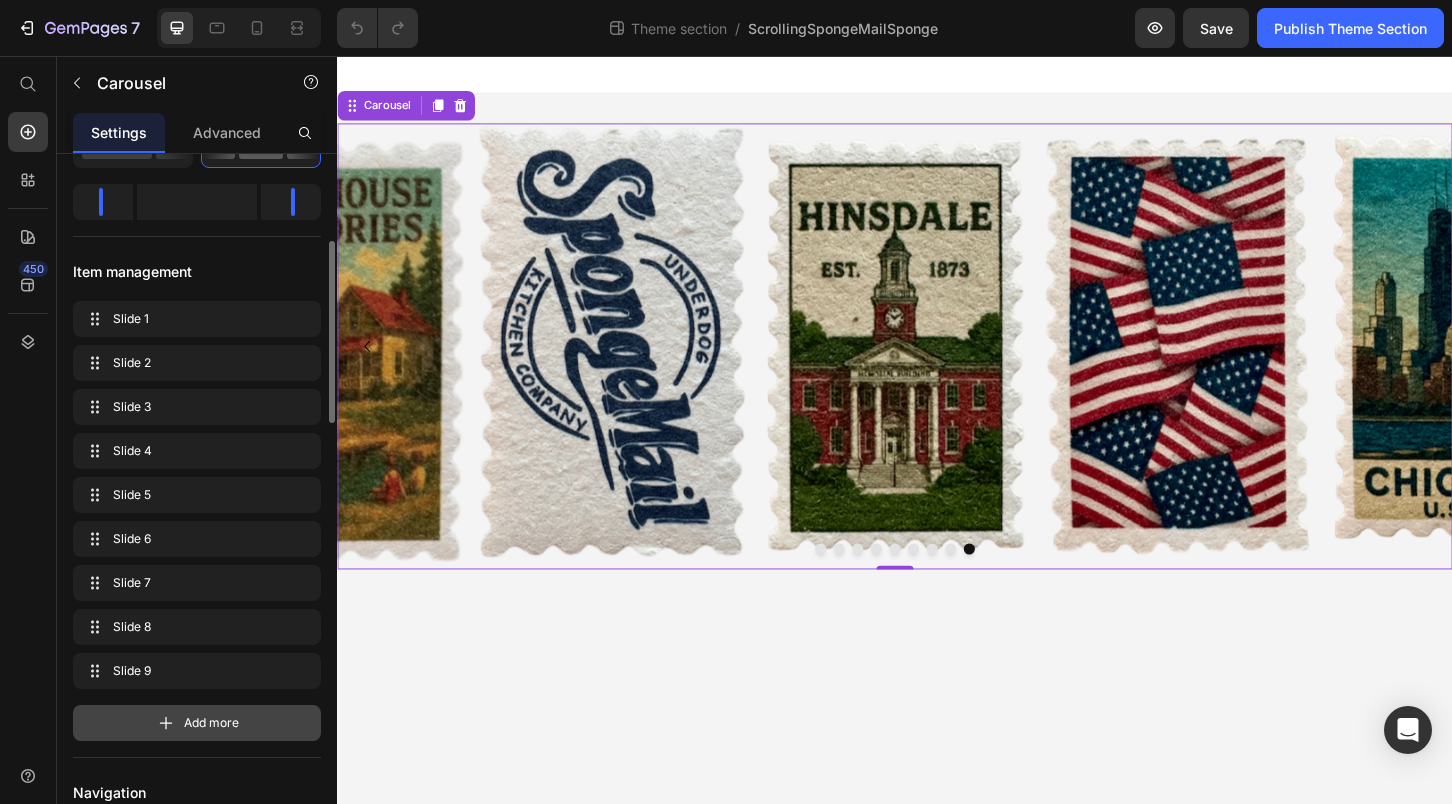 click on "Add more" at bounding box center [211, 723] 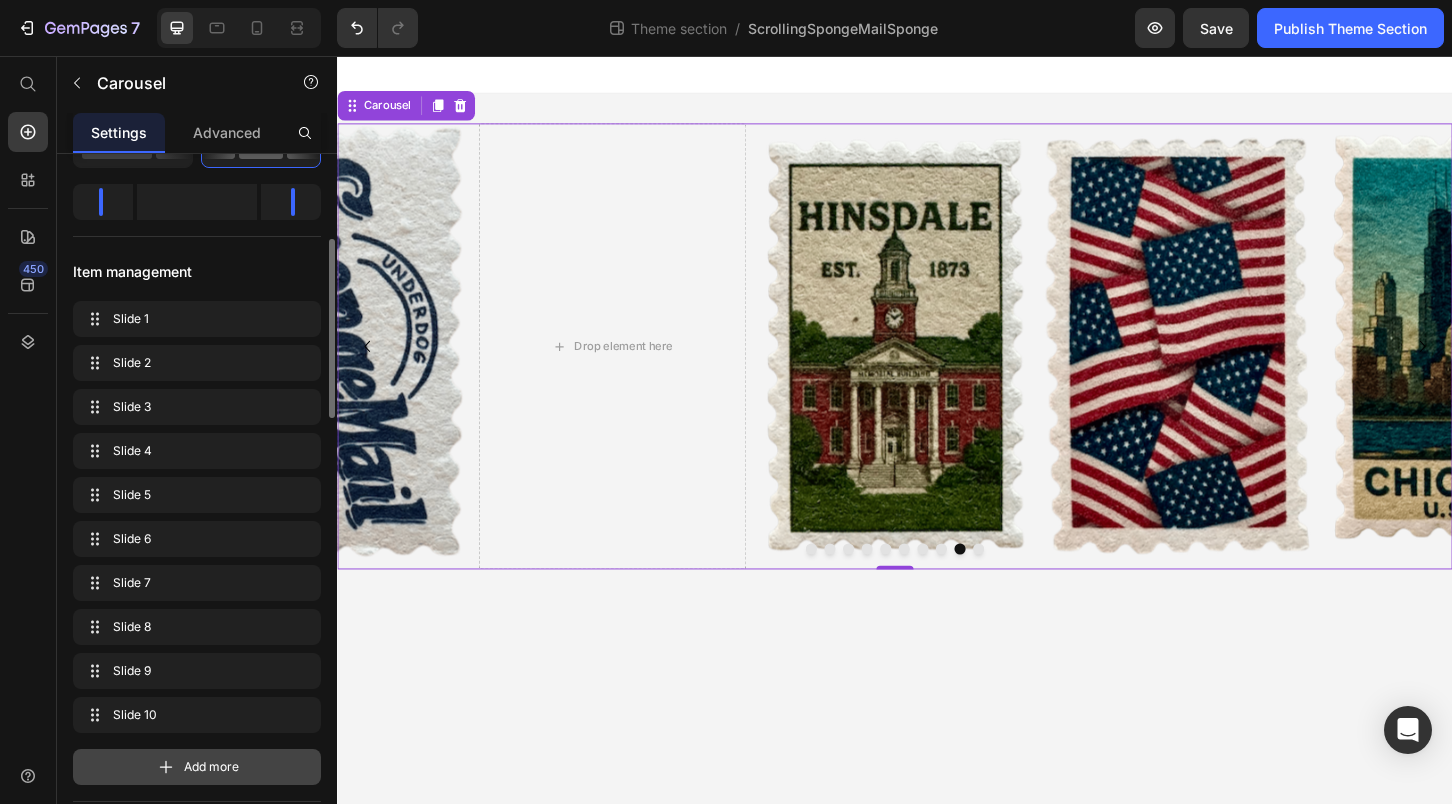 click on "Add more" at bounding box center (211, 767) 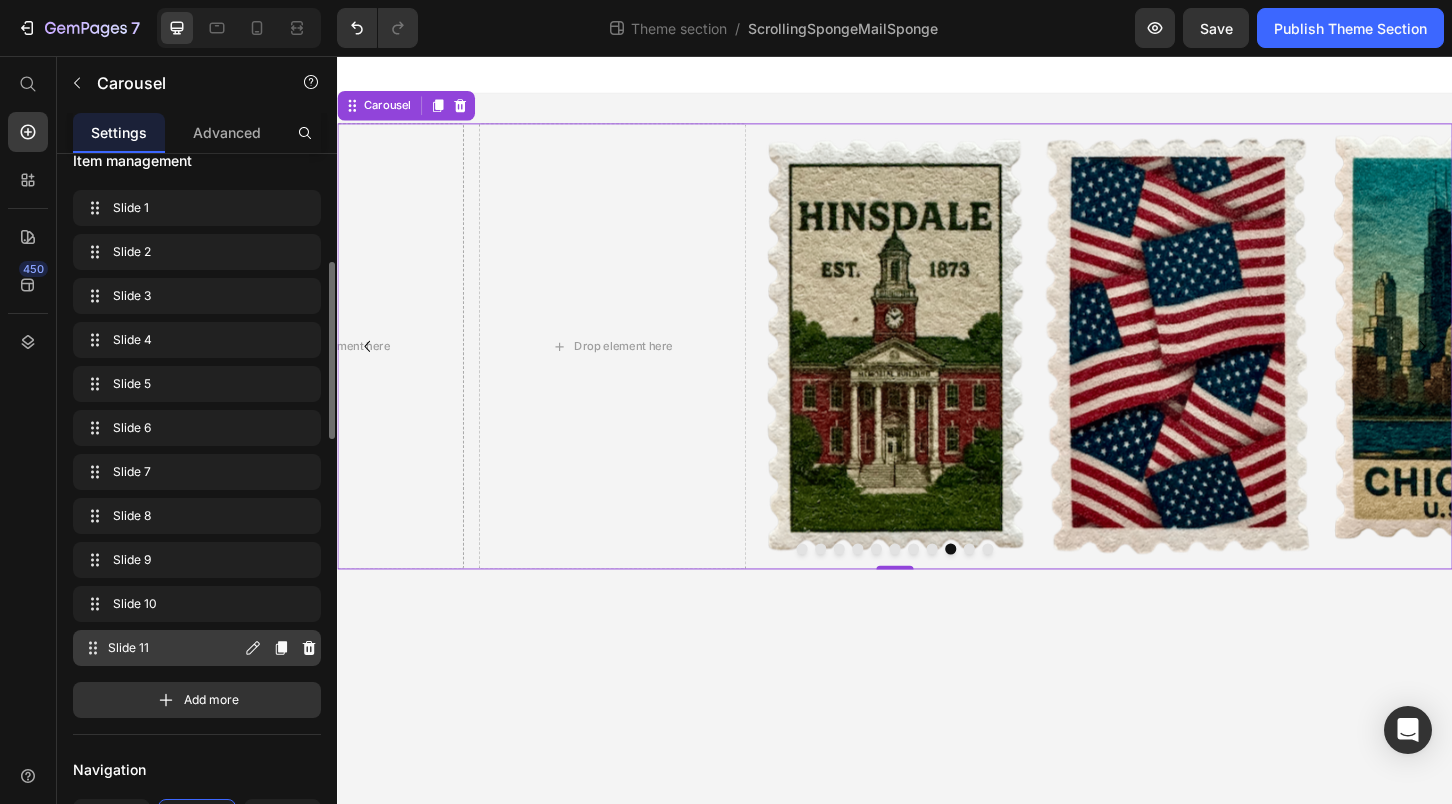 scroll, scrollTop: 499, scrollLeft: 0, axis: vertical 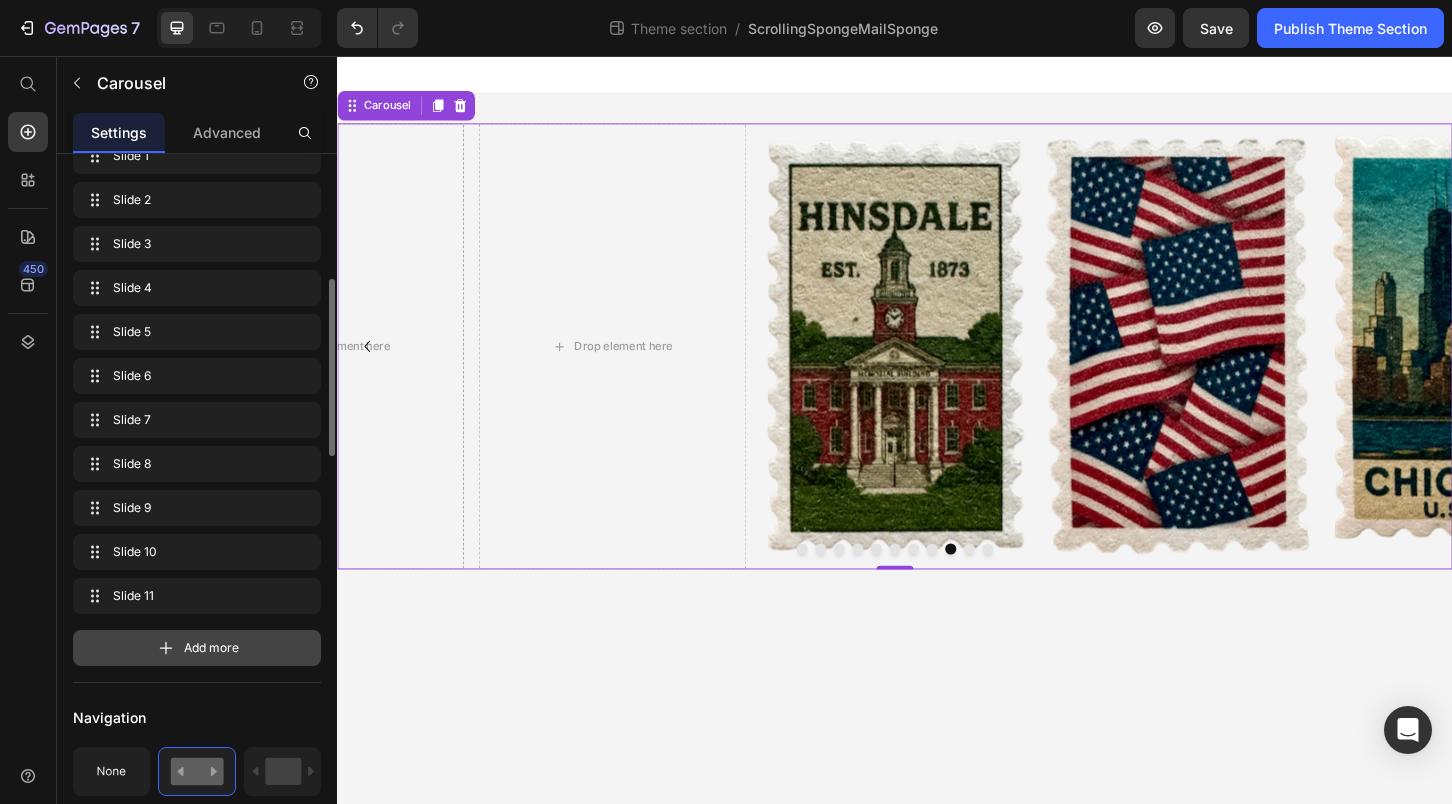 click on "Add more" at bounding box center (211, 648) 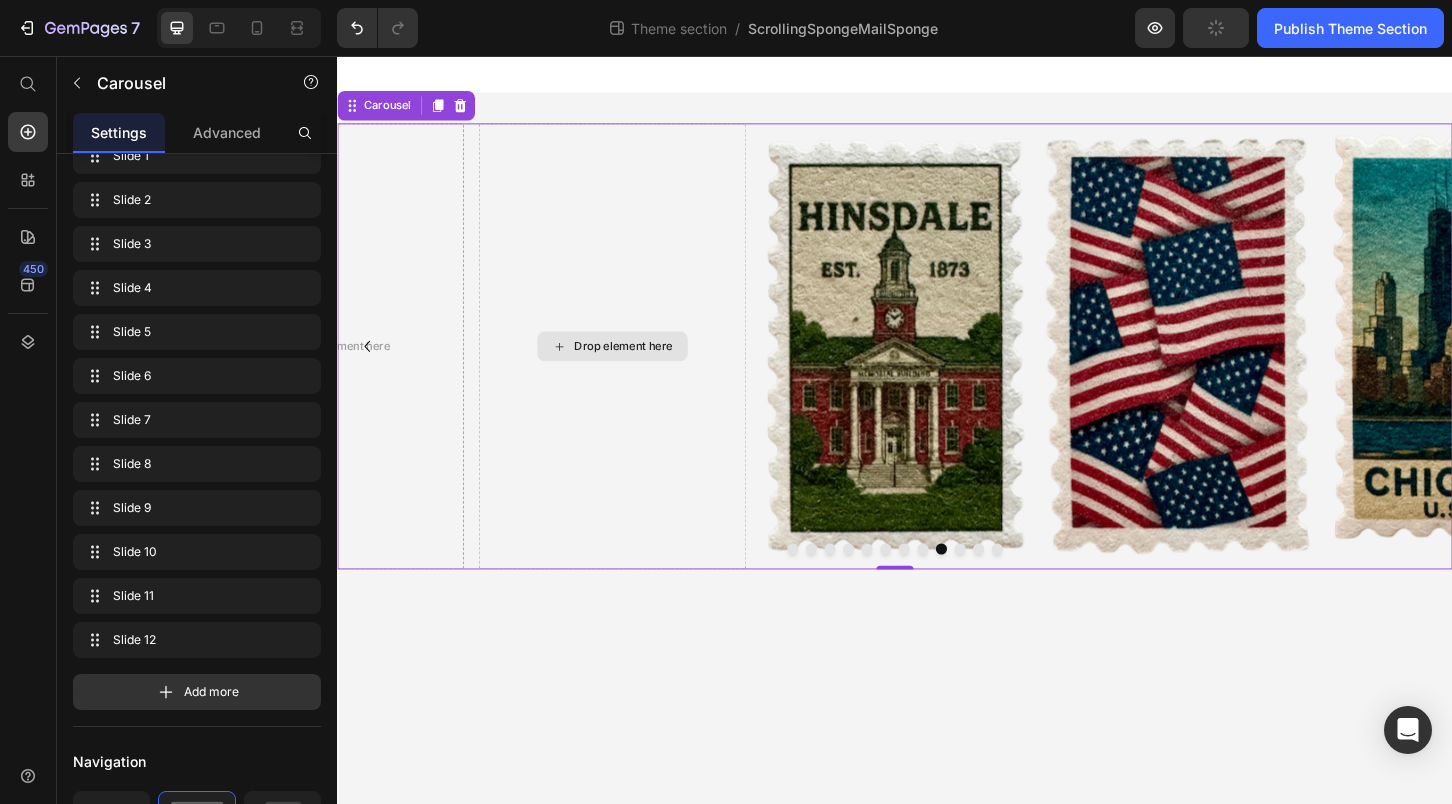 click on "Drop element here" at bounding box center [633, 368] 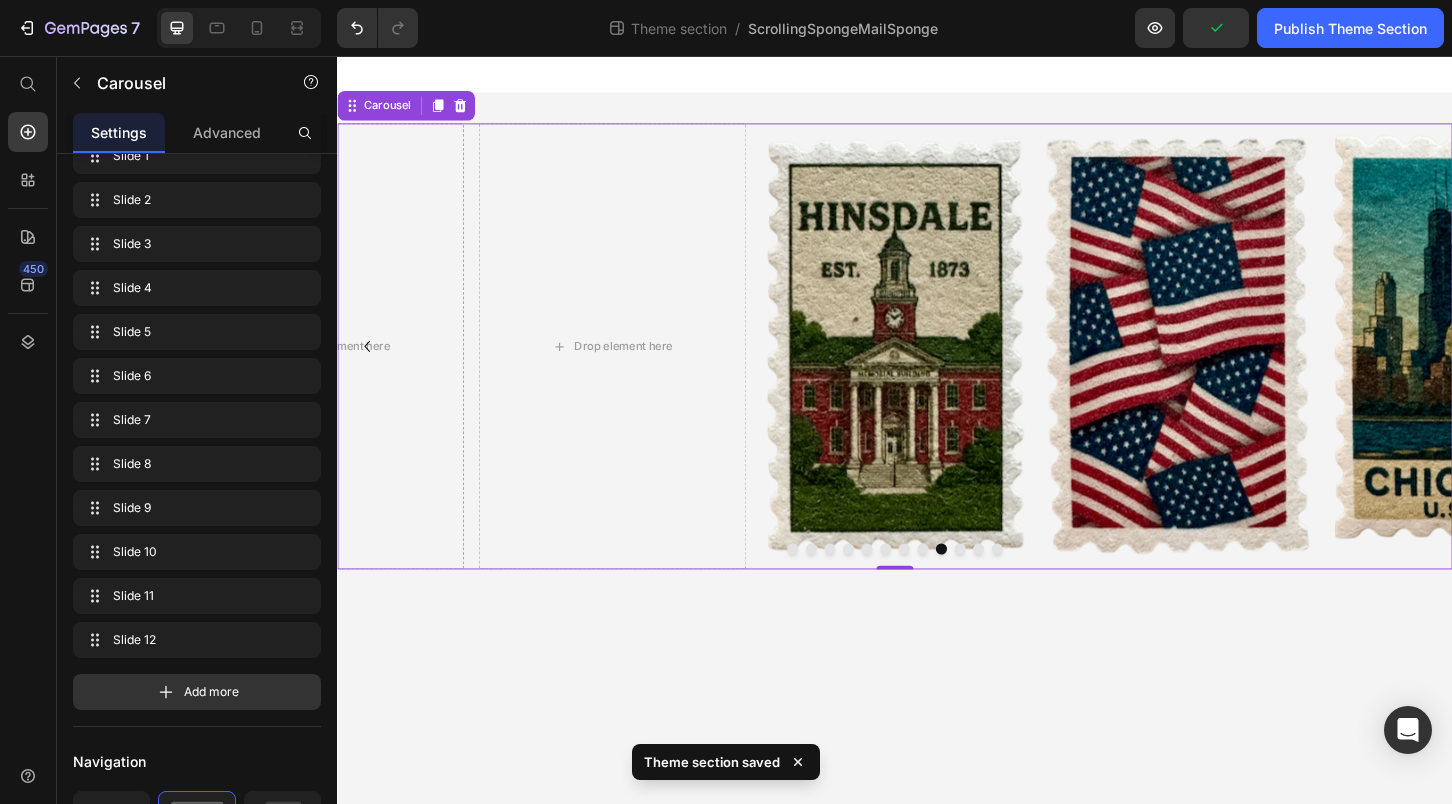 click at bounding box center (967, 586) 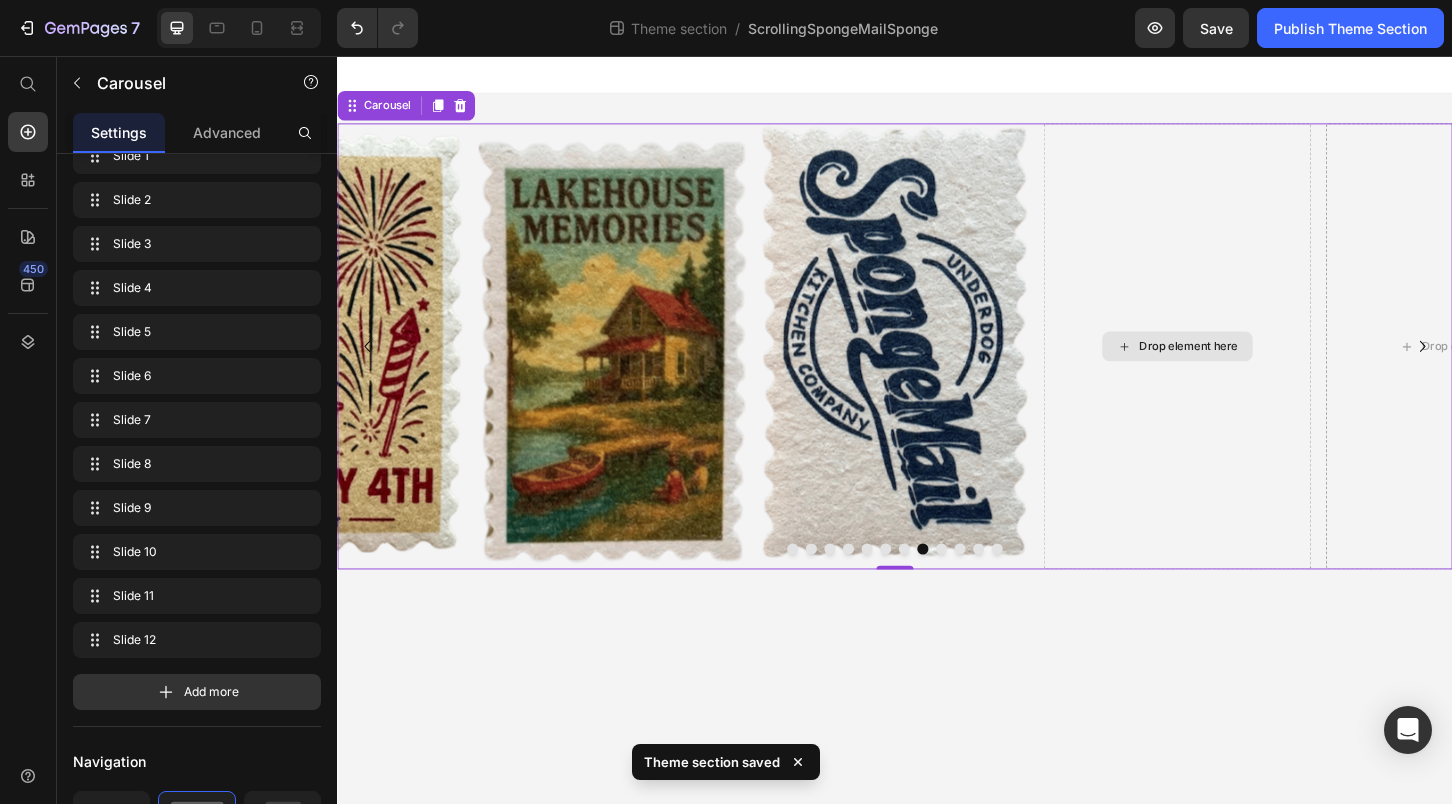 click on "Drop element here" at bounding box center [1241, 368] 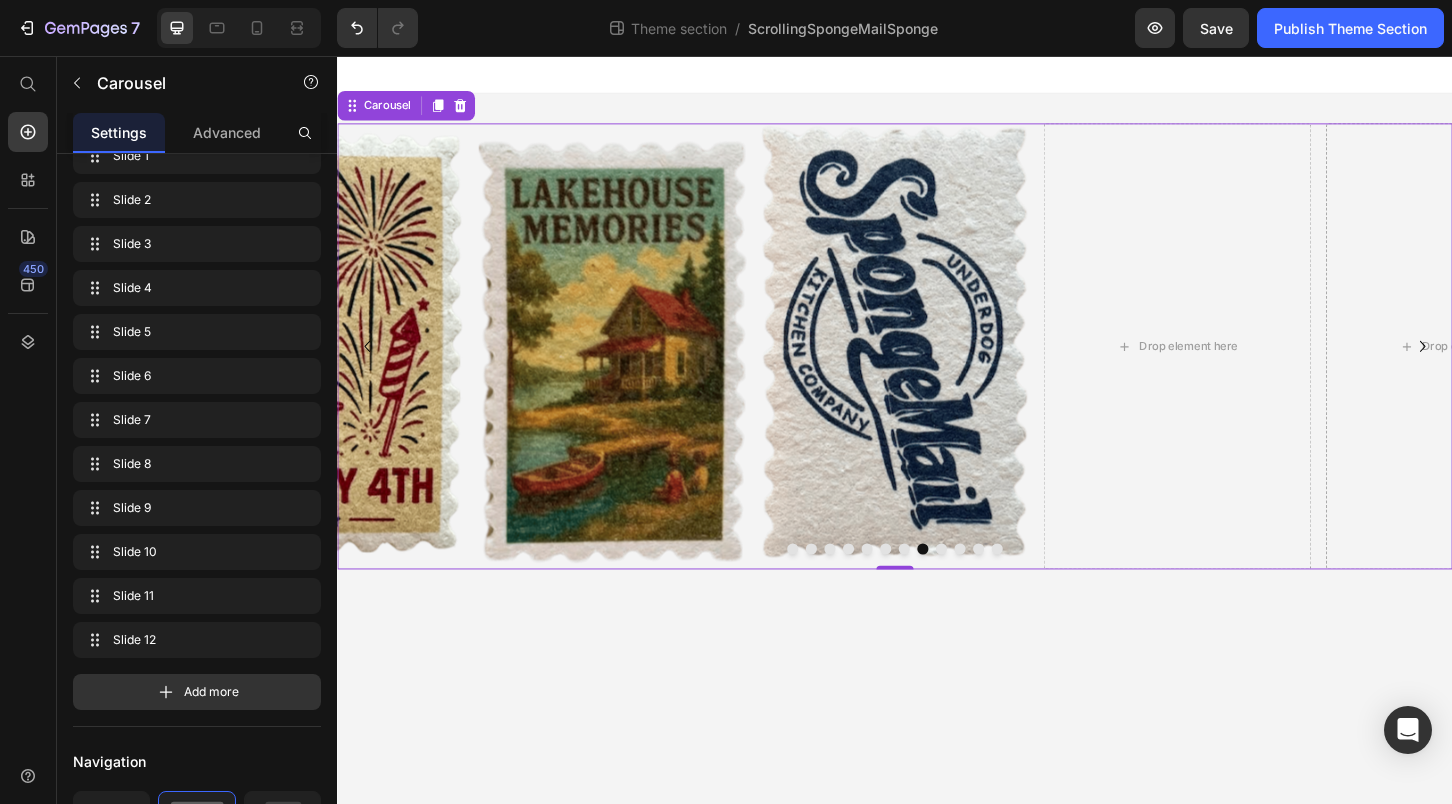 click at bounding box center (987, 586) 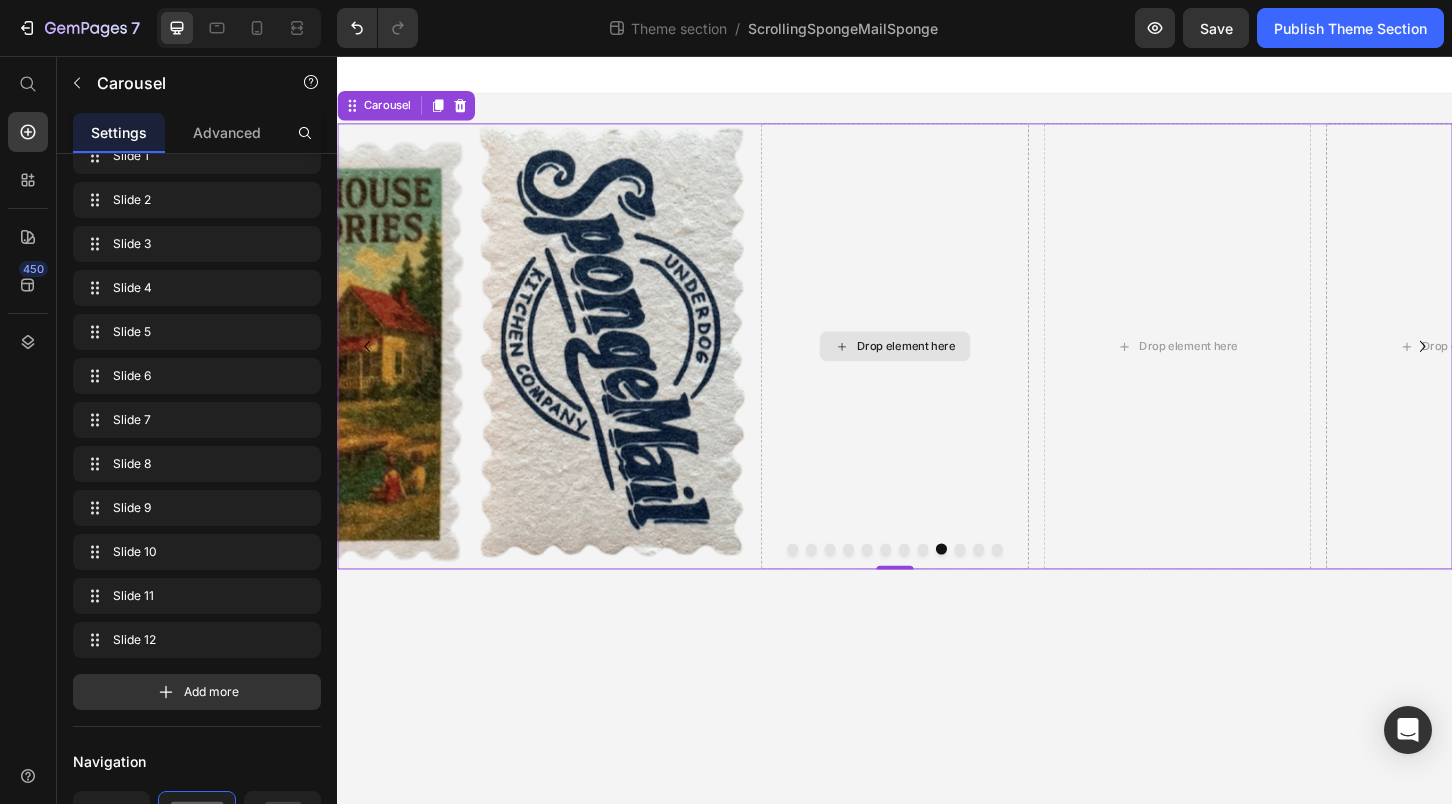 click on "Drop element here" at bounding box center [937, 368] 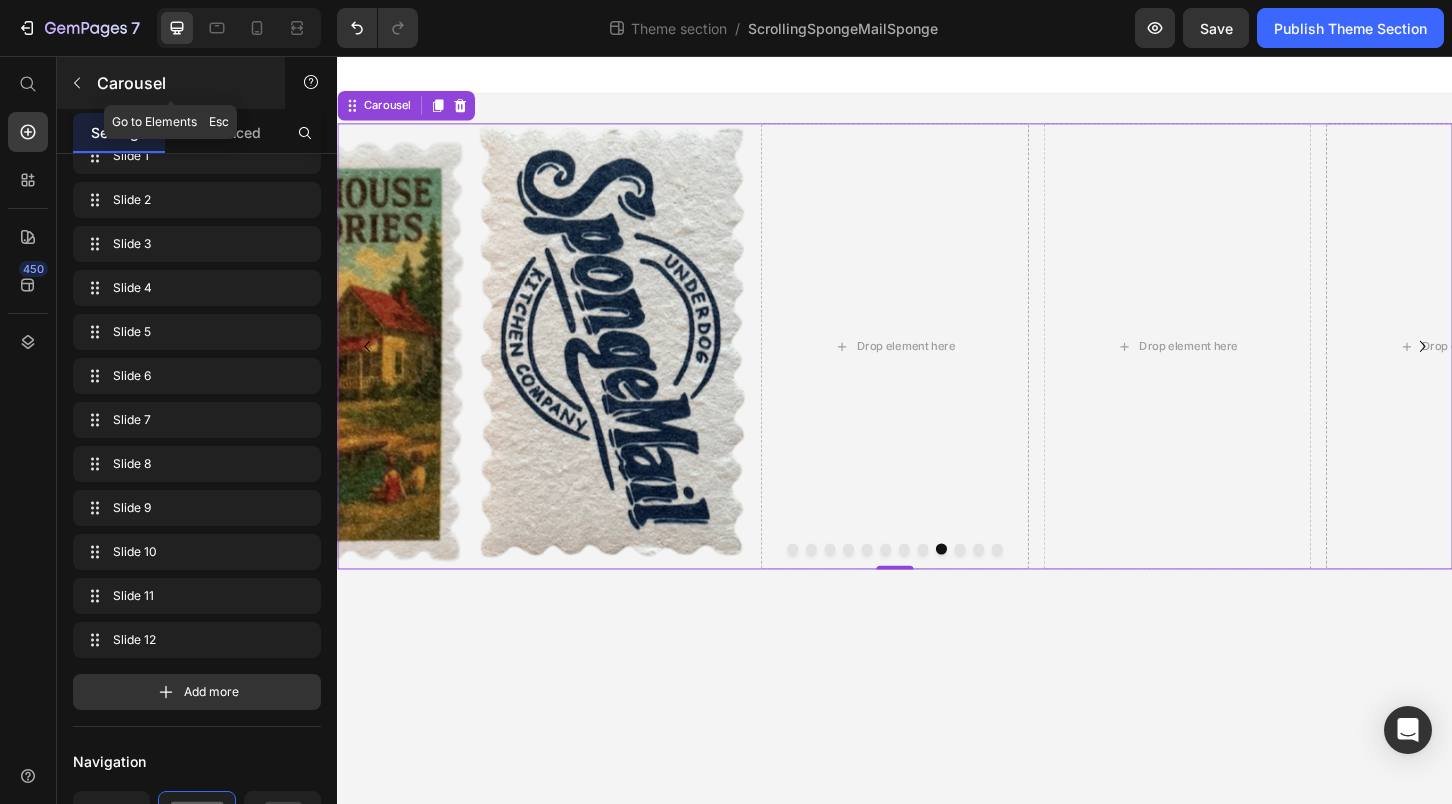click 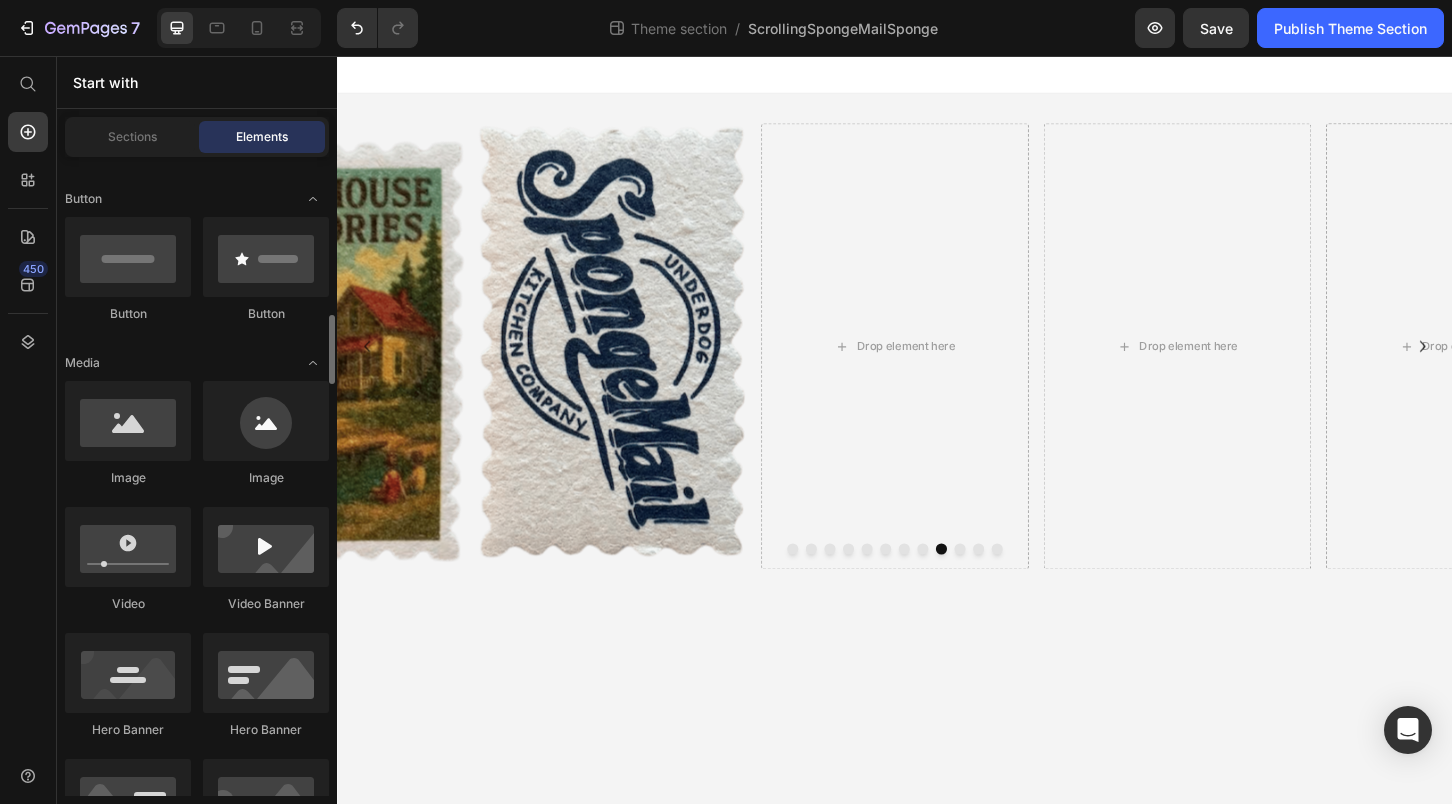 scroll, scrollTop: 303, scrollLeft: 0, axis: vertical 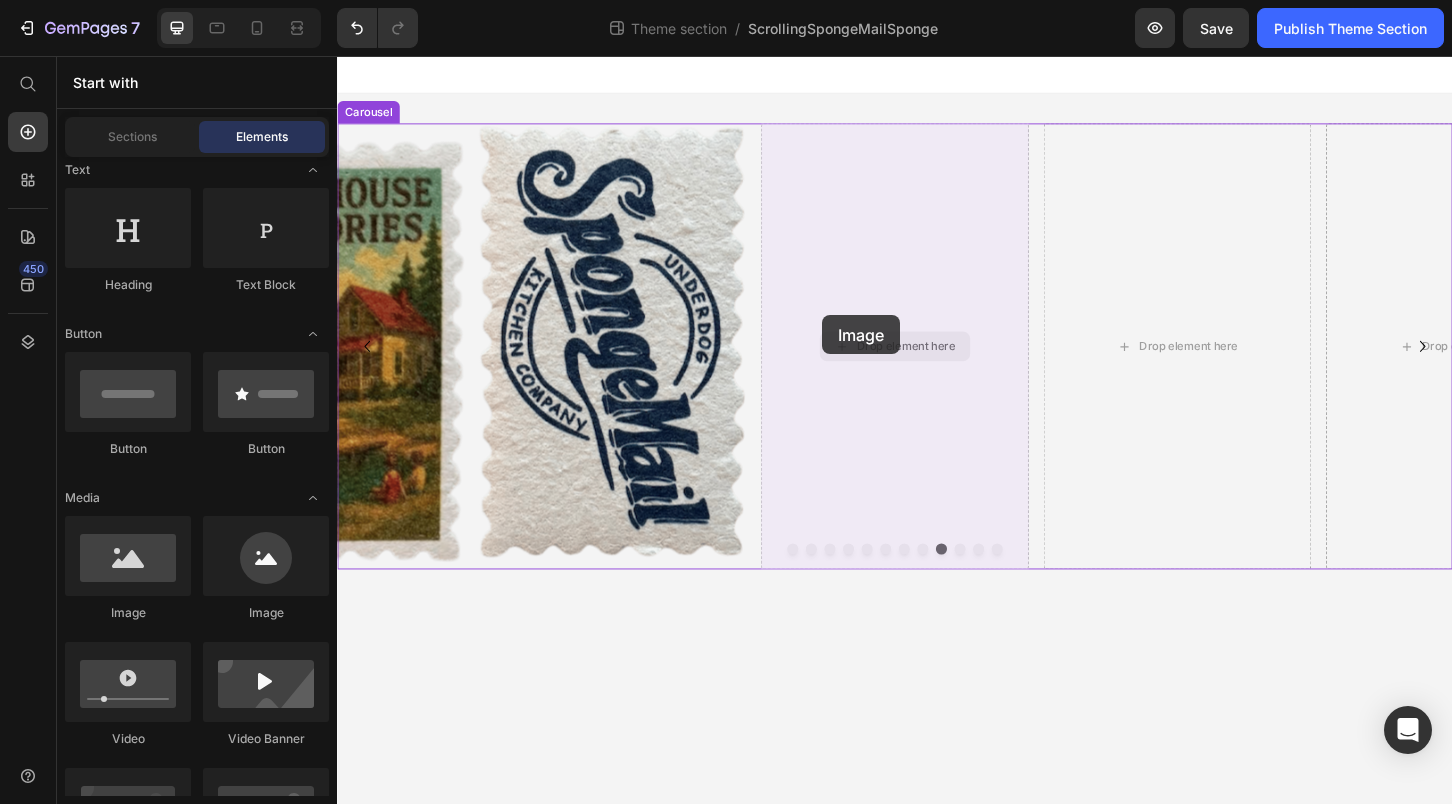 drag, startPoint x: 470, startPoint y: 620, endPoint x: 859, endPoint y: 335, distance: 482.23022 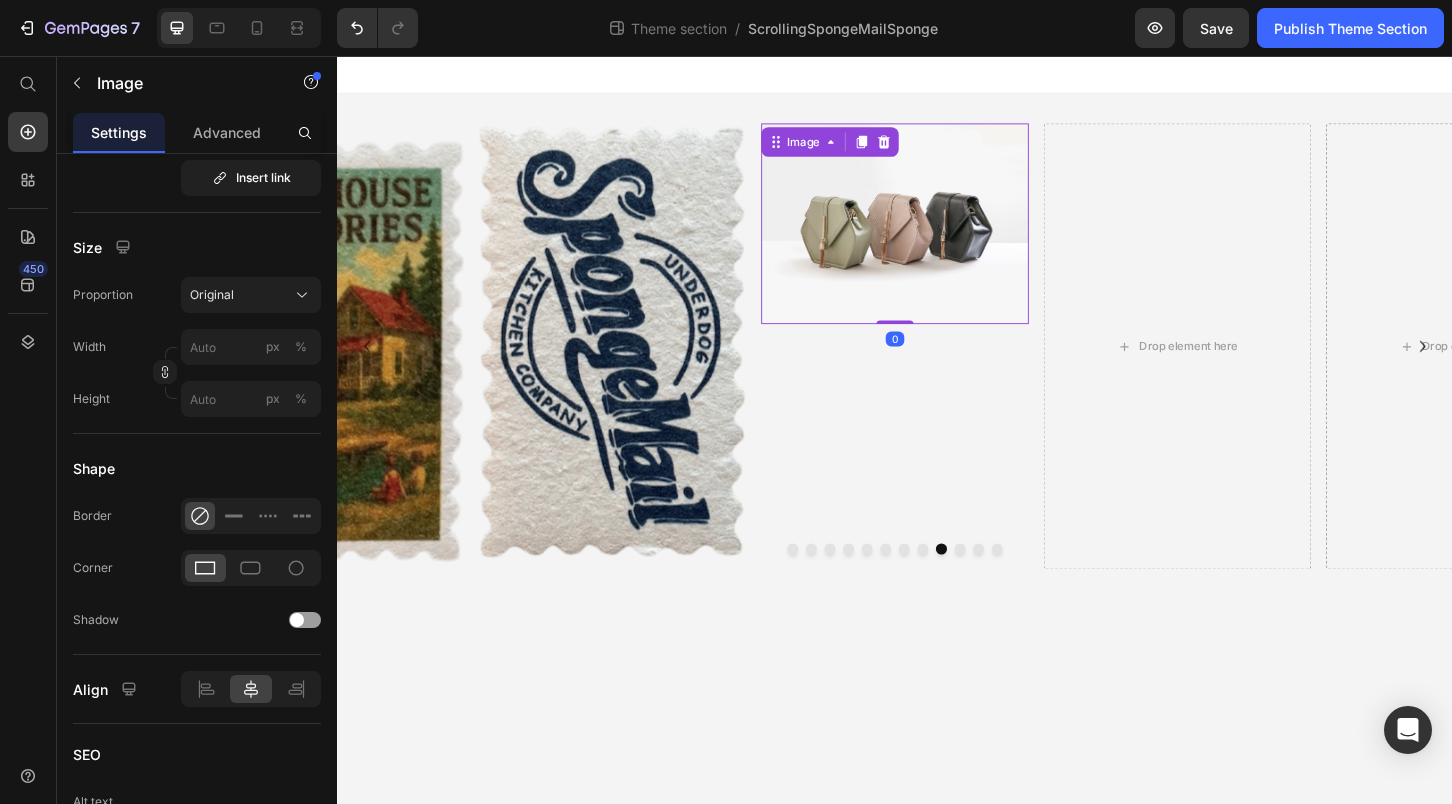 scroll, scrollTop: 0, scrollLeft: 0, axis: both 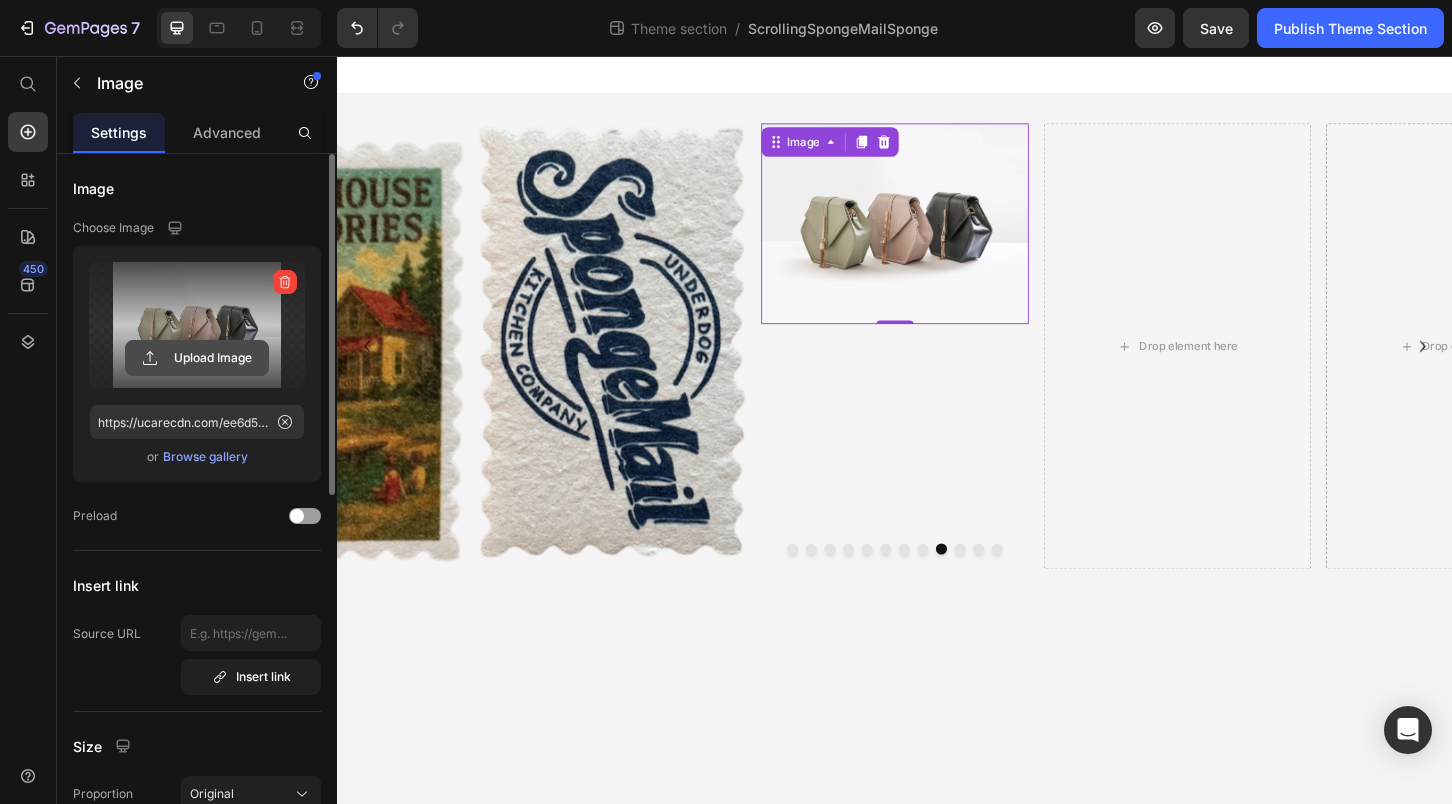 click 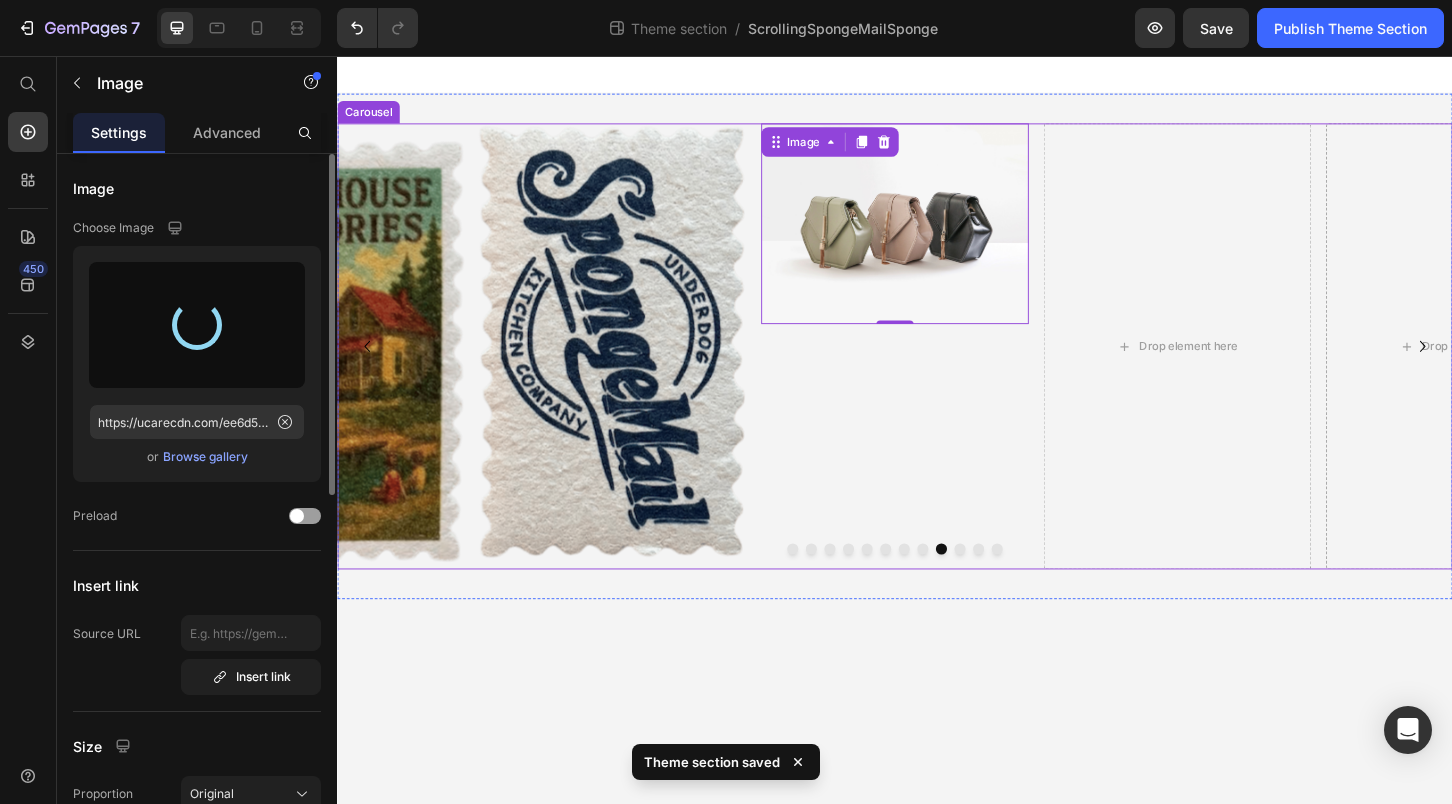 type on "https://cdn.shopify.com/s/files/1/0772/5685/1742/files/gempages_557753616052519861-35eb7087-f31b-4b47-ba1a-ae34ef69e519.png" 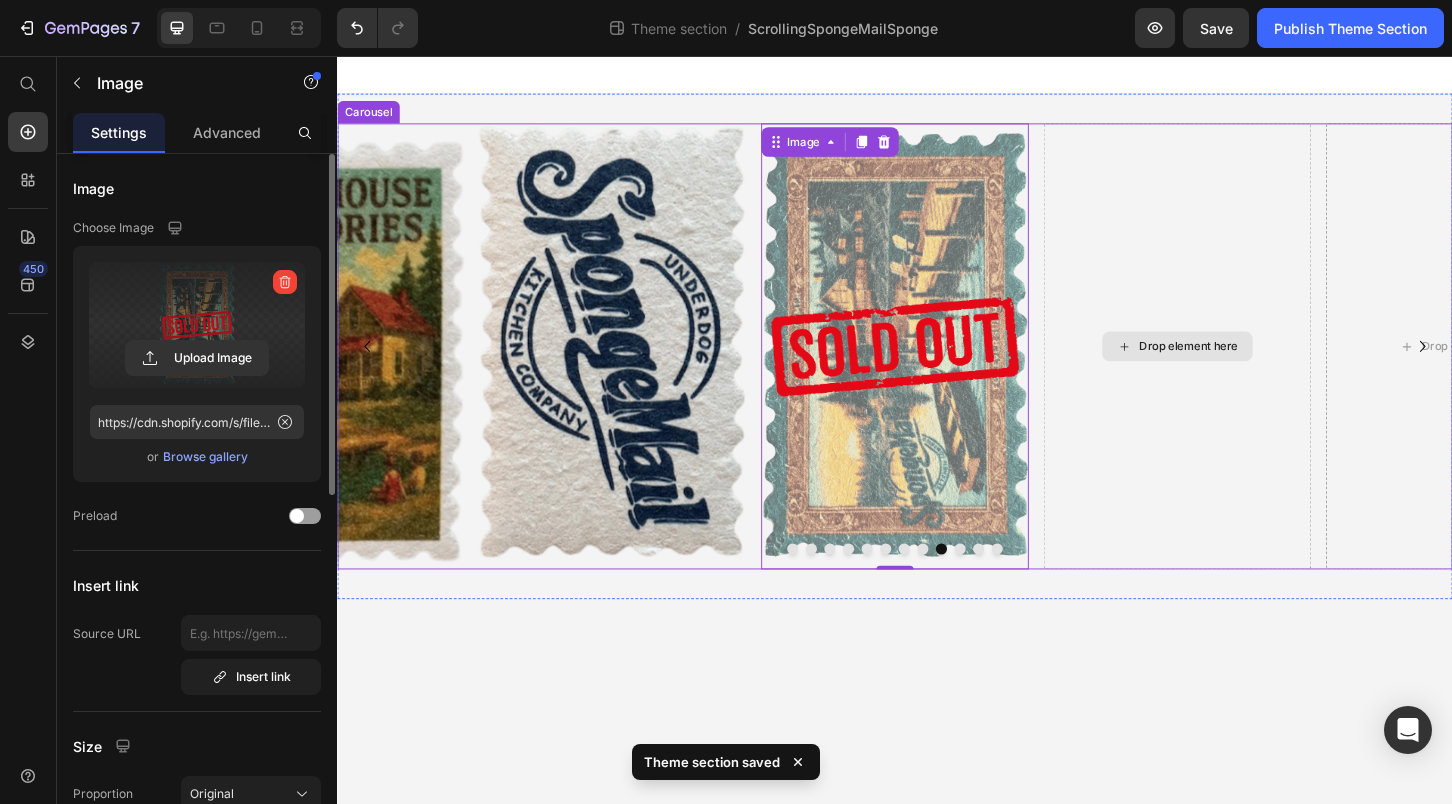 click on "Drop element here" at bounding box center (1241, 368) 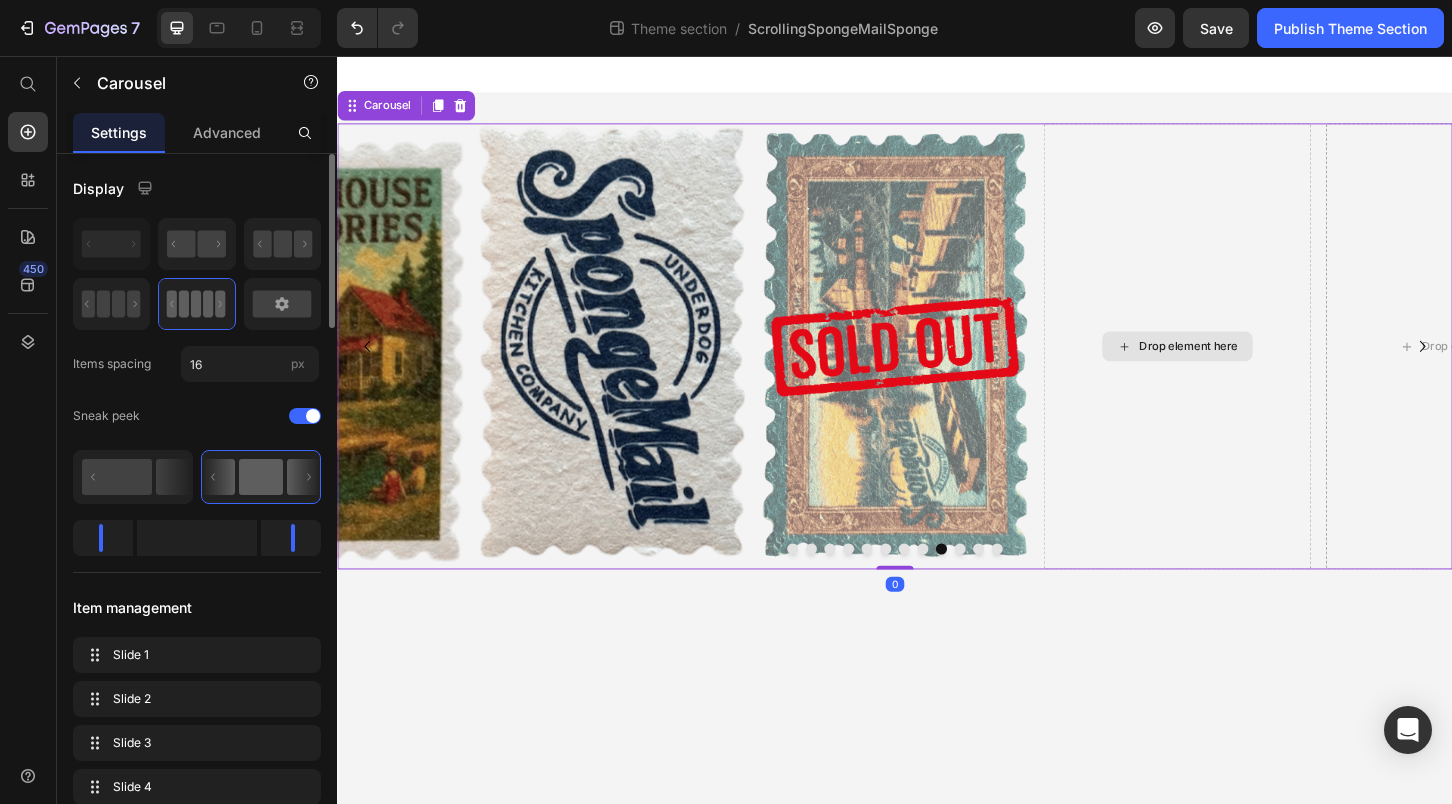 click on "Drop element here" at bounding box center (1241, 368) 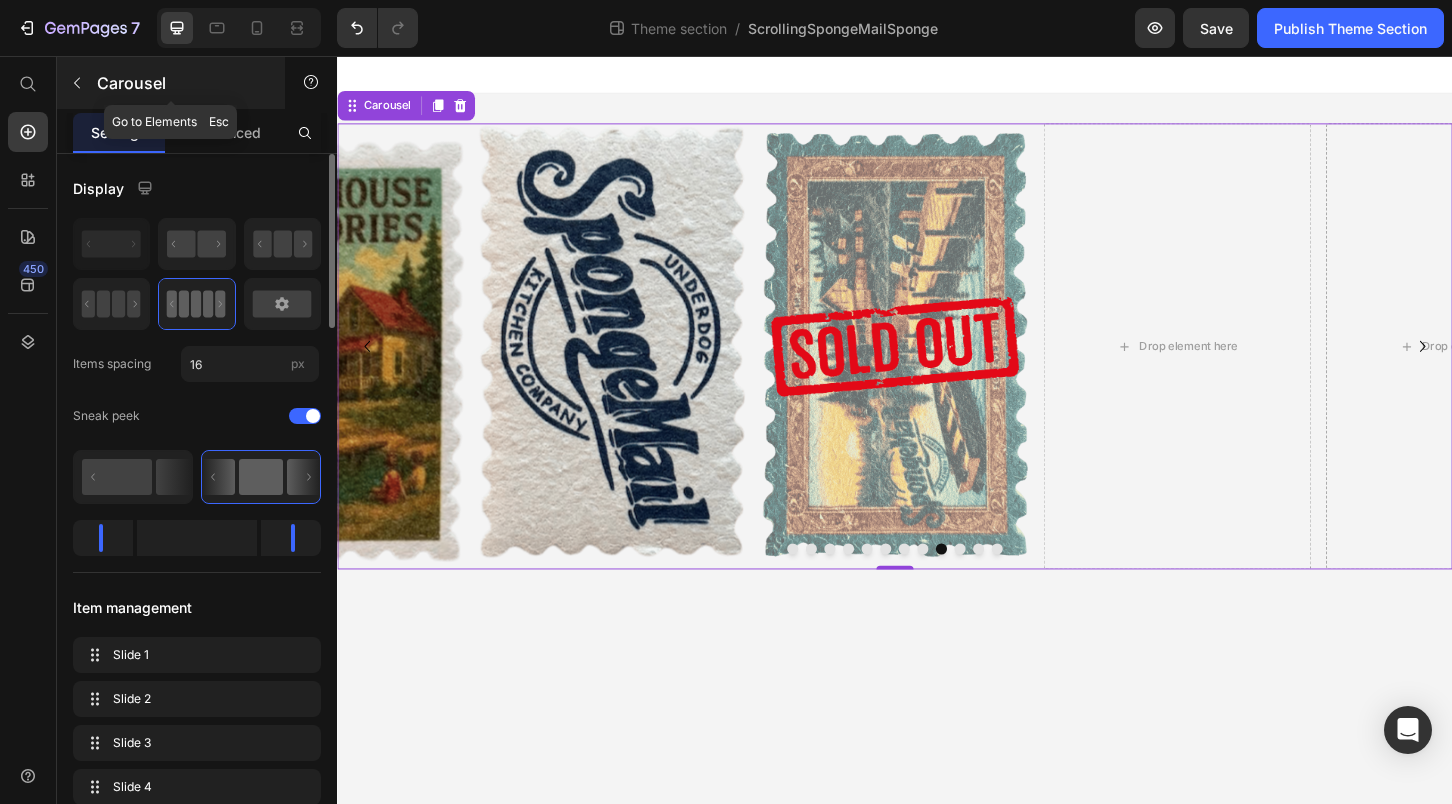 click 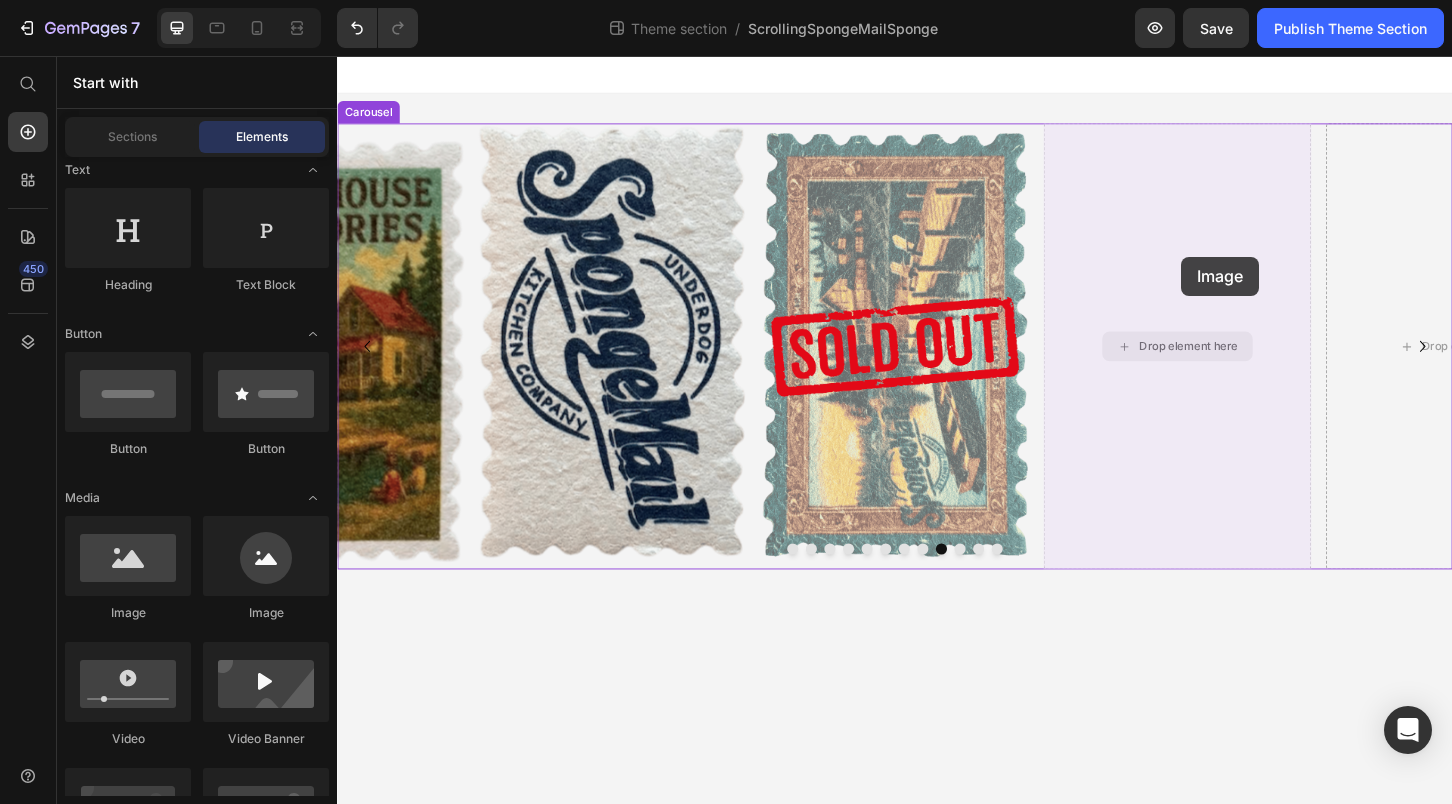 drag, startPoint x: 549, startPoint y: 623, endPoint x: 1241, endPoint y: 269, distance: 777.29016 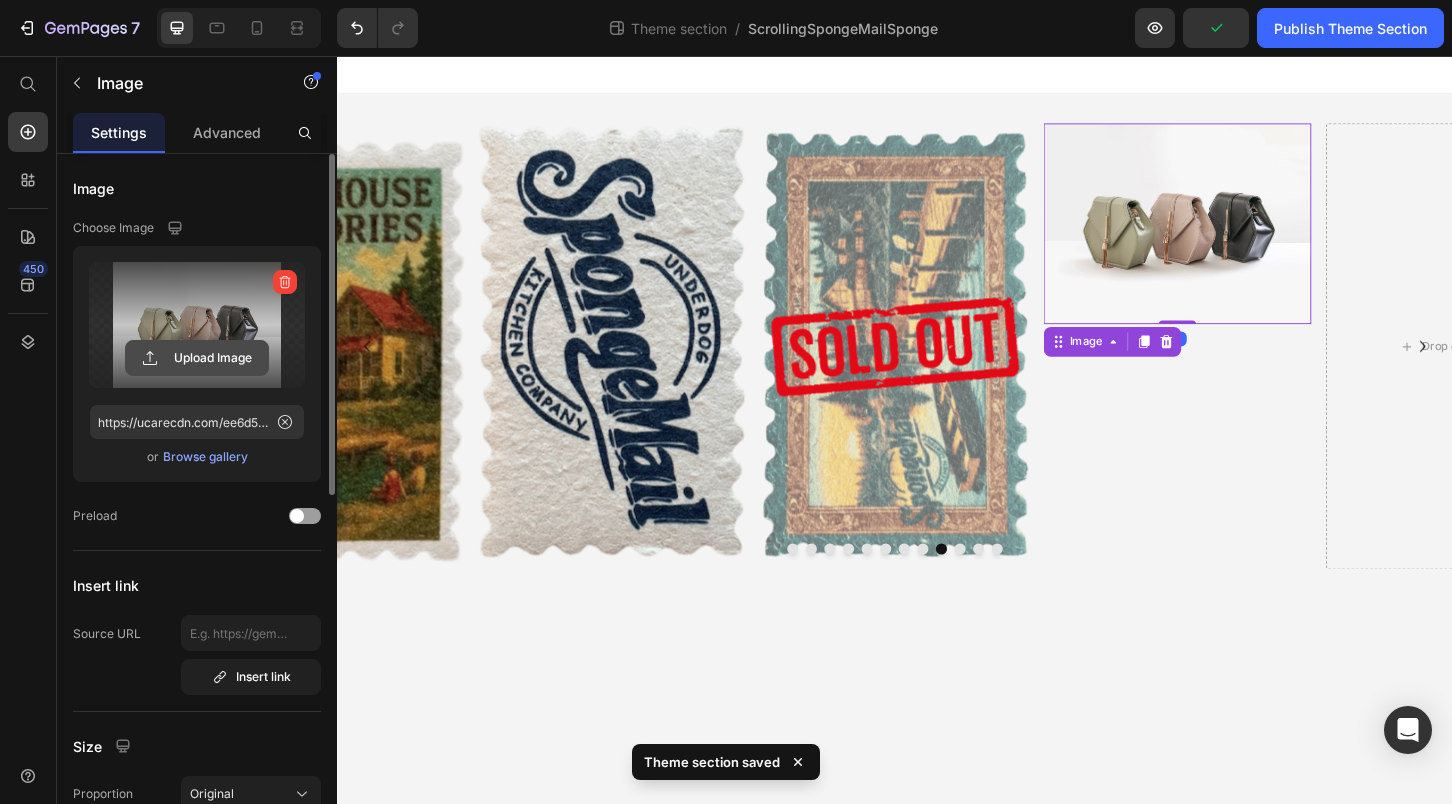 click 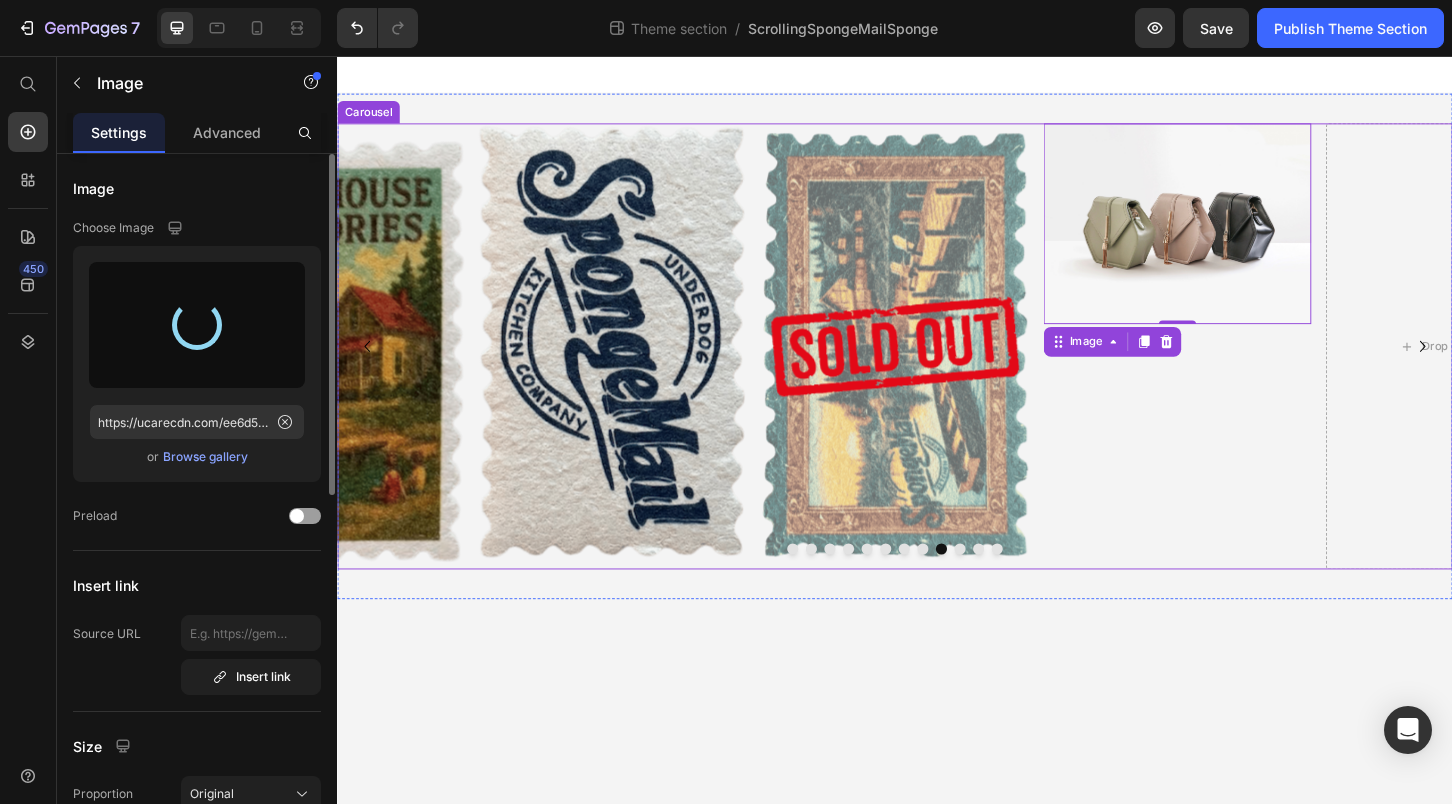 type on "https://cdn.shopify.com/s/files/1/0772/5685/1742/files/gempages_557753616052519861-2545dc75-5a62-4ba1-a53c-5733ddd8c6a0.png" 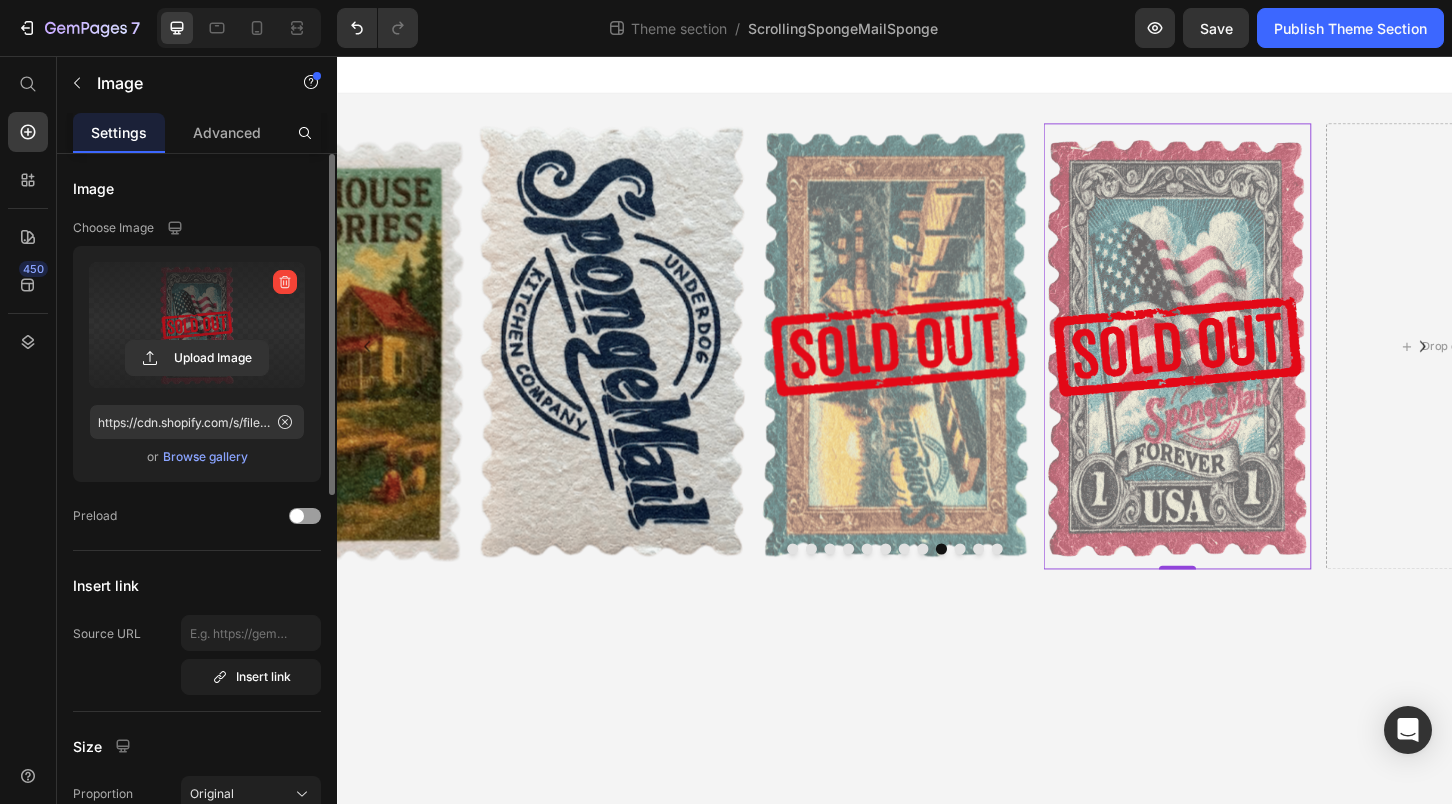 click on "Drop element here" at bounding box center [1545, 368] 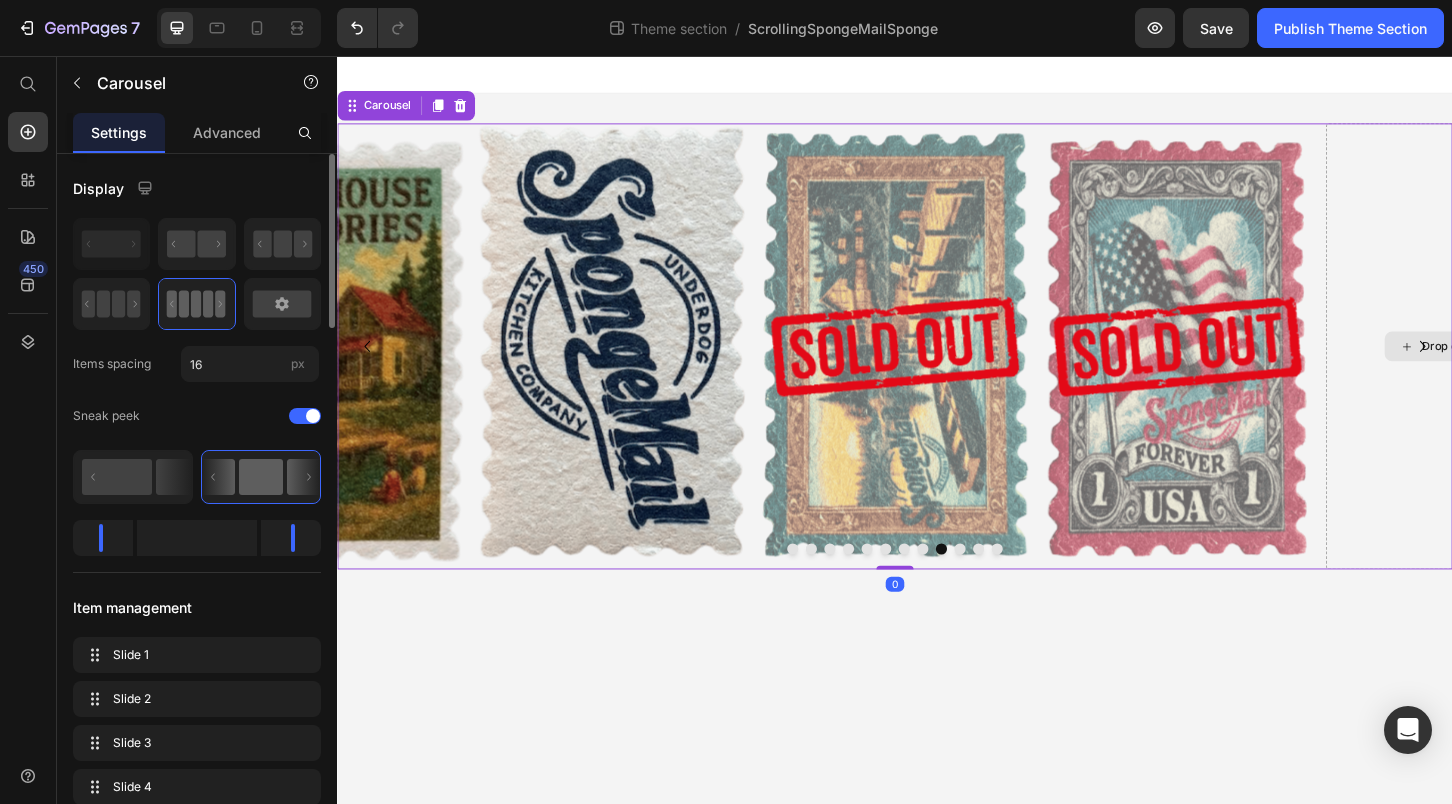 click on "Drop element here" at bounding box center (1545, 368) 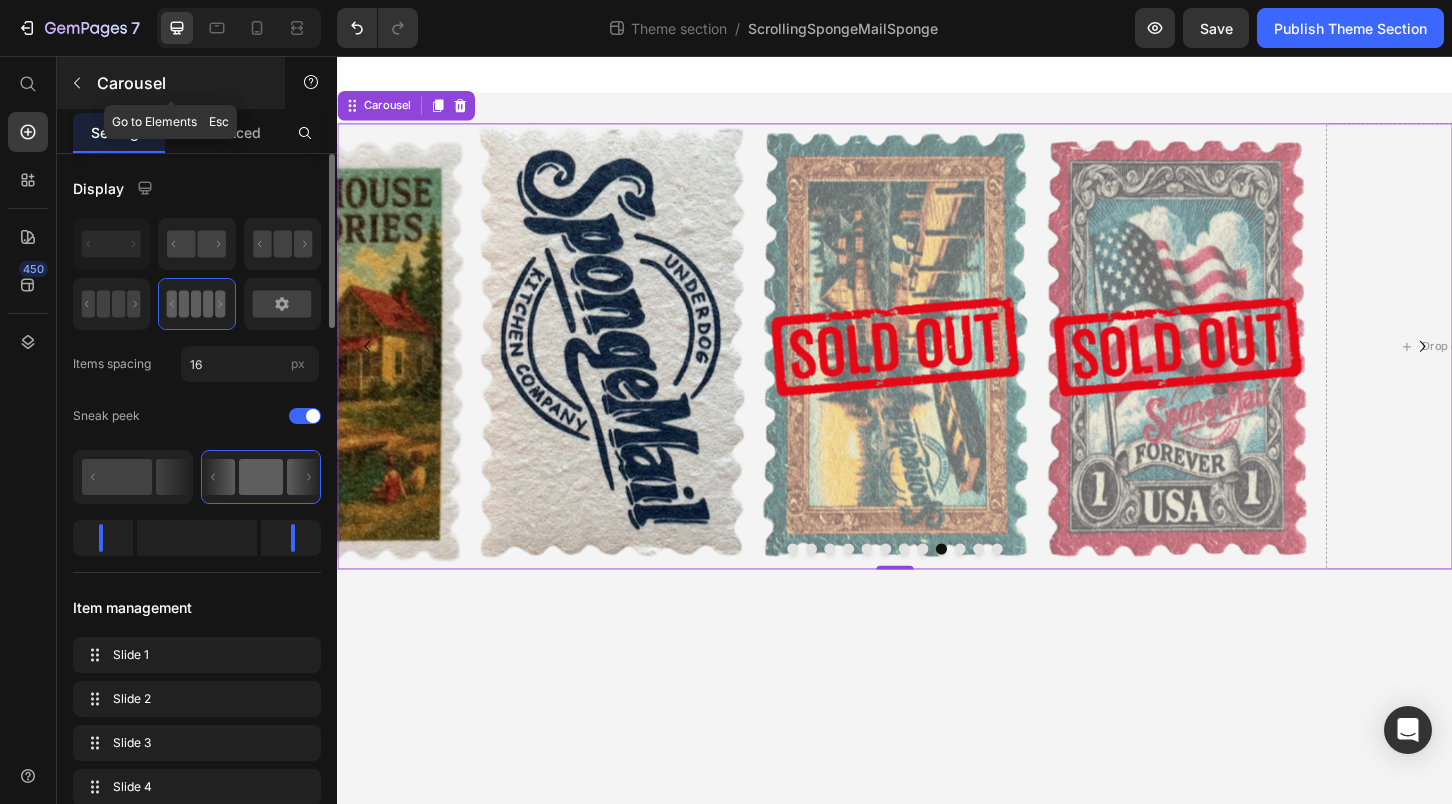 click 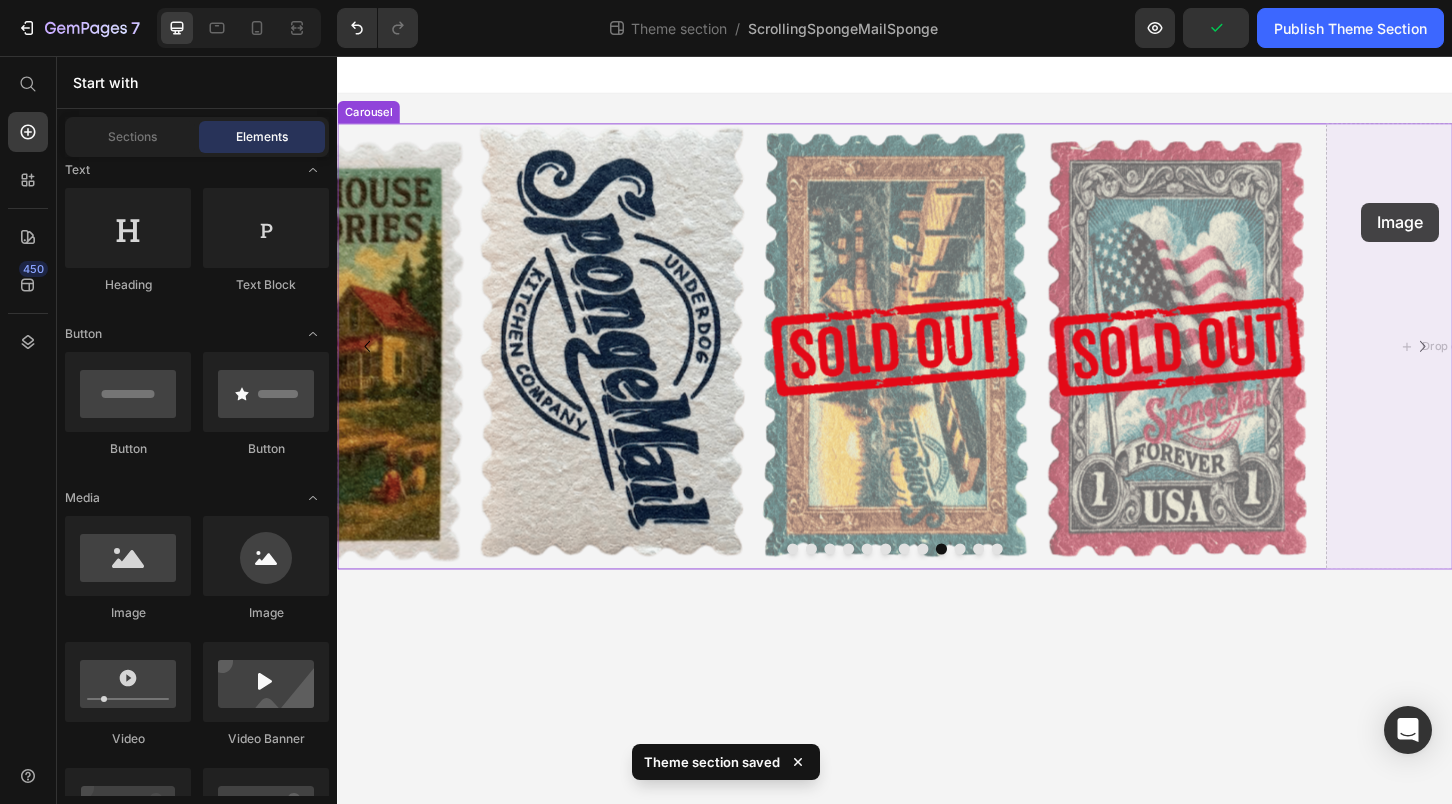 drag, startPoint x: 466, startPoint y: 618, endPoint x: 1437, endPoint y: 213, distance: 1052.077 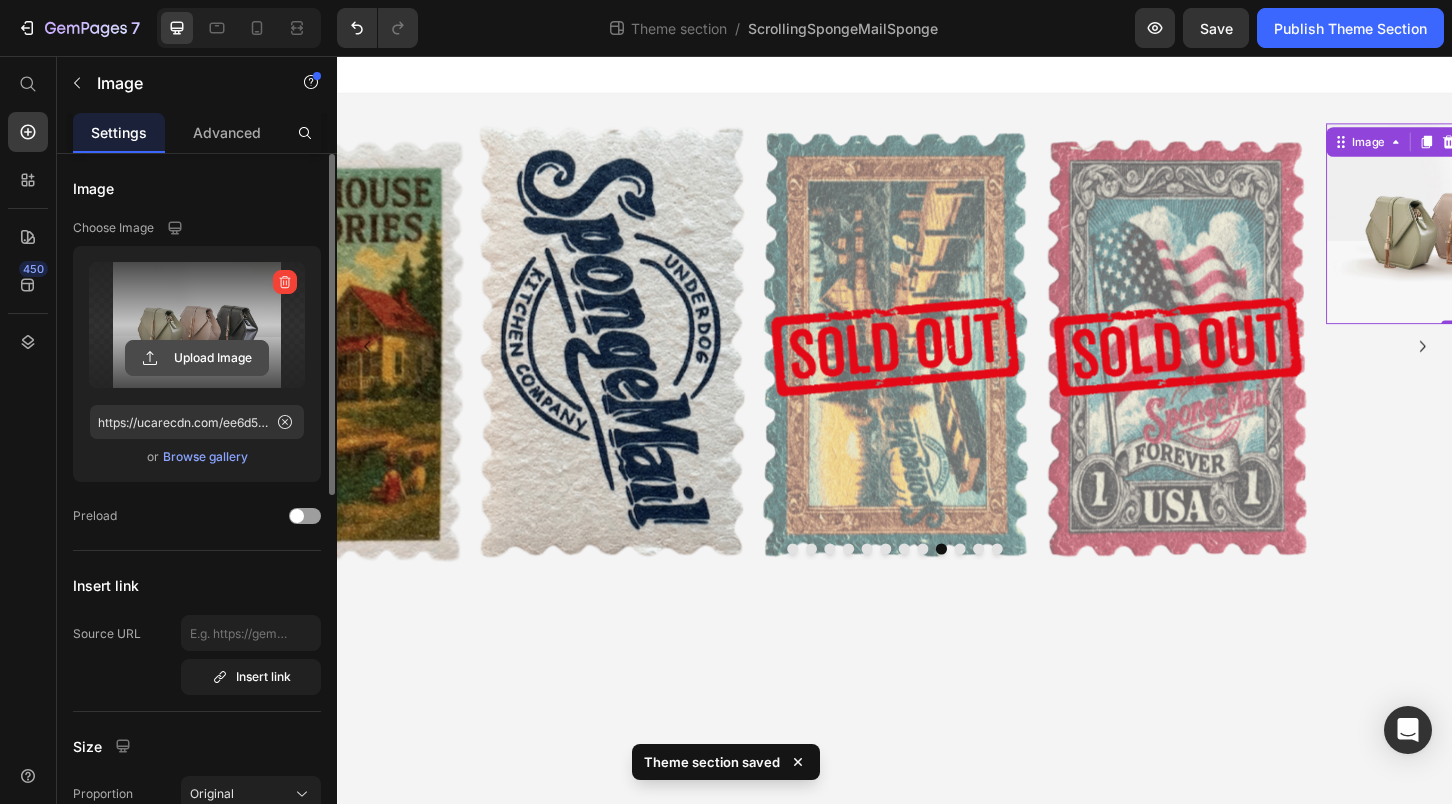 click 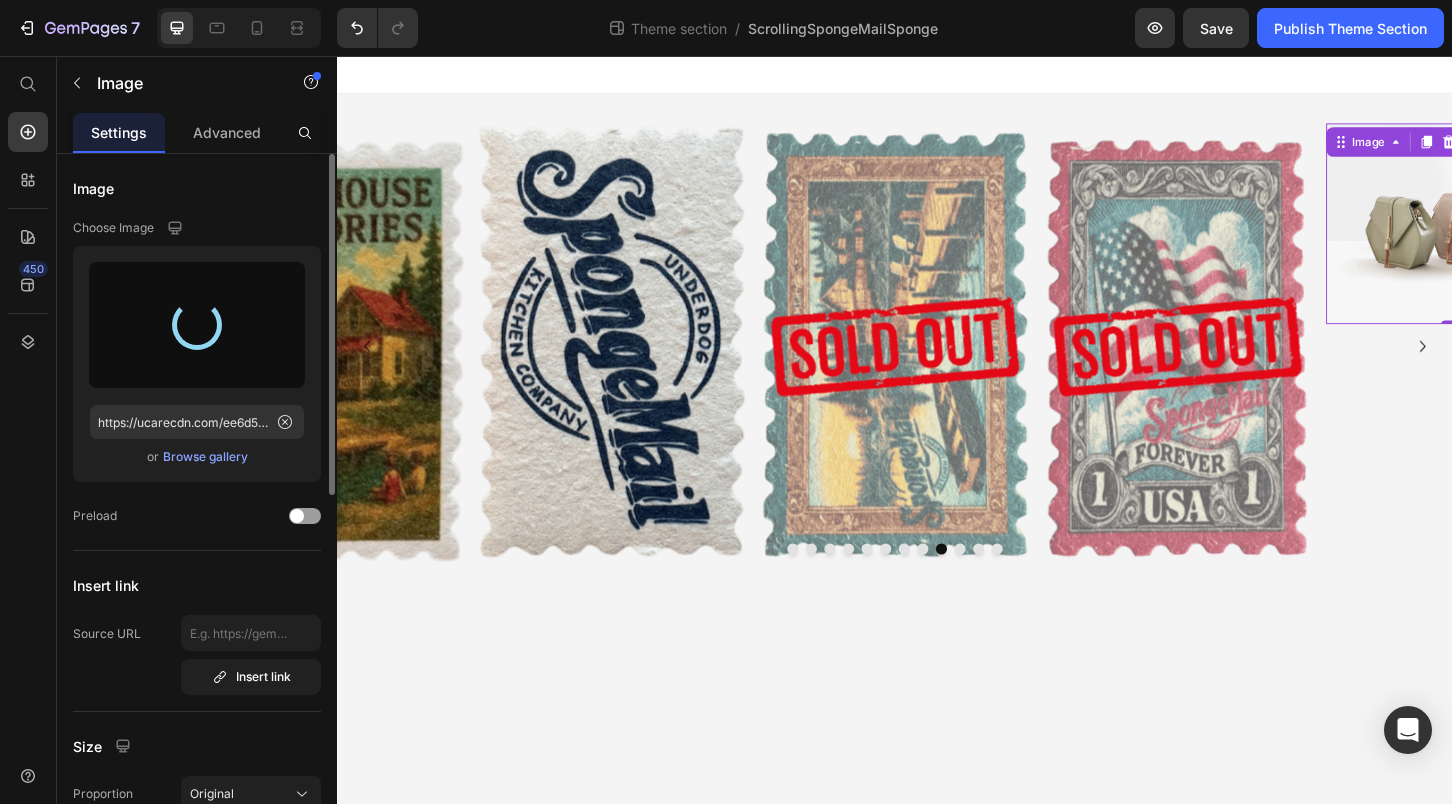 type on "https://cdn.shopify.com/s/files/1/0772/5685/1742/files/gempages_557753616052519861-796ac5fd-412a-4699-b818-5d5019749f0a.png" 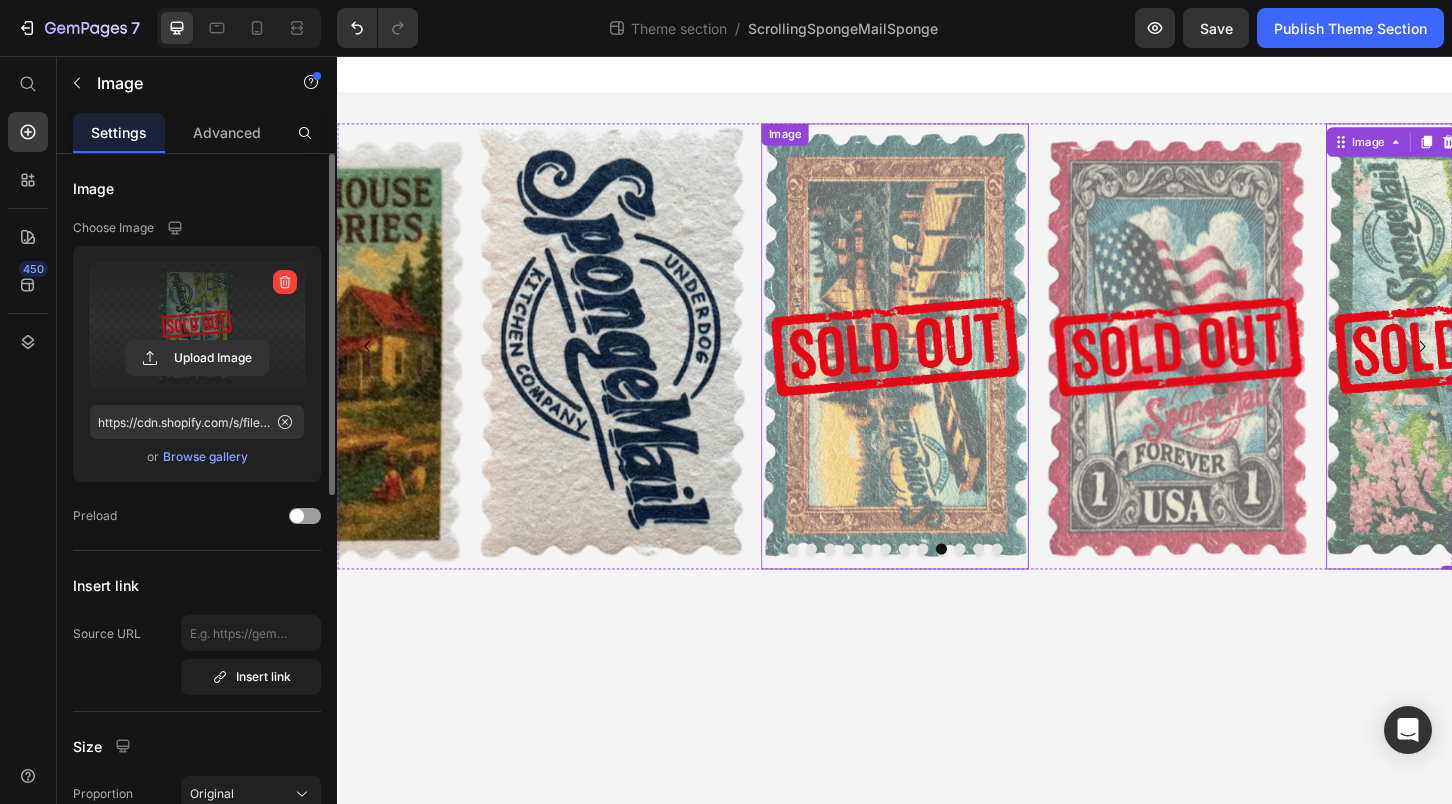 click at bounding box center [937, 368] 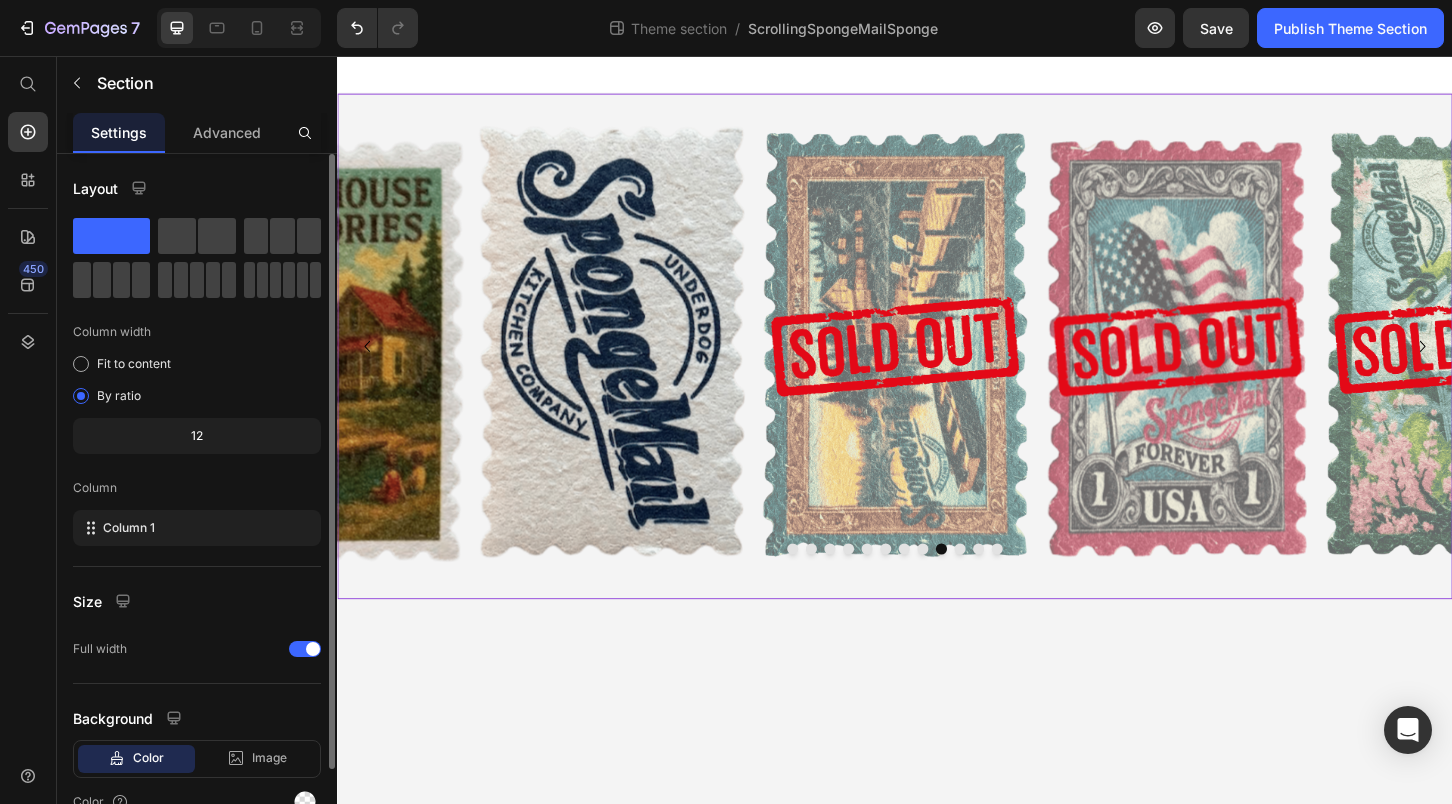 click on "Image Image Image Image Image Image Image Image Image Image Image Image
Carousel" at bounding box center (937, 368) 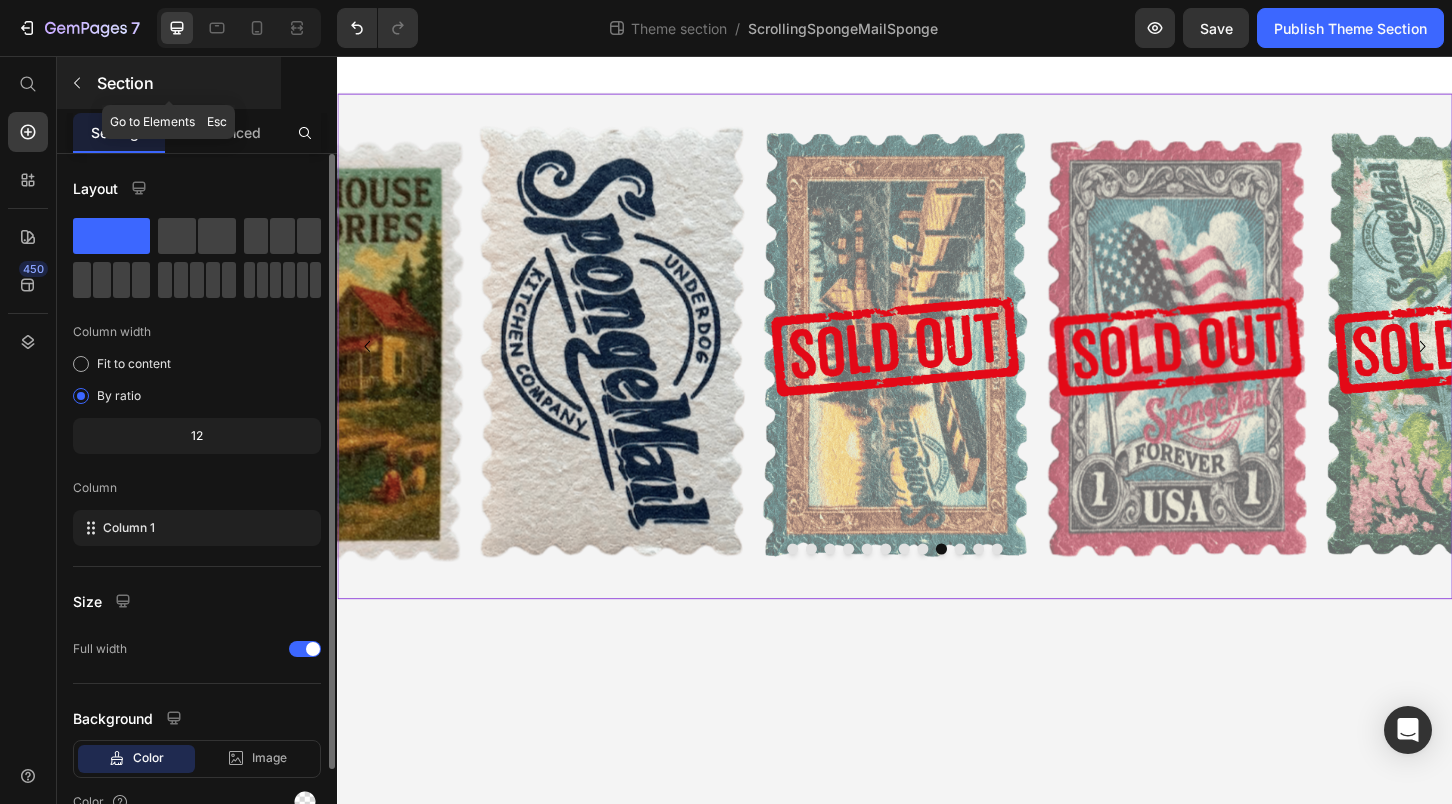 click 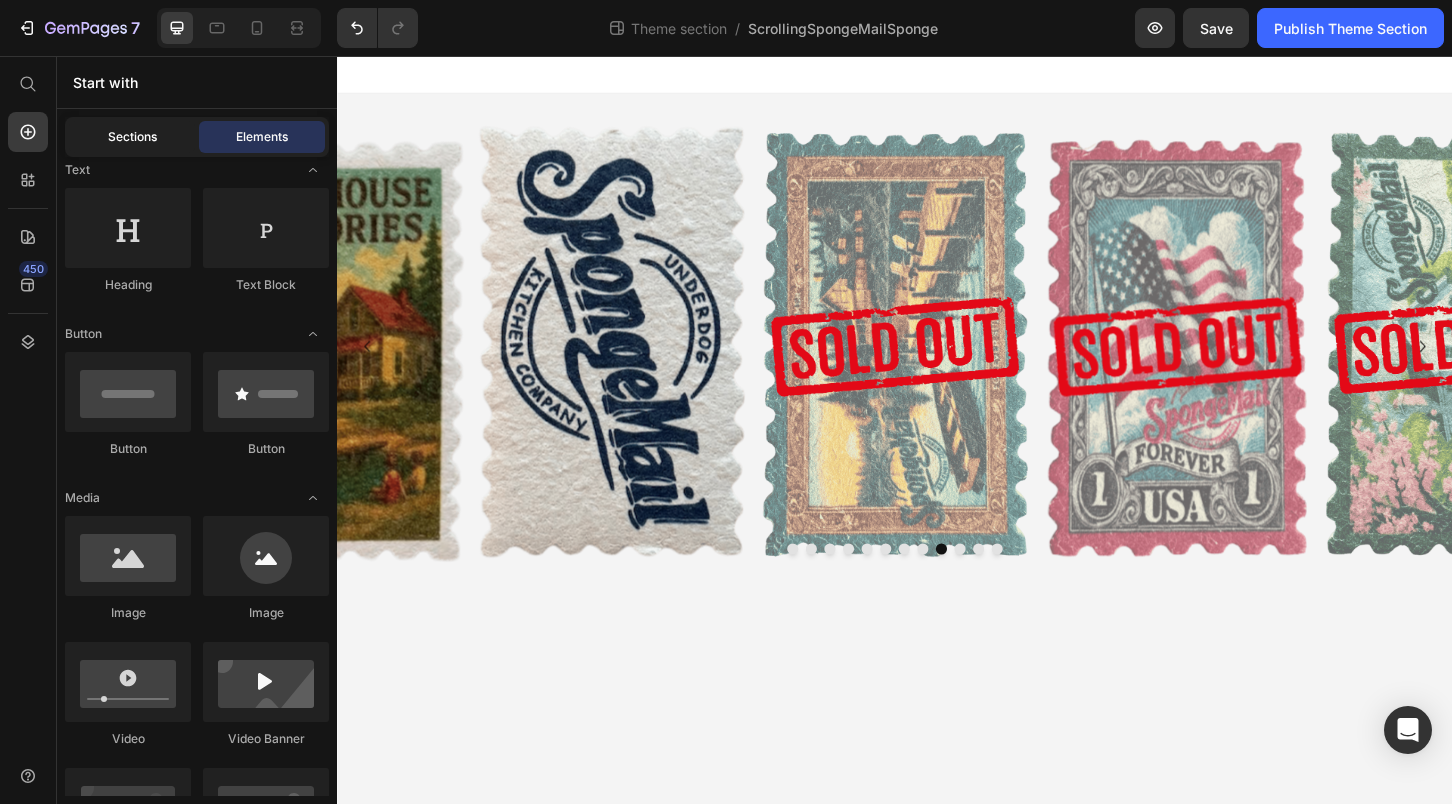 click on "Sections" at bounding box center [132, 137] 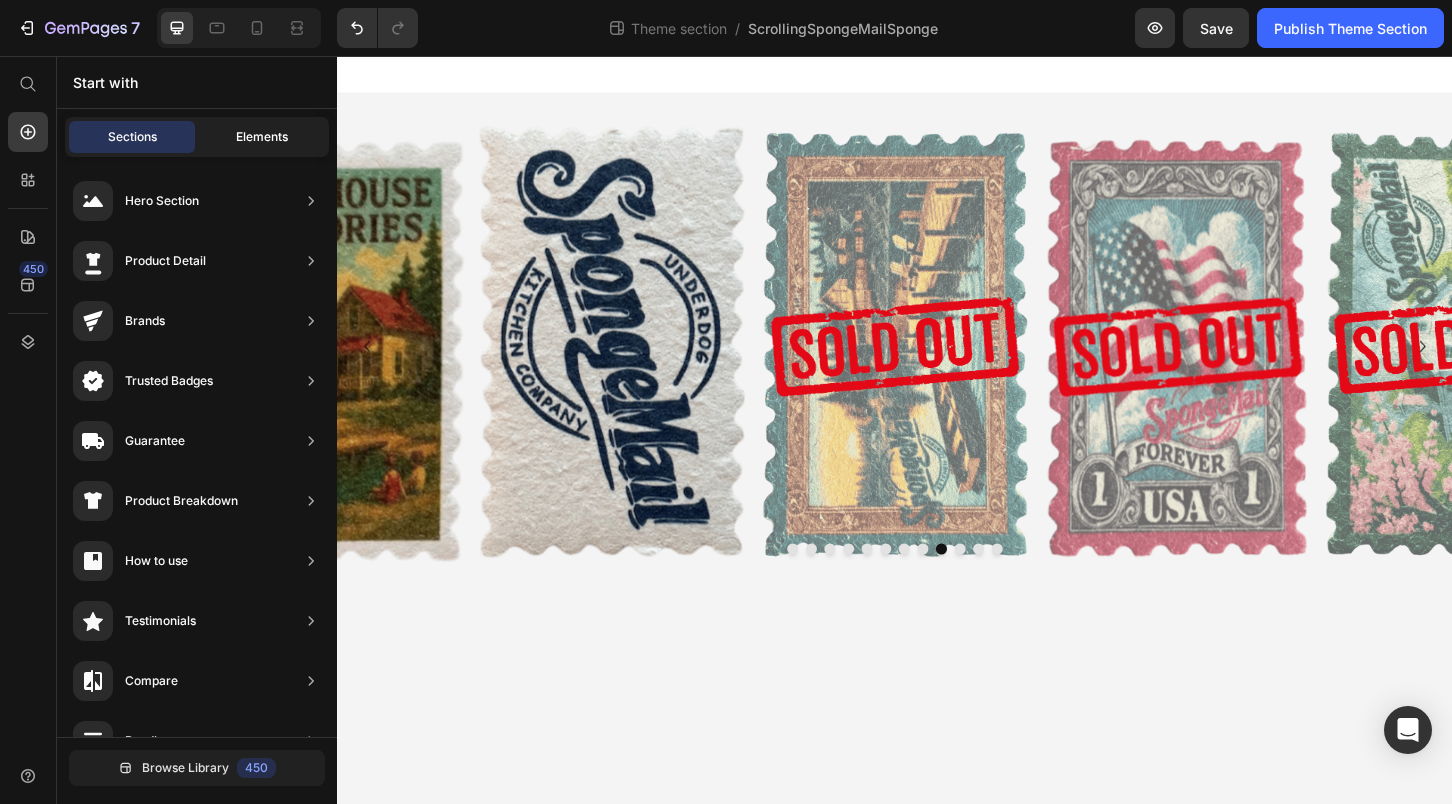 click on "Elements" 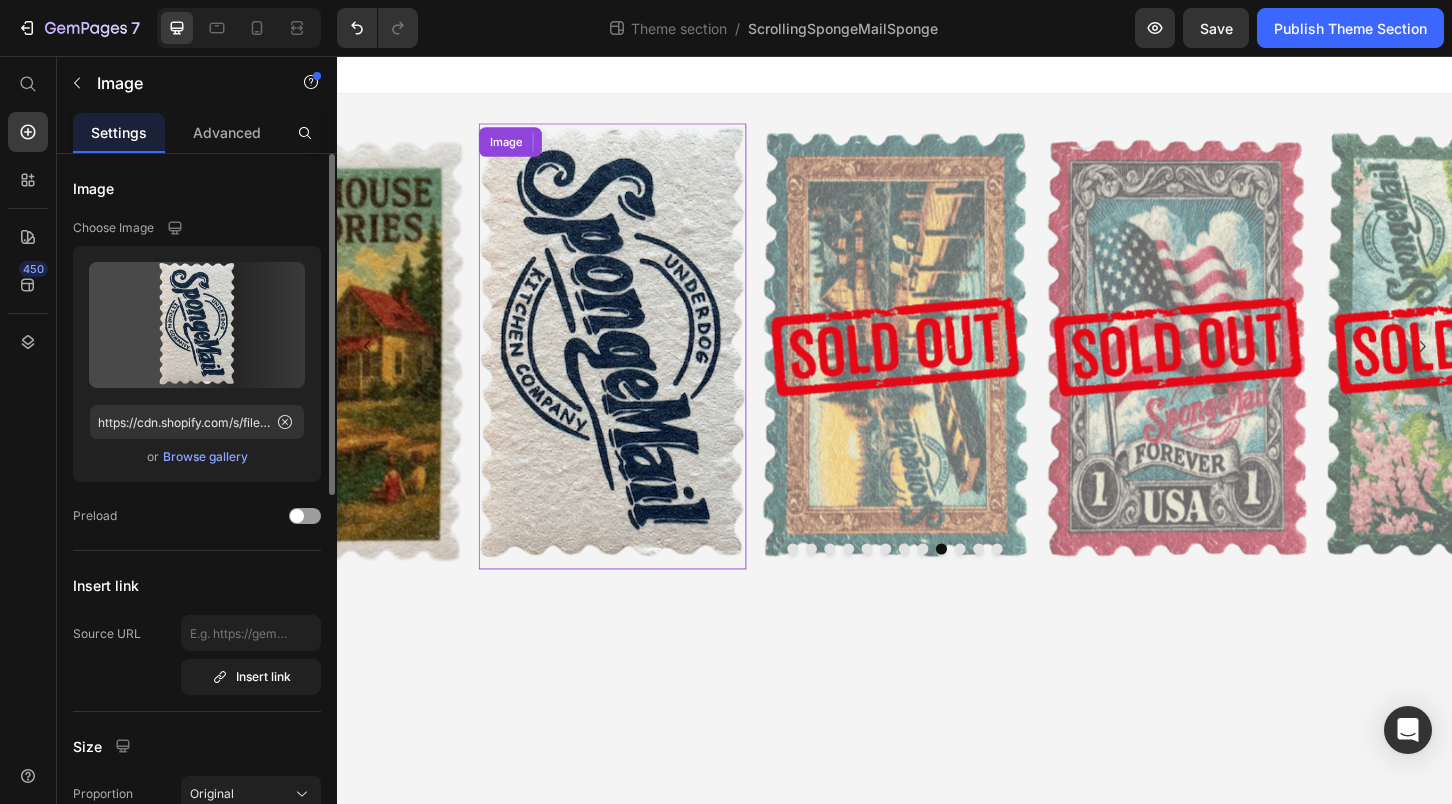 click at bounding box center (633, 368) 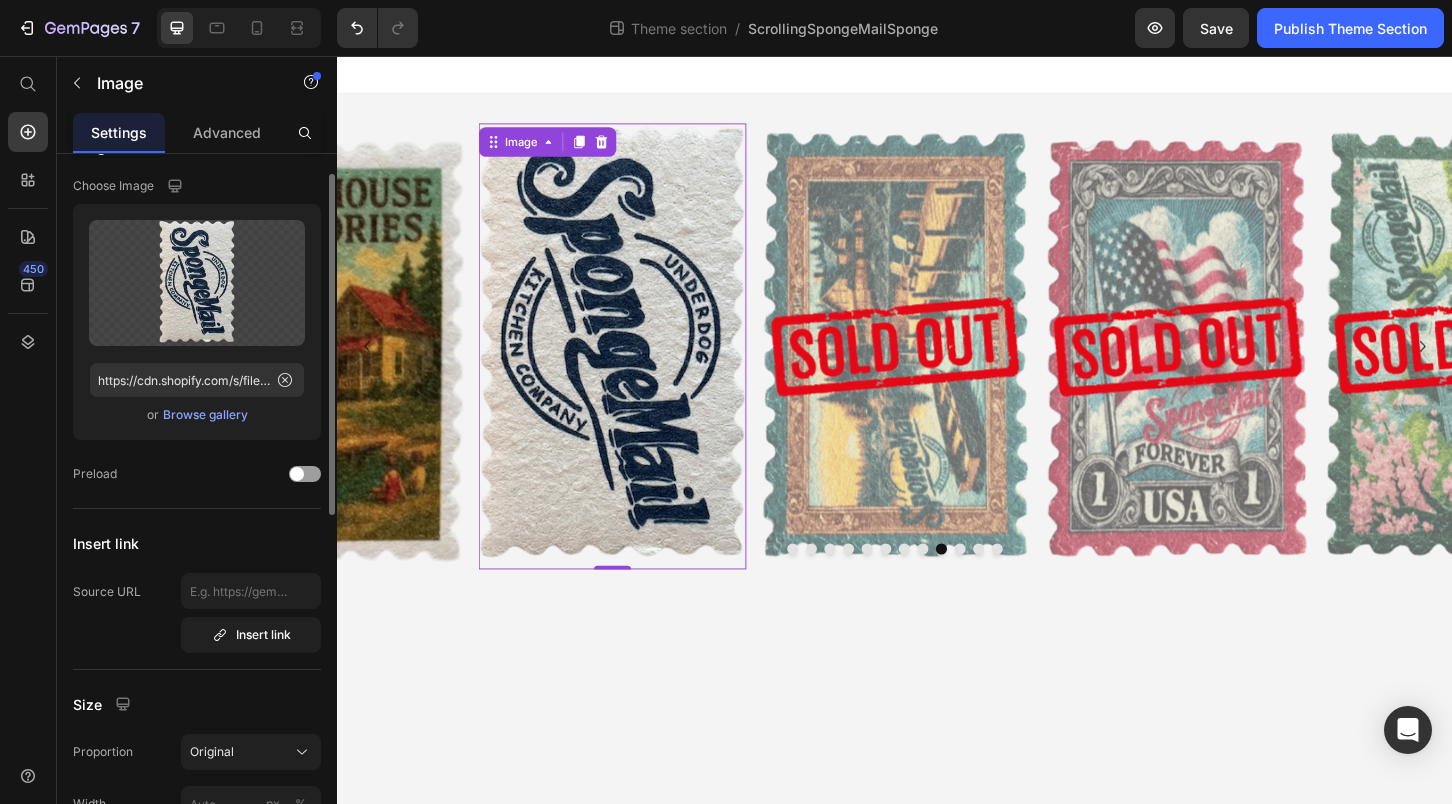 scroll, scrollTop: 0, scrollLeft: 0, axis: both 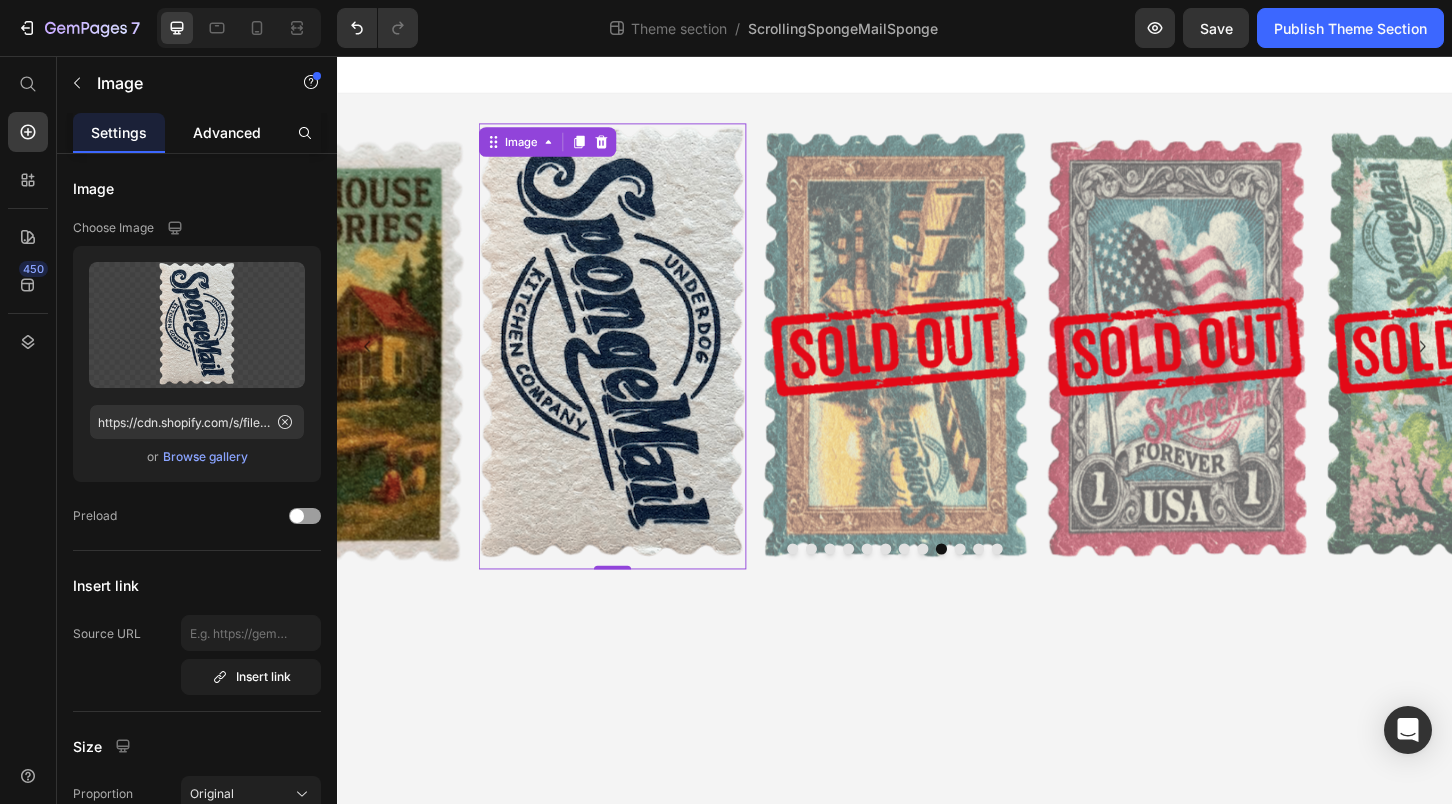 click on "Advanced" at bounding box center (227, 132) 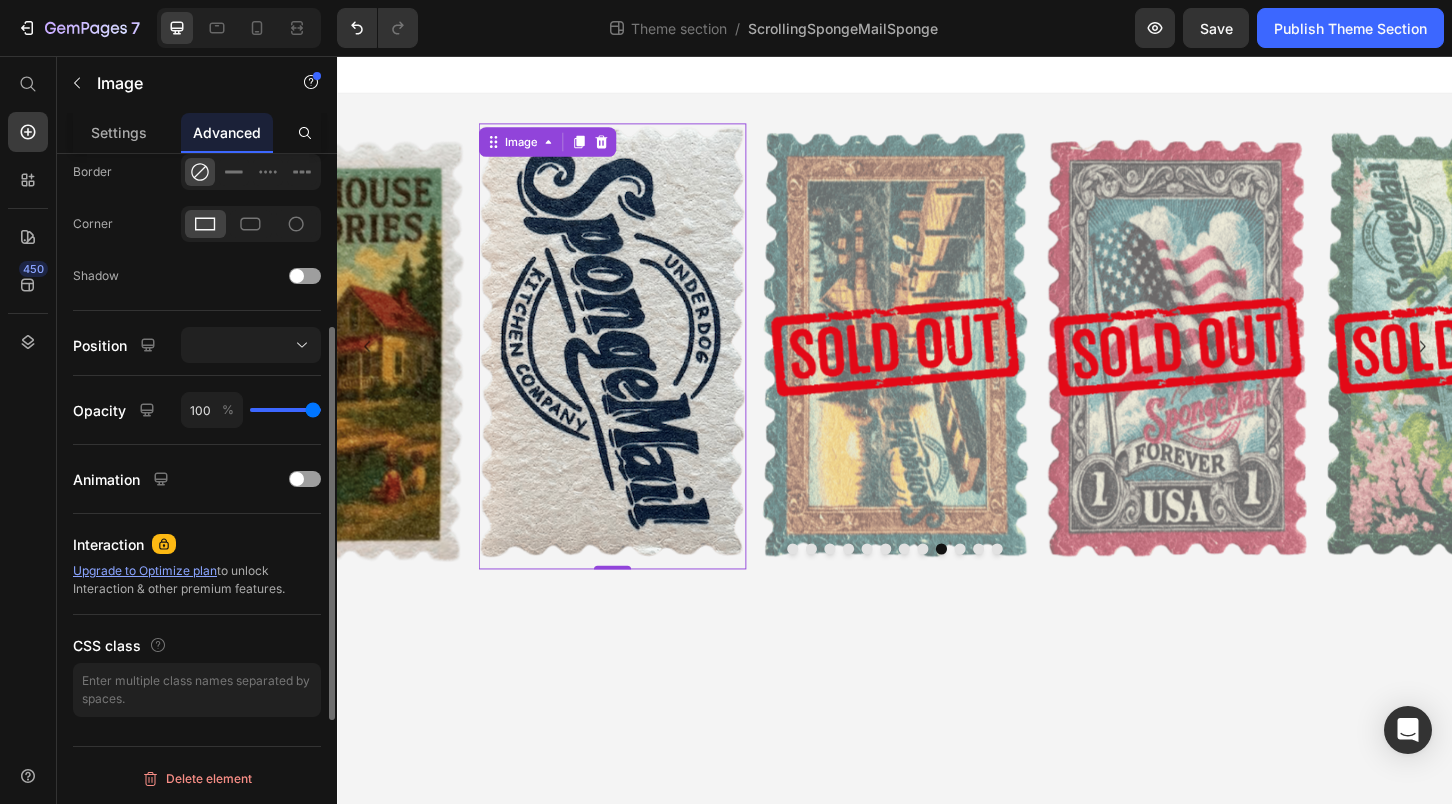 scroll, scrollTop: 0, scrollLeft: 0, axis: both 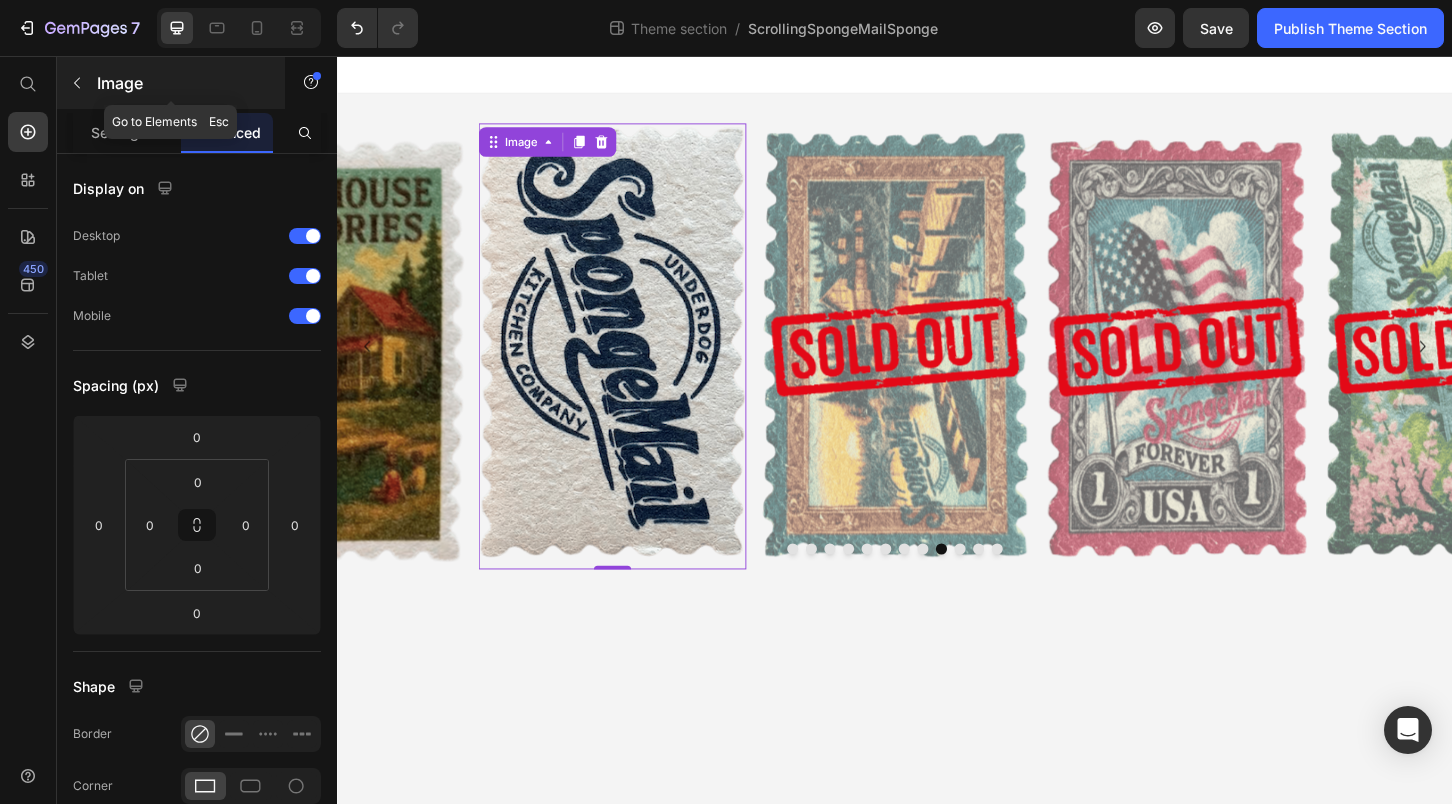 click 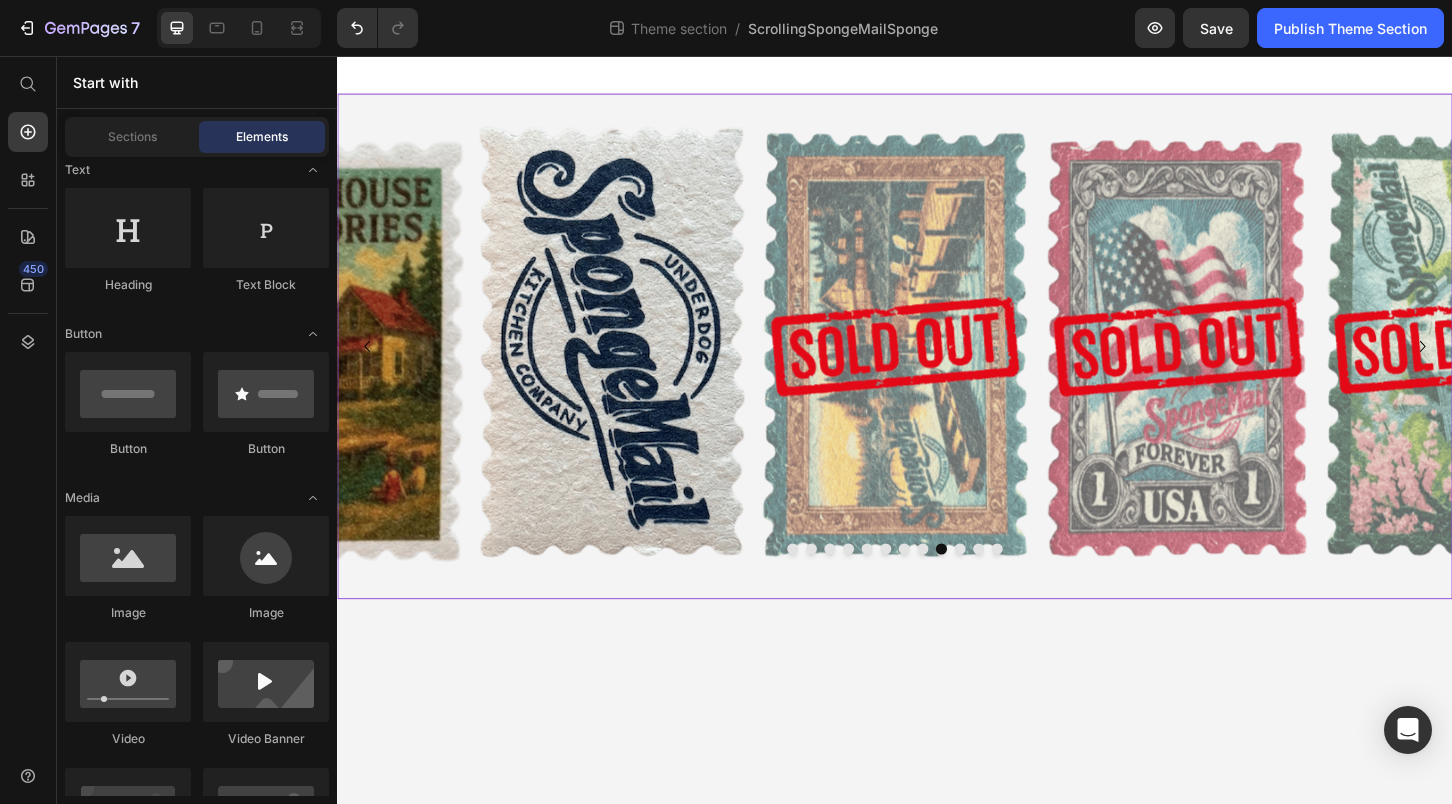 click at bounding box center (633, 368) 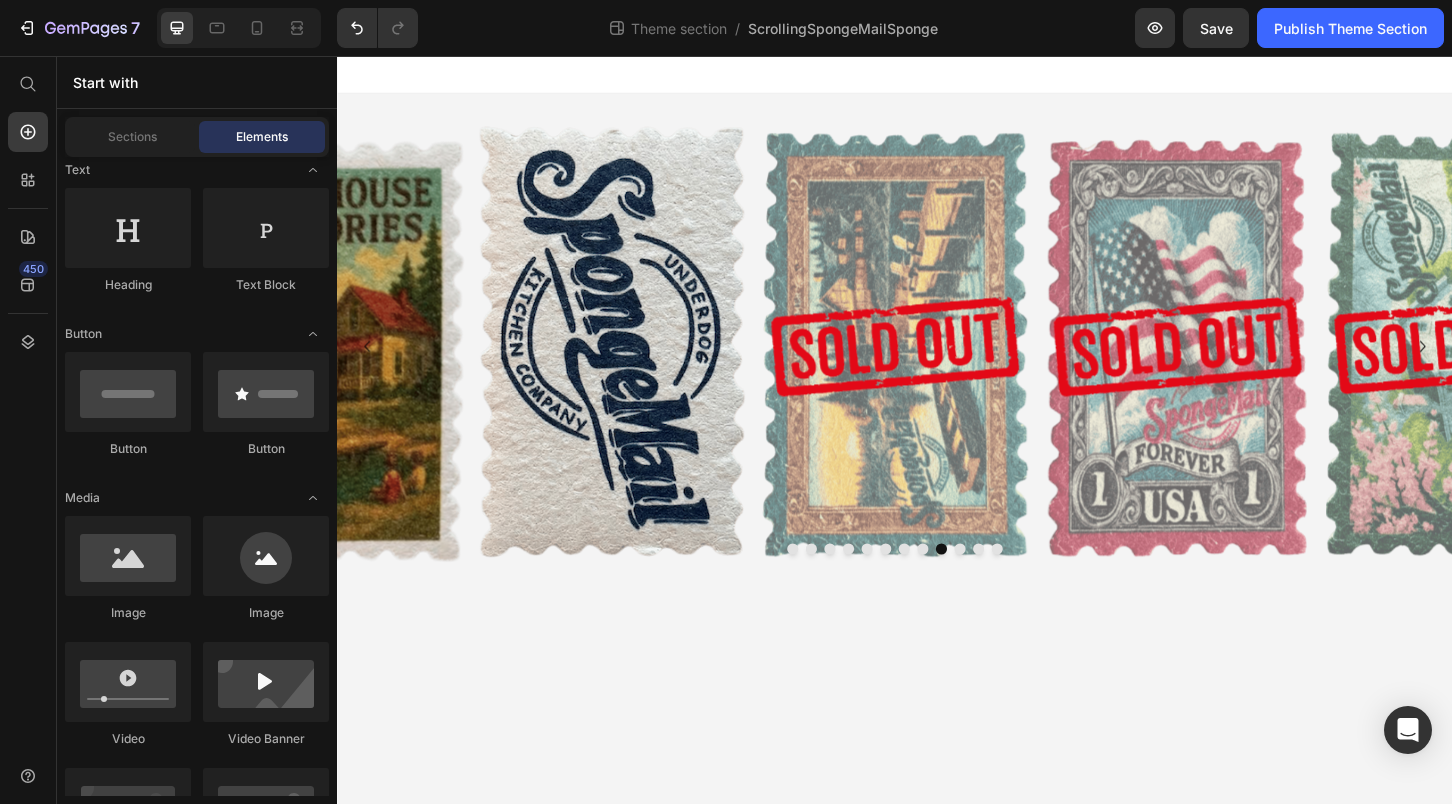 click at bounding box center [937, 76] 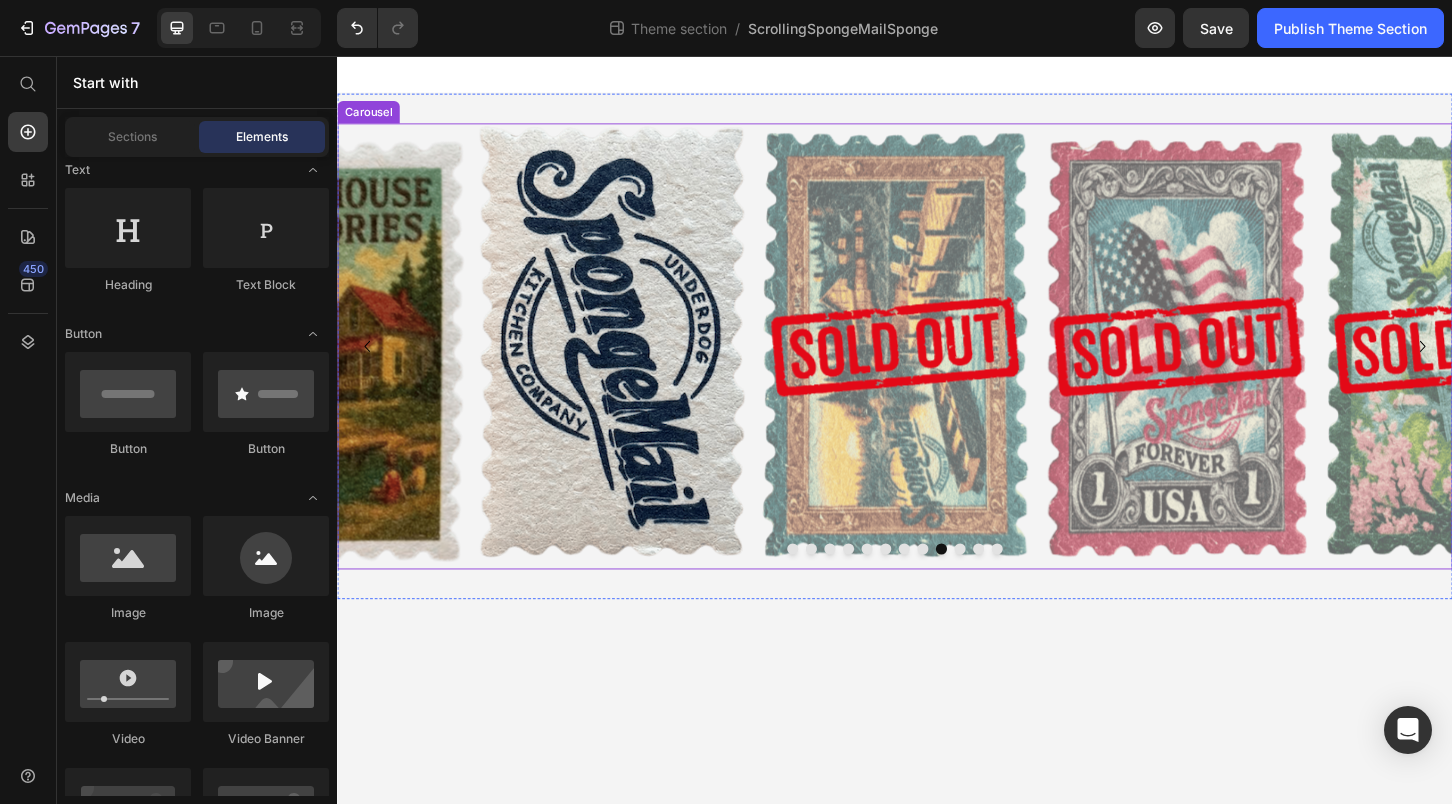 click at bounding box center [967, 586] 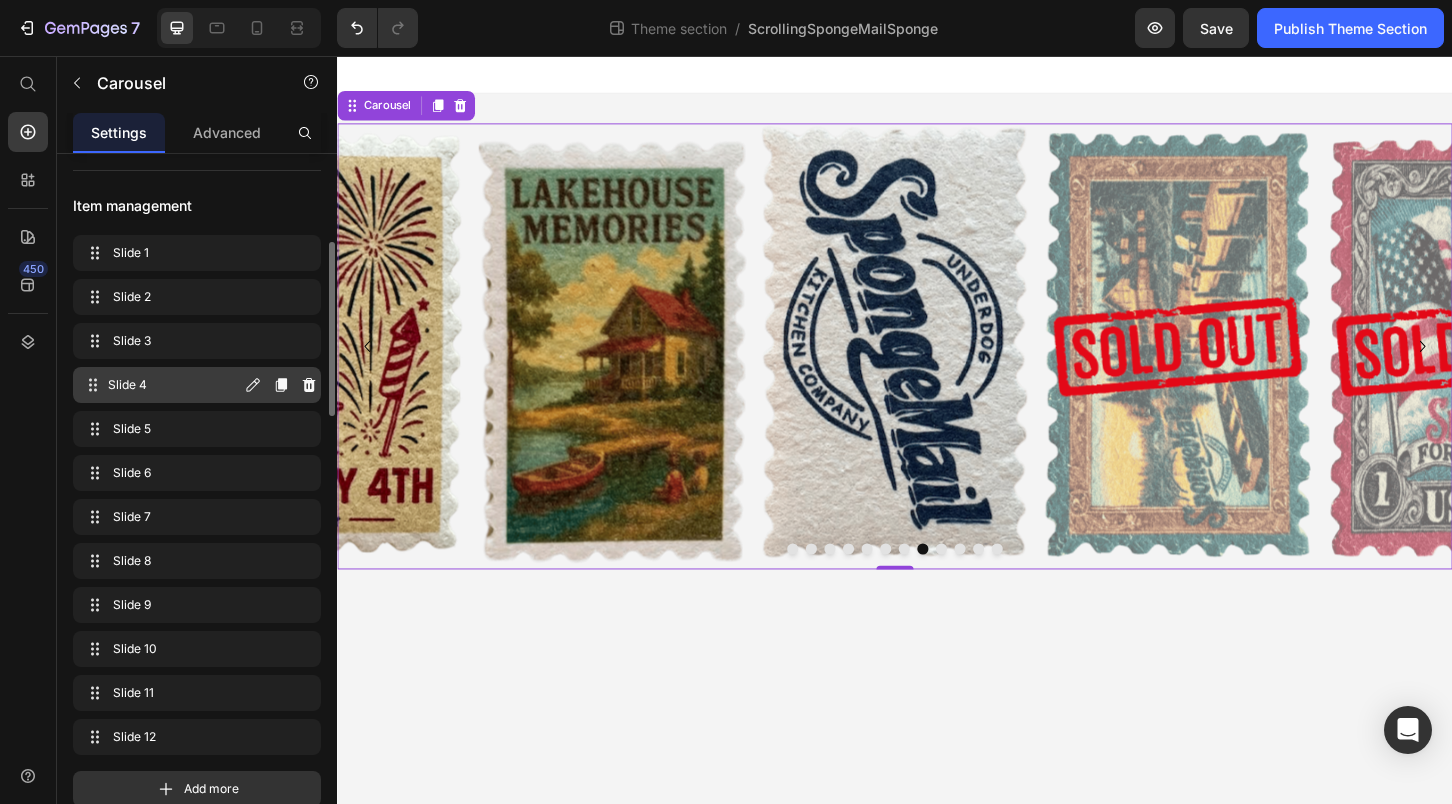 scroll, scrollTop: 421, scrollLeft: 0, axis: vertical 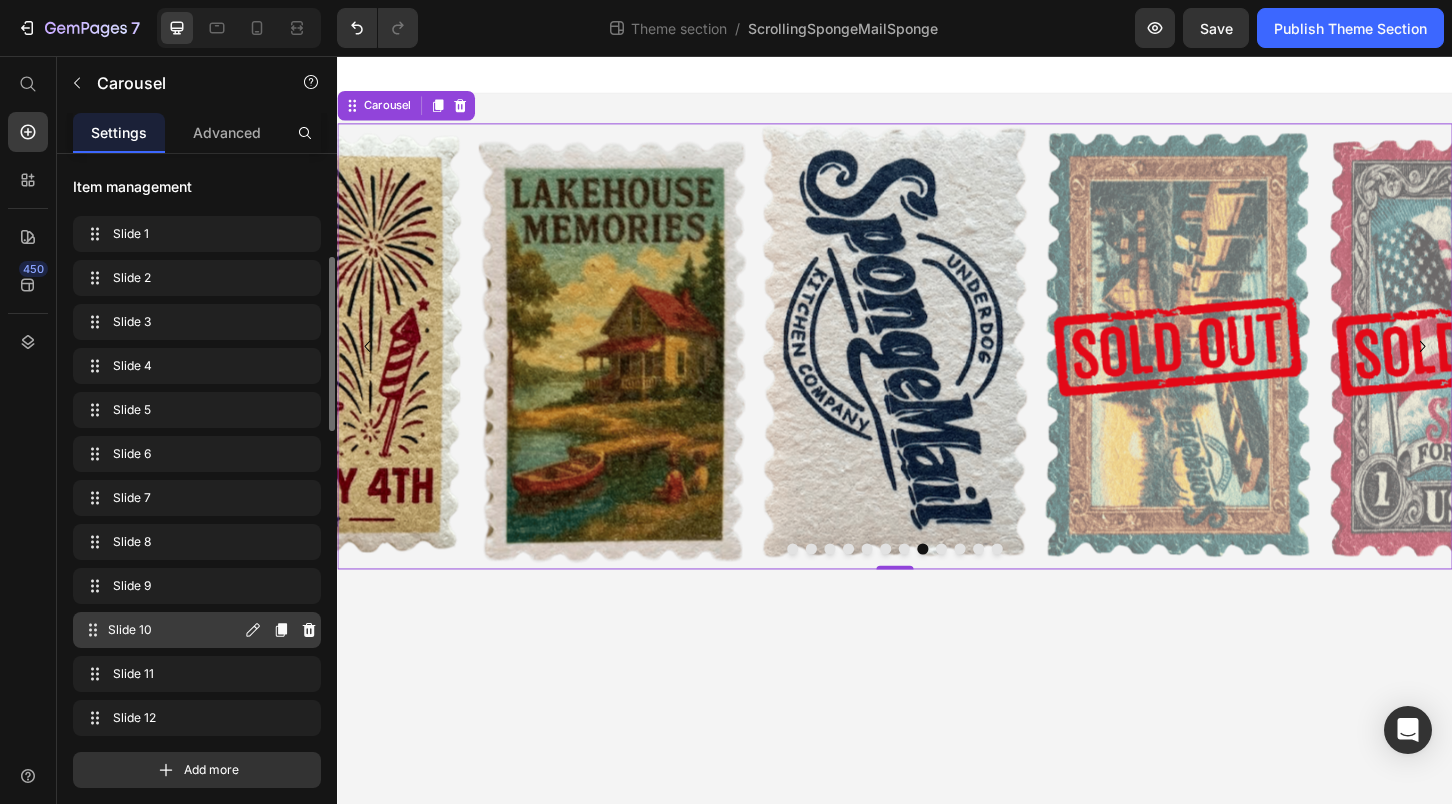 click on "Slide 10" at bounding box center [174, 630] 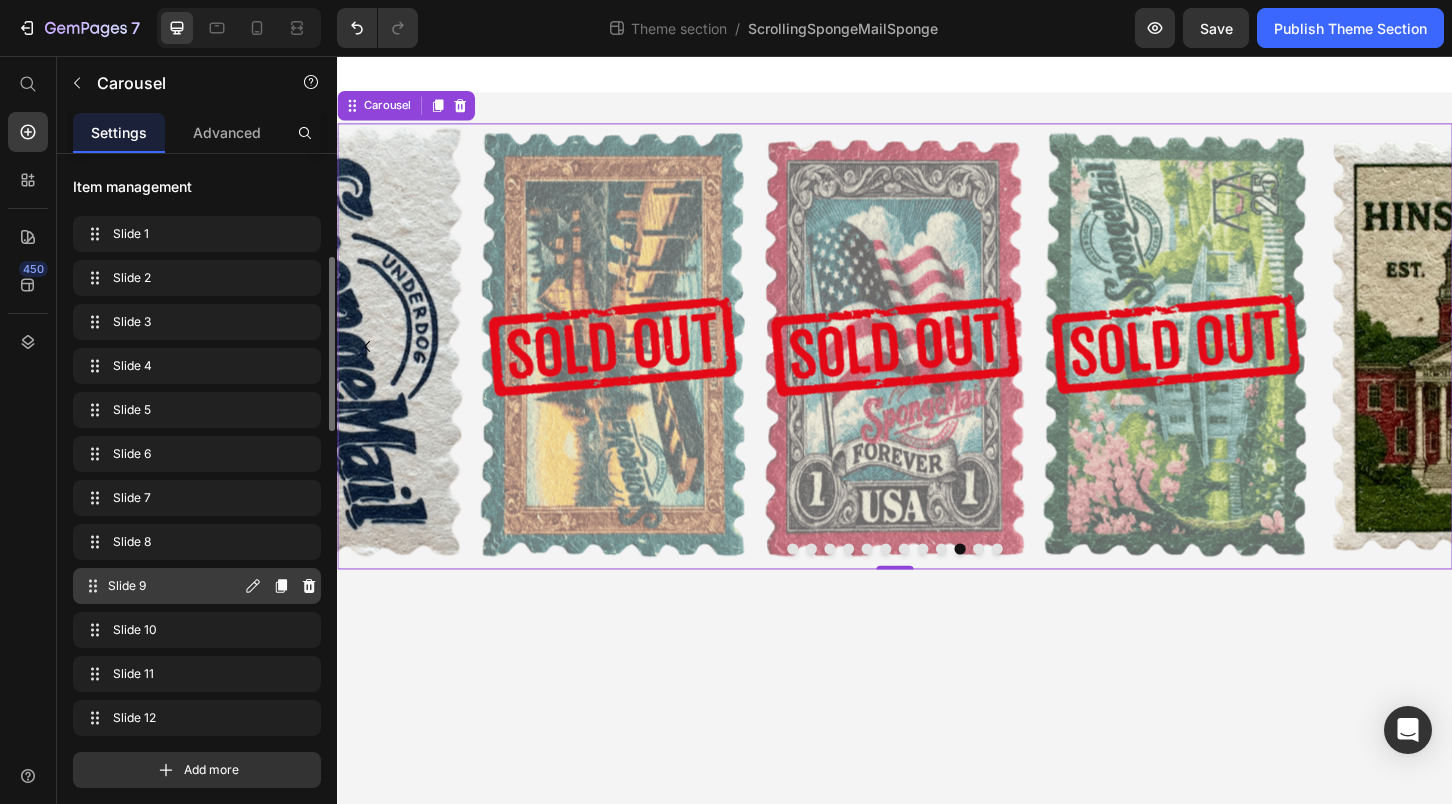 click on "Slide 9" at bounding box center (174, 586) 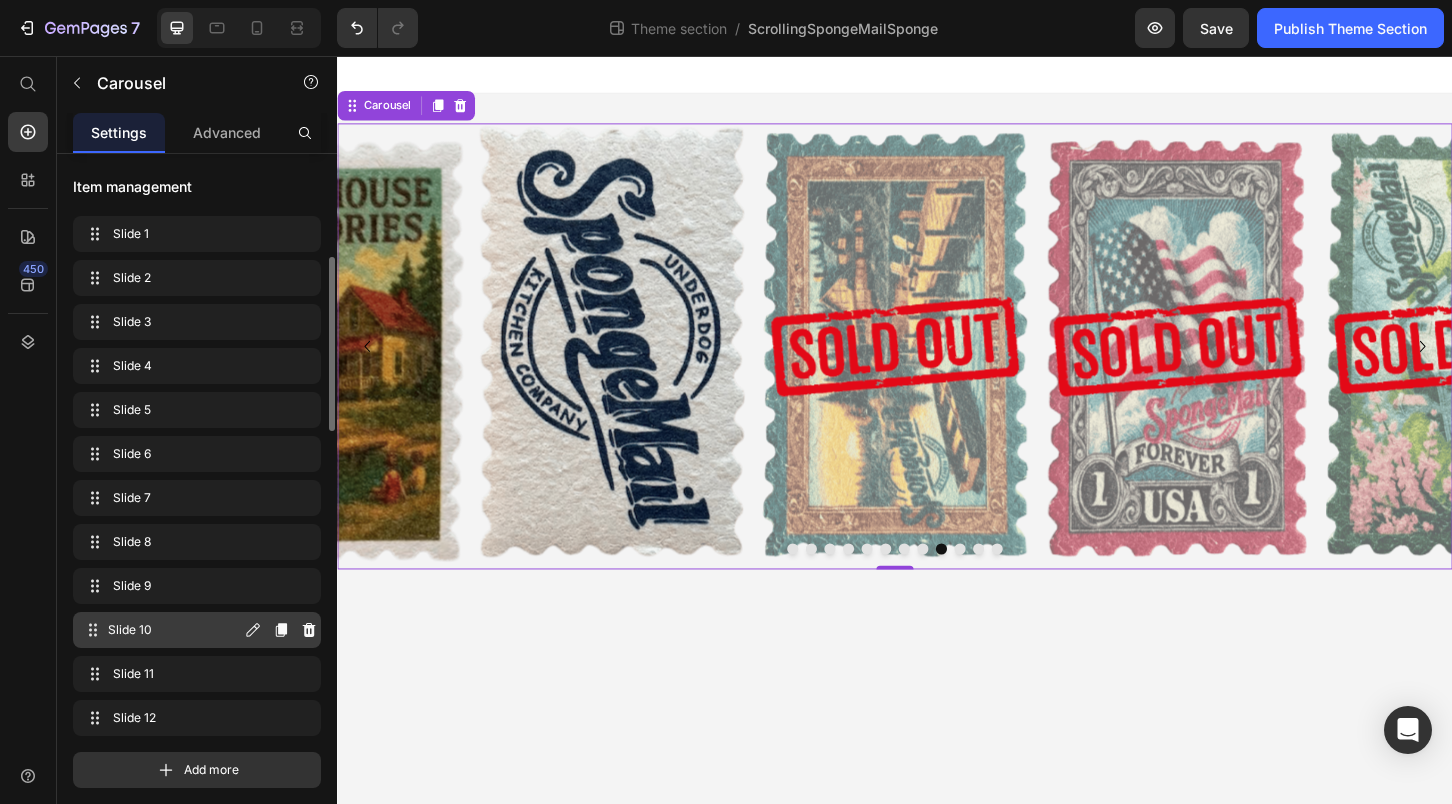 click on "Slide 10" at bounding box center [174, 630] 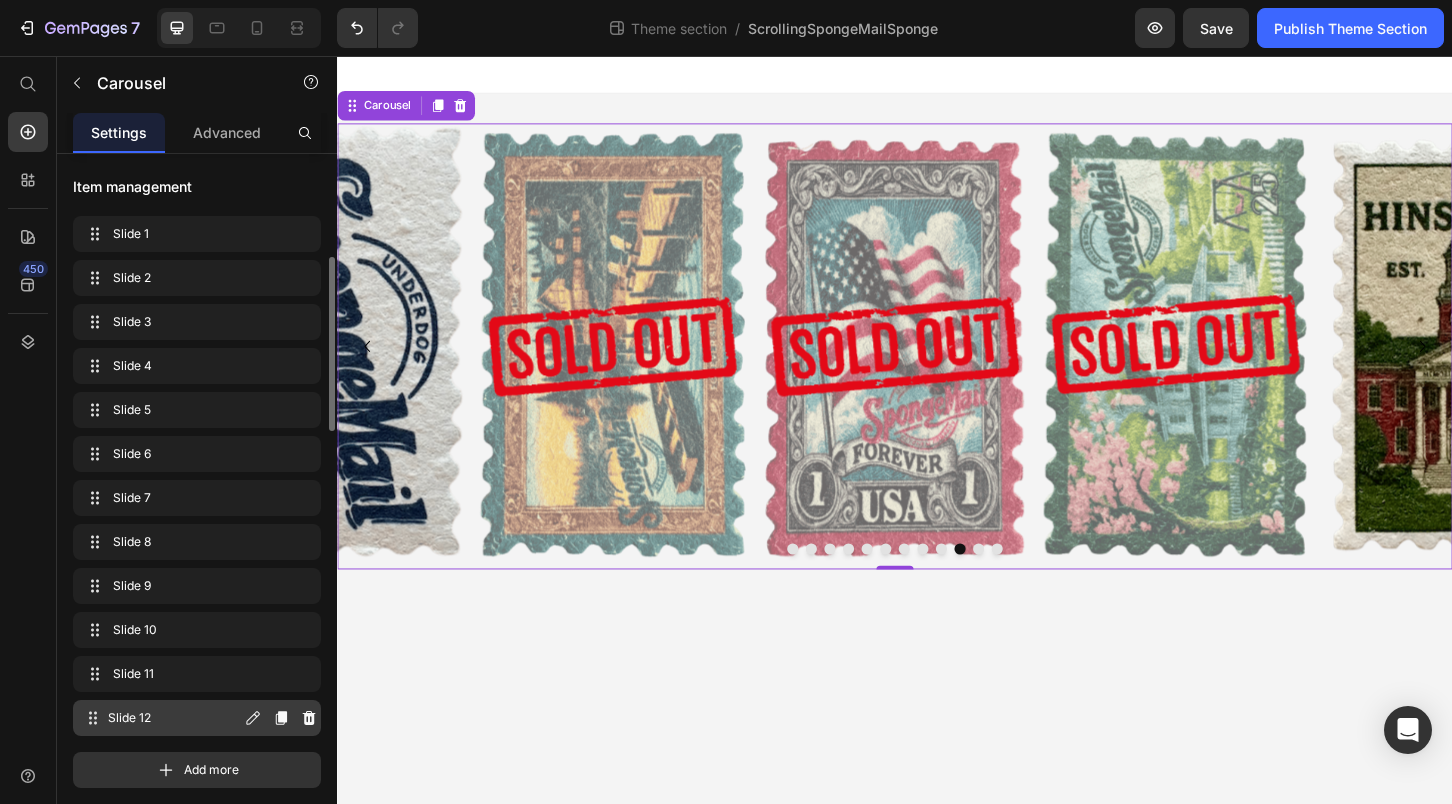 click on "Slide 12" at bounding box center (174, 718) 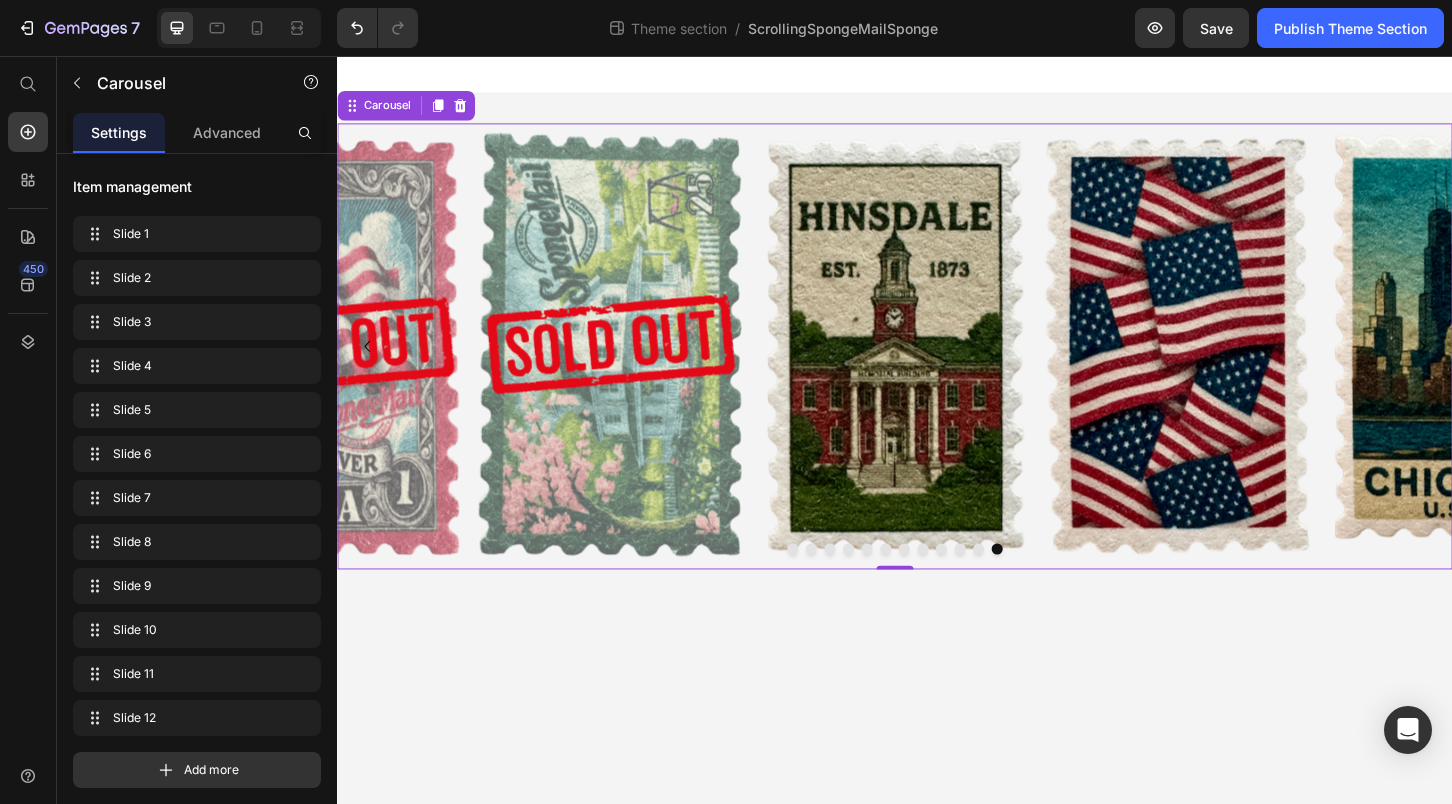 click at bounding box center (1027, 586) 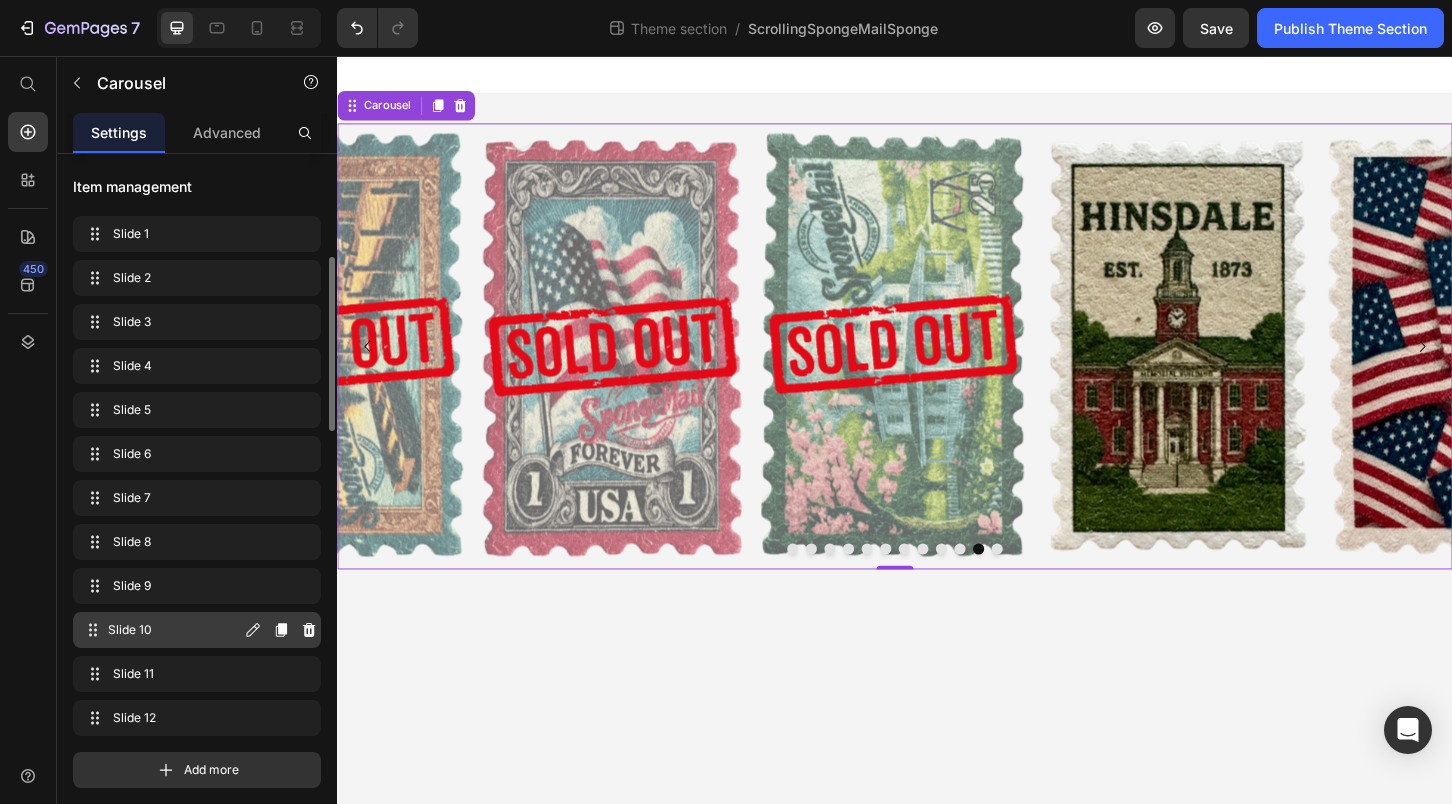 click on "Slide 10" at bounding box center (174, 630) 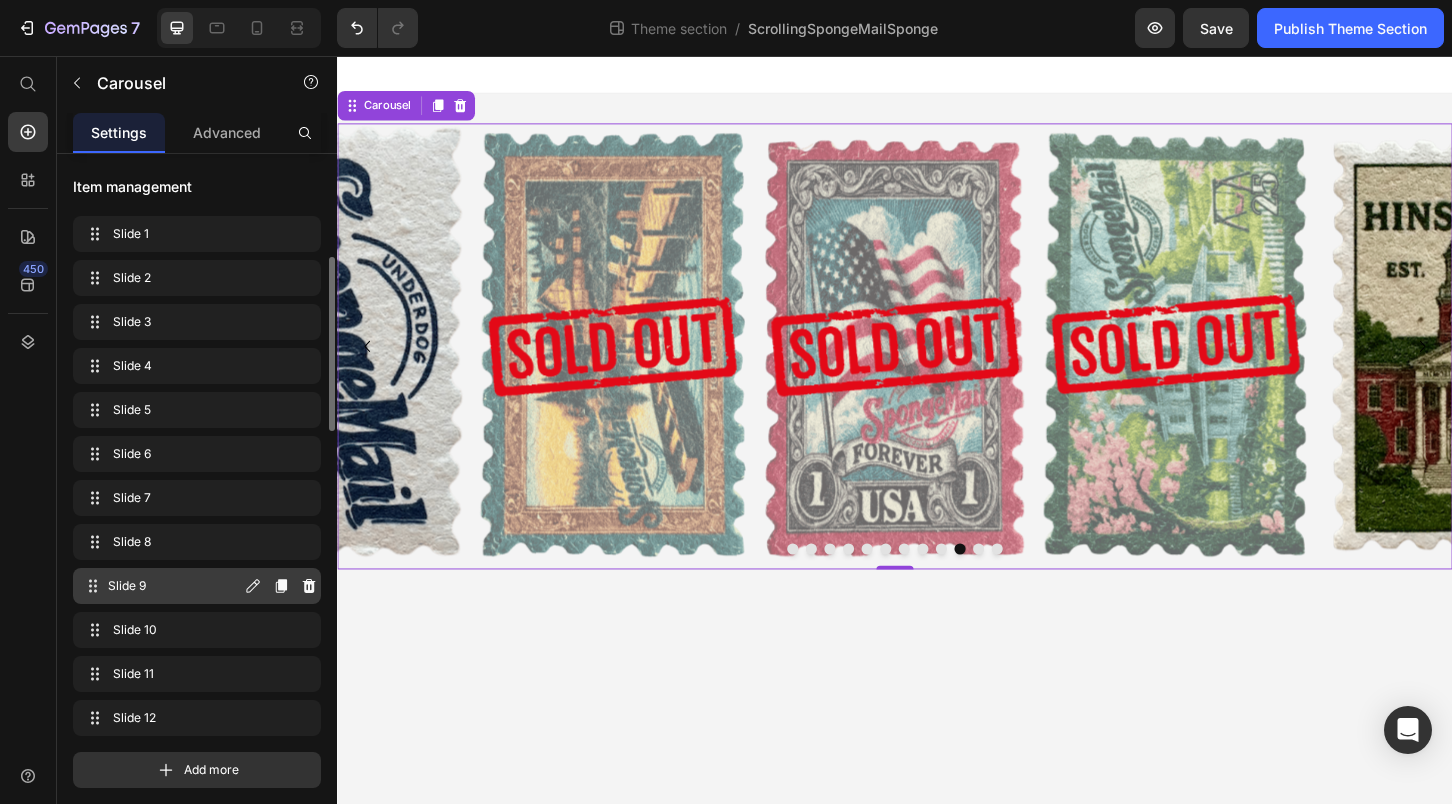 click on "Slide 9" at bounding box center (174, 586) 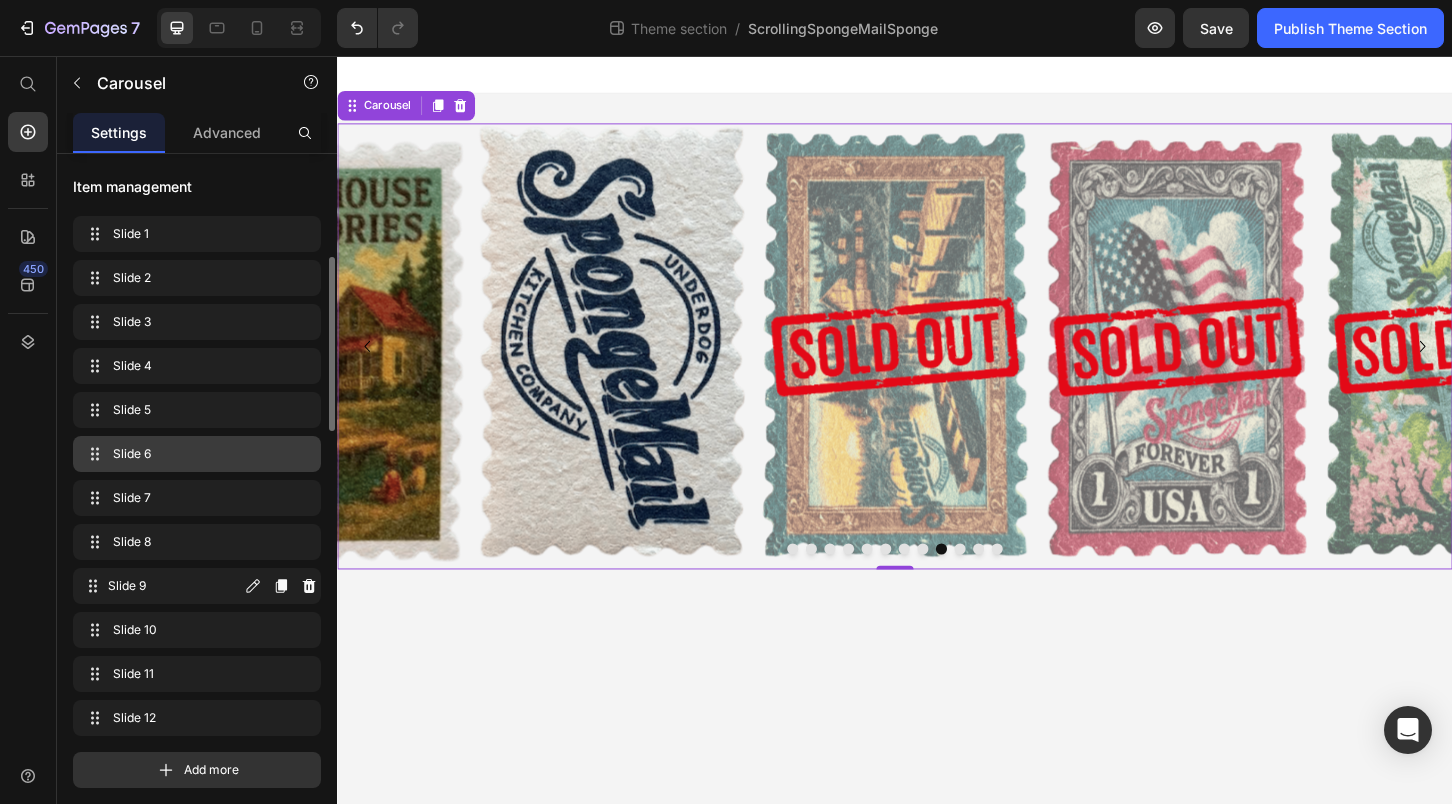 type 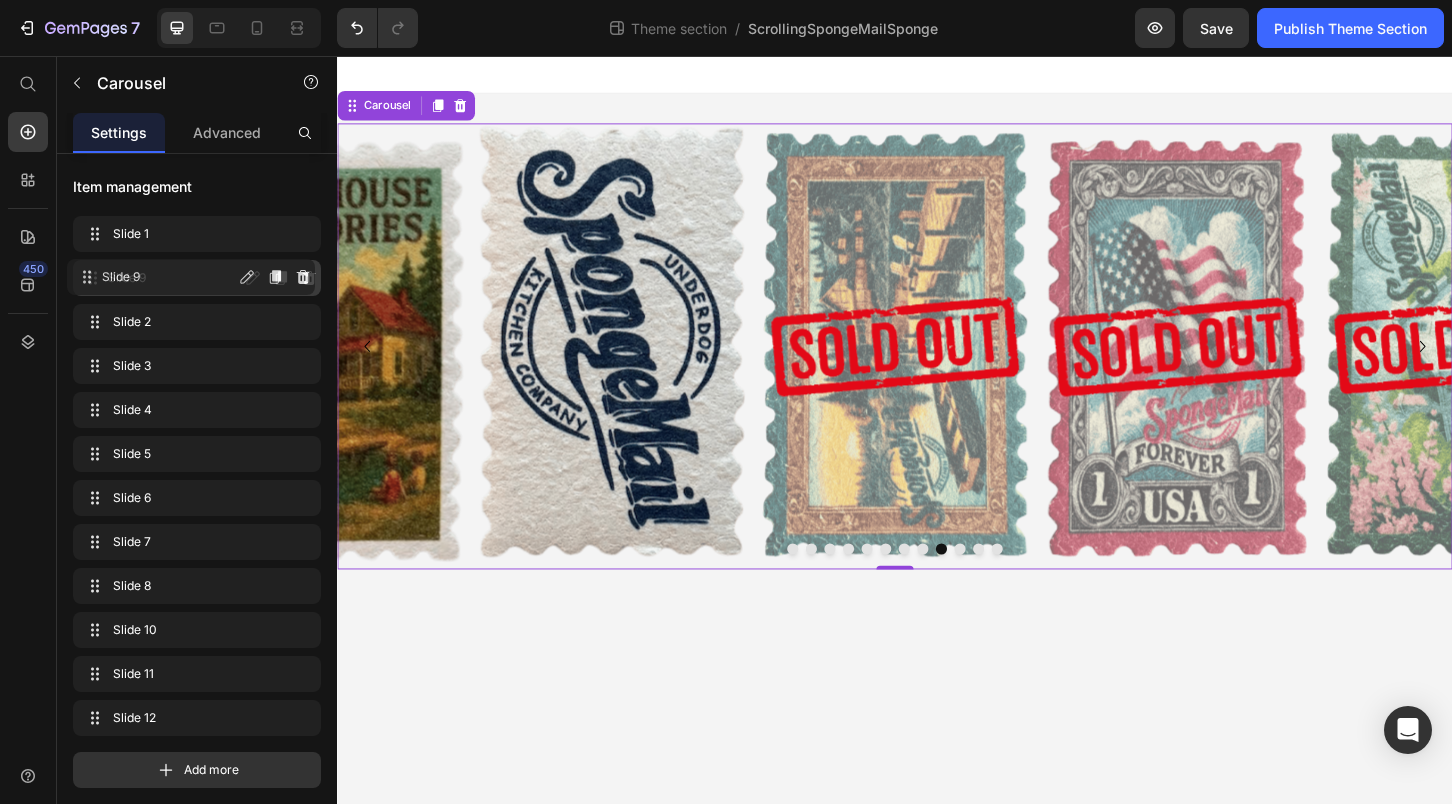 drag, startPoint x: 135, startPoint y: 588, endPoint x: 129, endPoint y: 279, distance: 309.05826 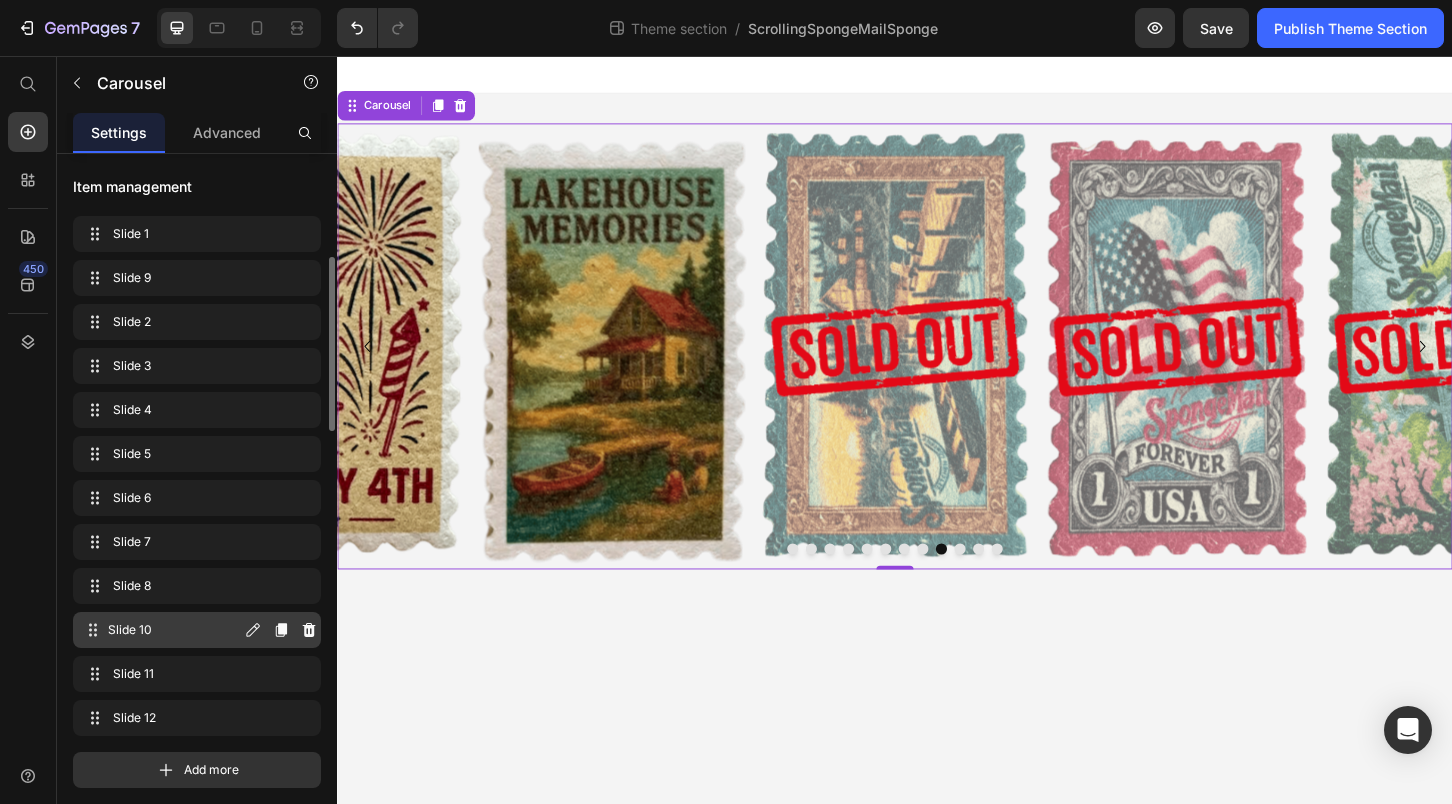 click on "Slide 10 Slide 10" at bounding box center [161, 630] 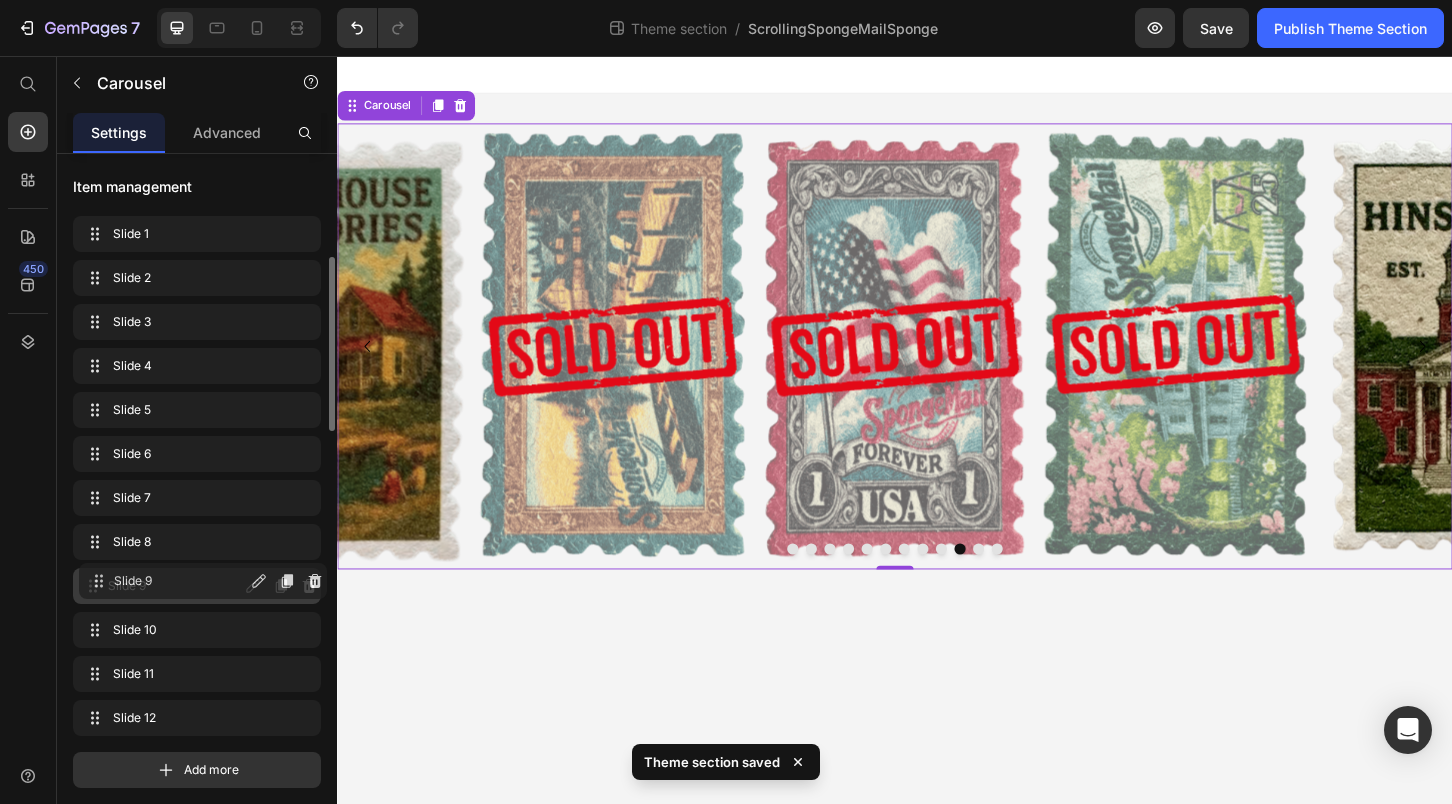 drag, startPoint x: 135, startPoint y: 287, endPoint x: 141, endPoint y: 590, distance: 303.0594 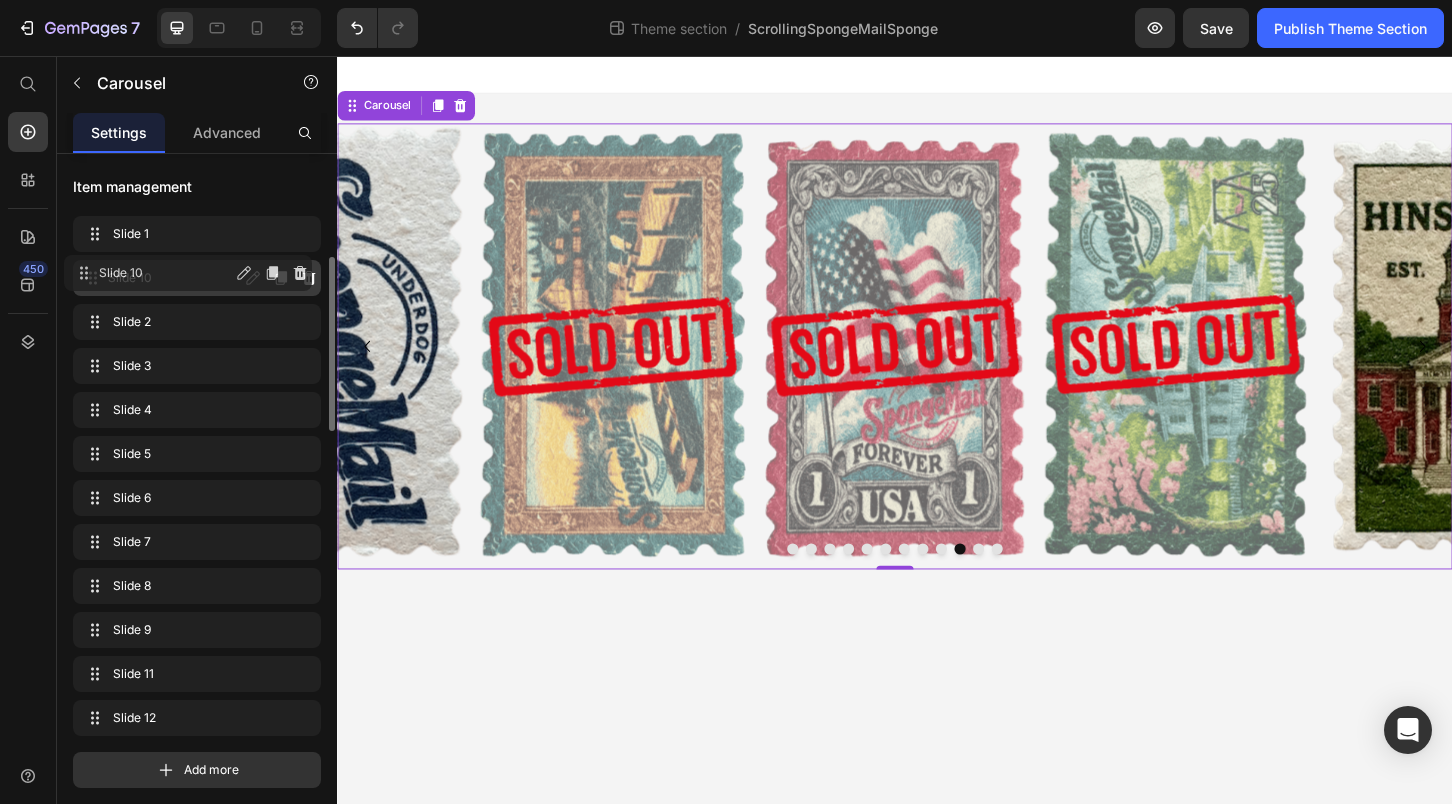 drag, startPoint x: 151, startPoint y: 630, endPoint x: 142, endPoint y: 273, distance: 357.11343 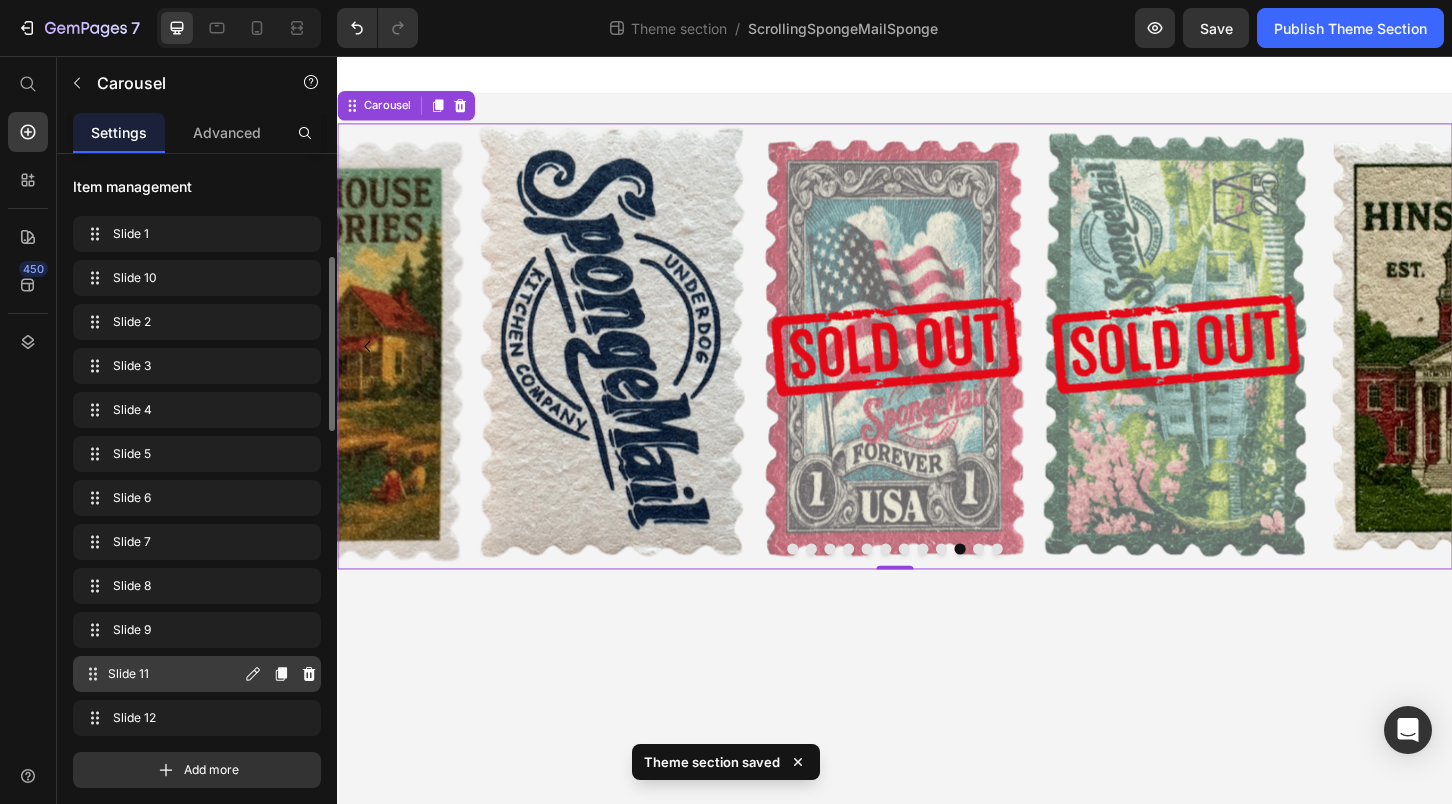 click on "Slide 11" at bounding box center (174, 674) 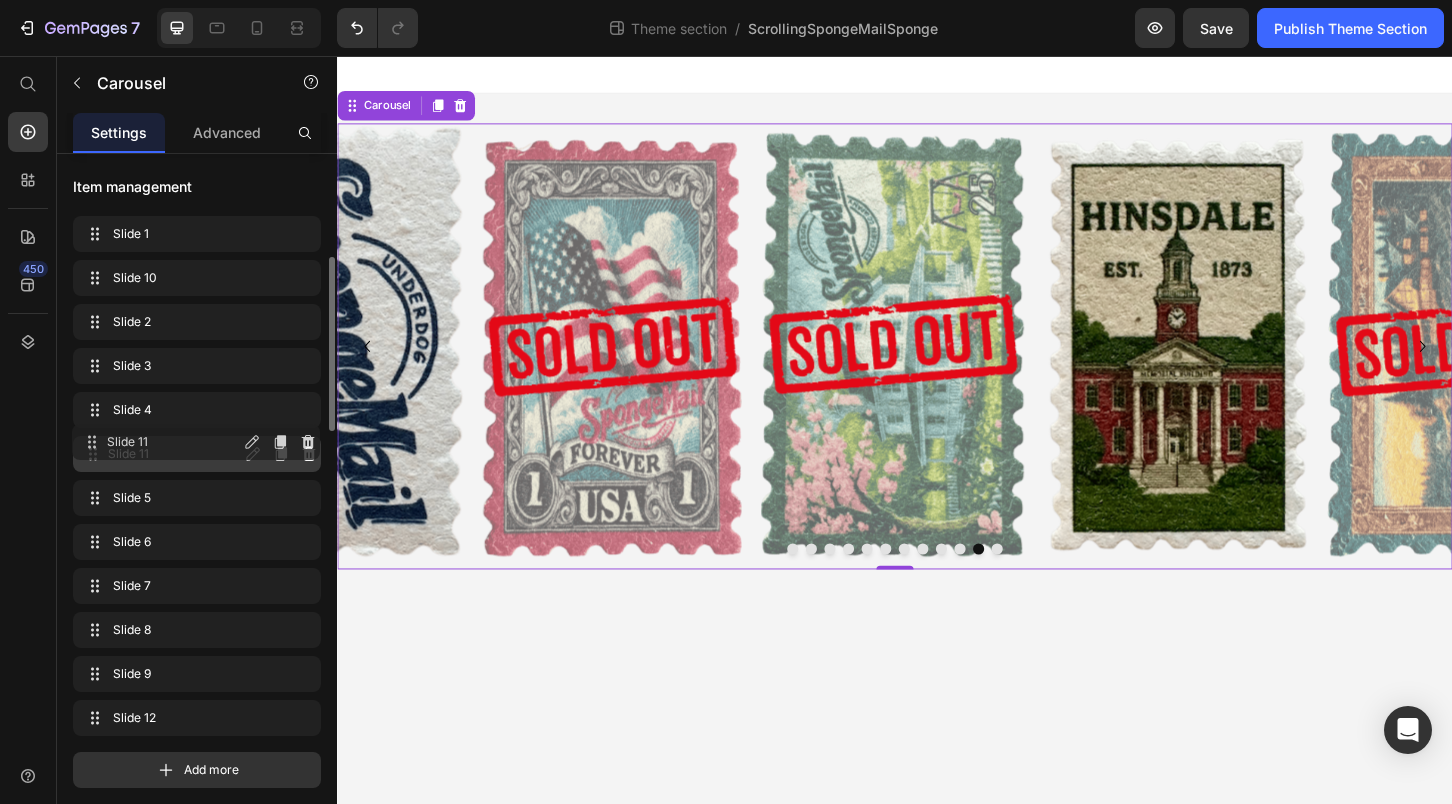 drag, startPoint x: 151, startPoint y: 674, endPoint x: 150, endPoint y: 442, distance: 232.00215 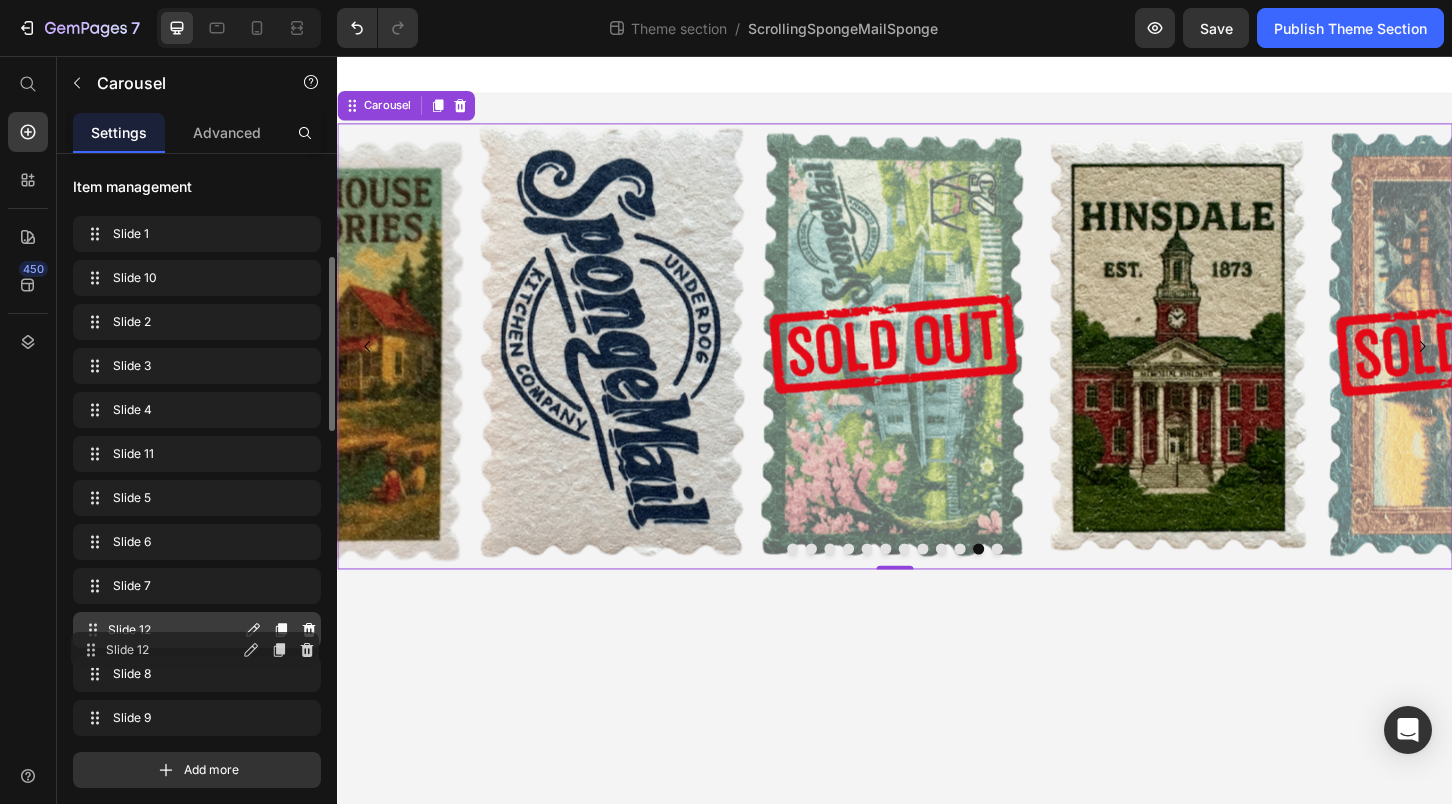 drag, startPoint x: 147, startPoint y: 712, endPoint x: 145, endPoint y: 644, distance: 68.0294 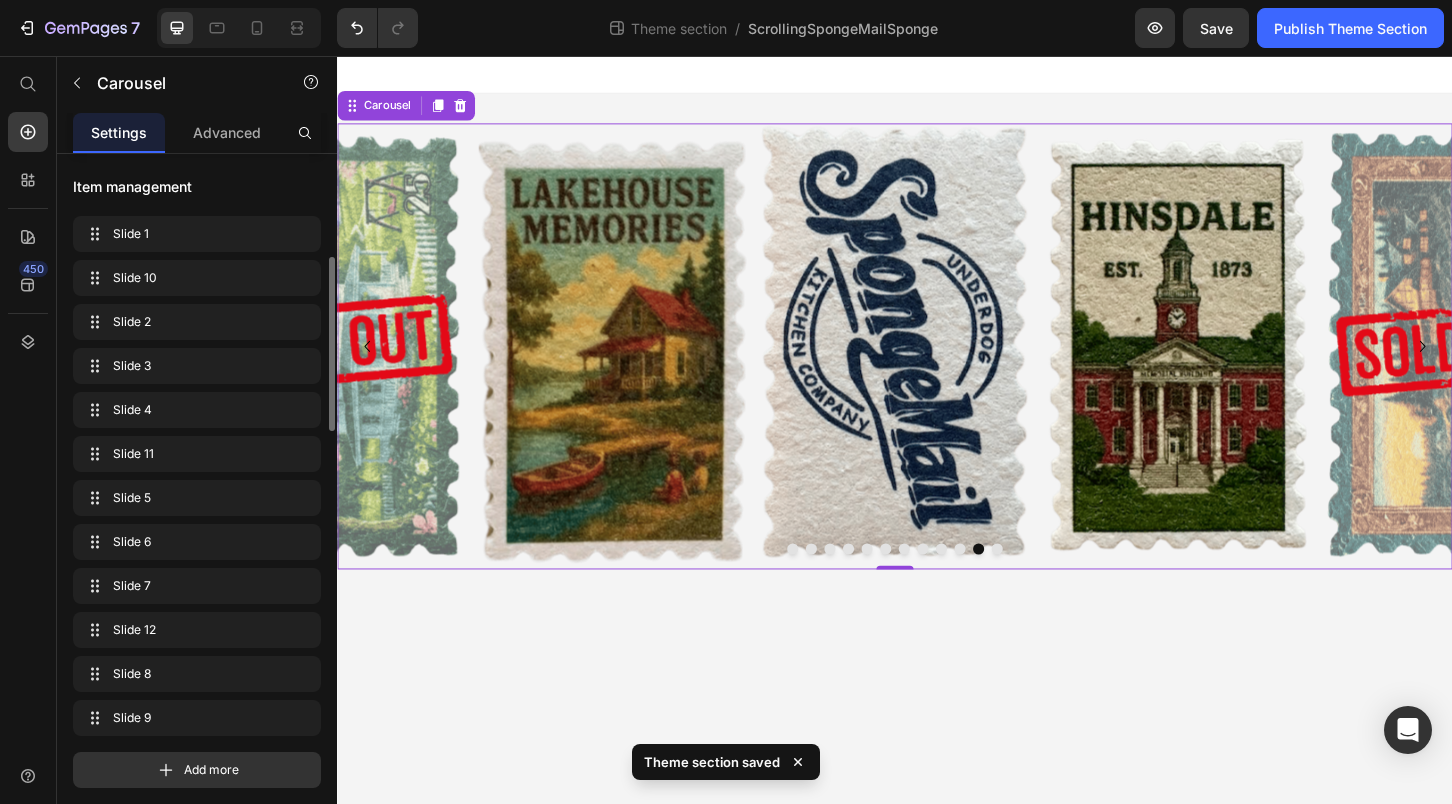 click at bounding box center (827, 586) 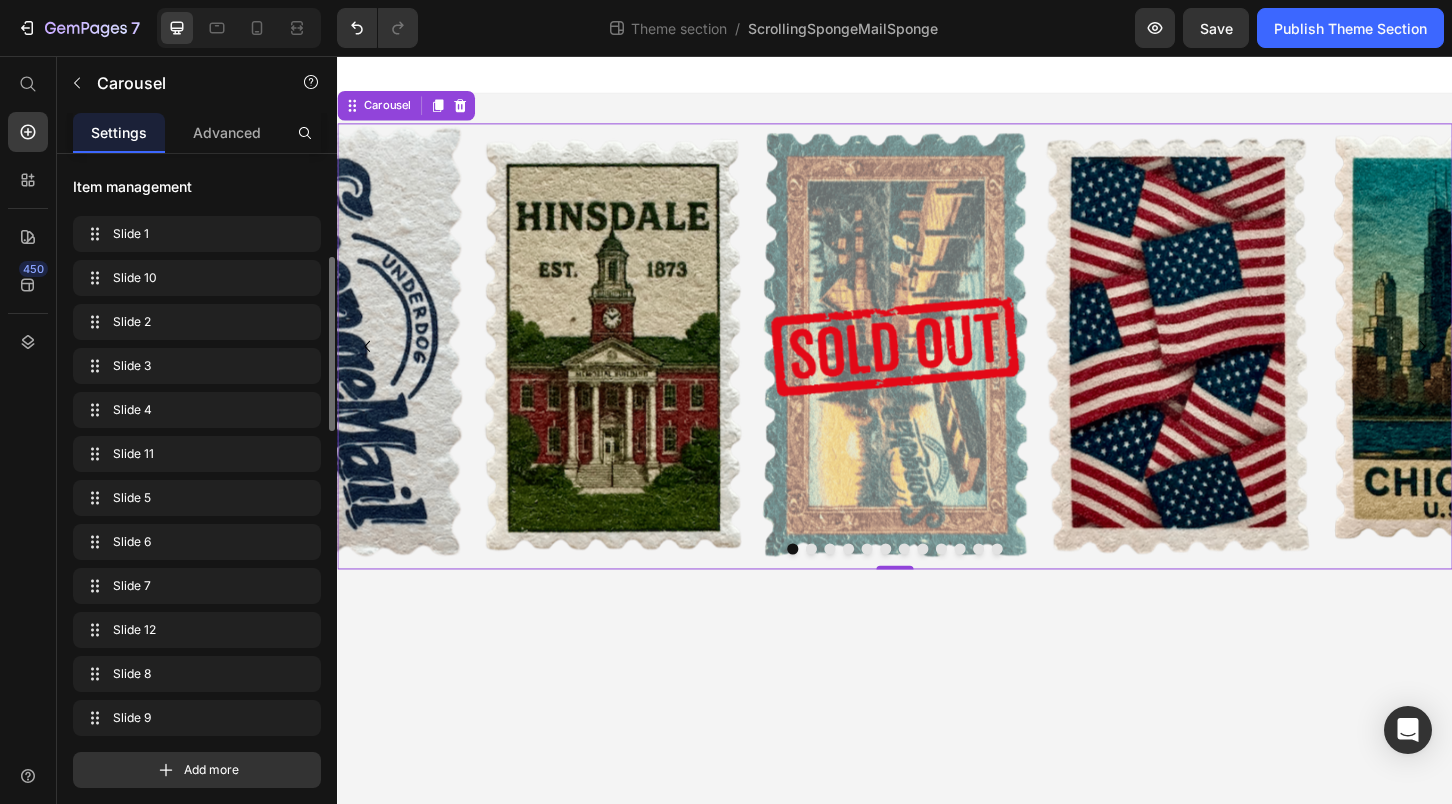 click at bounding box center (847, 586) 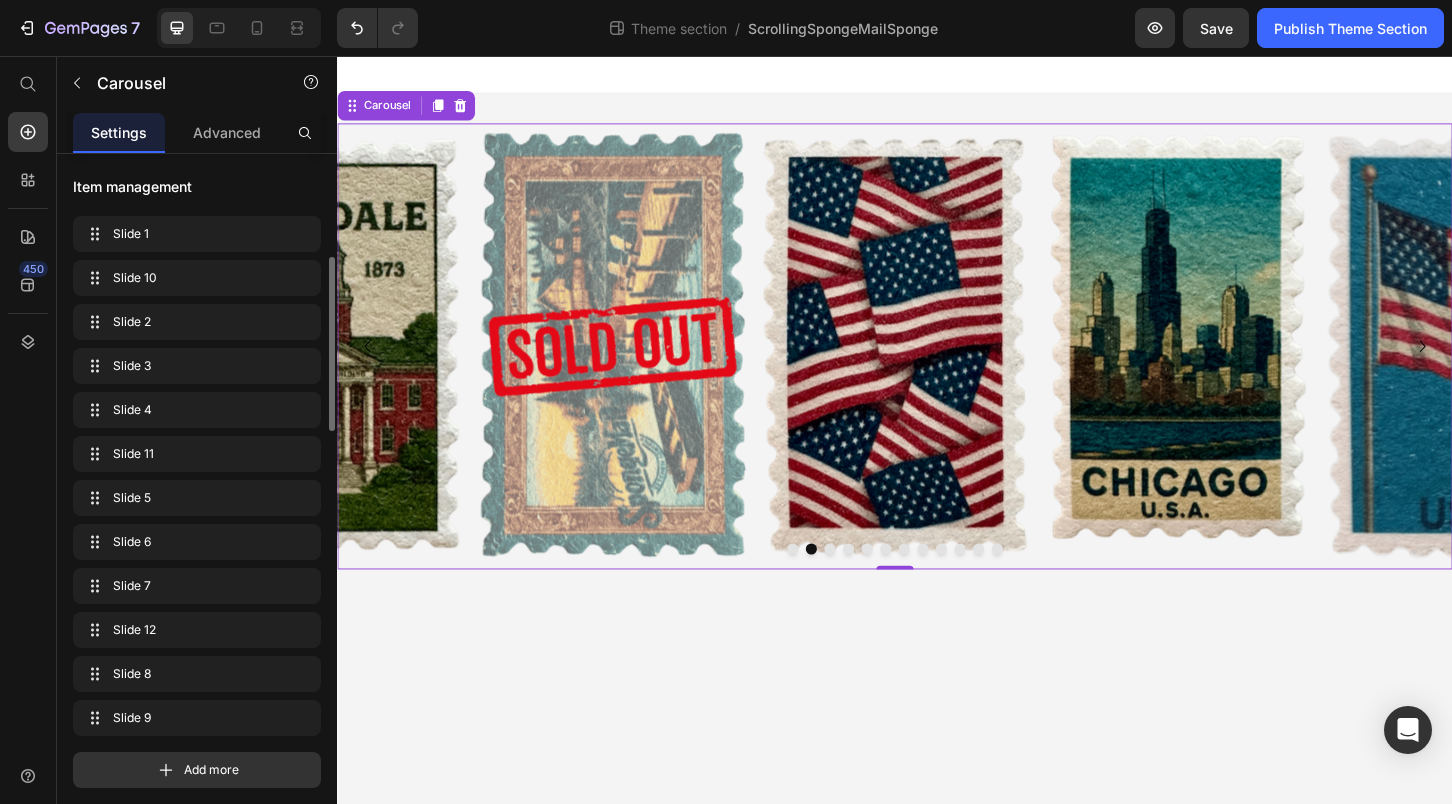 click at bounding box center [867, 586] 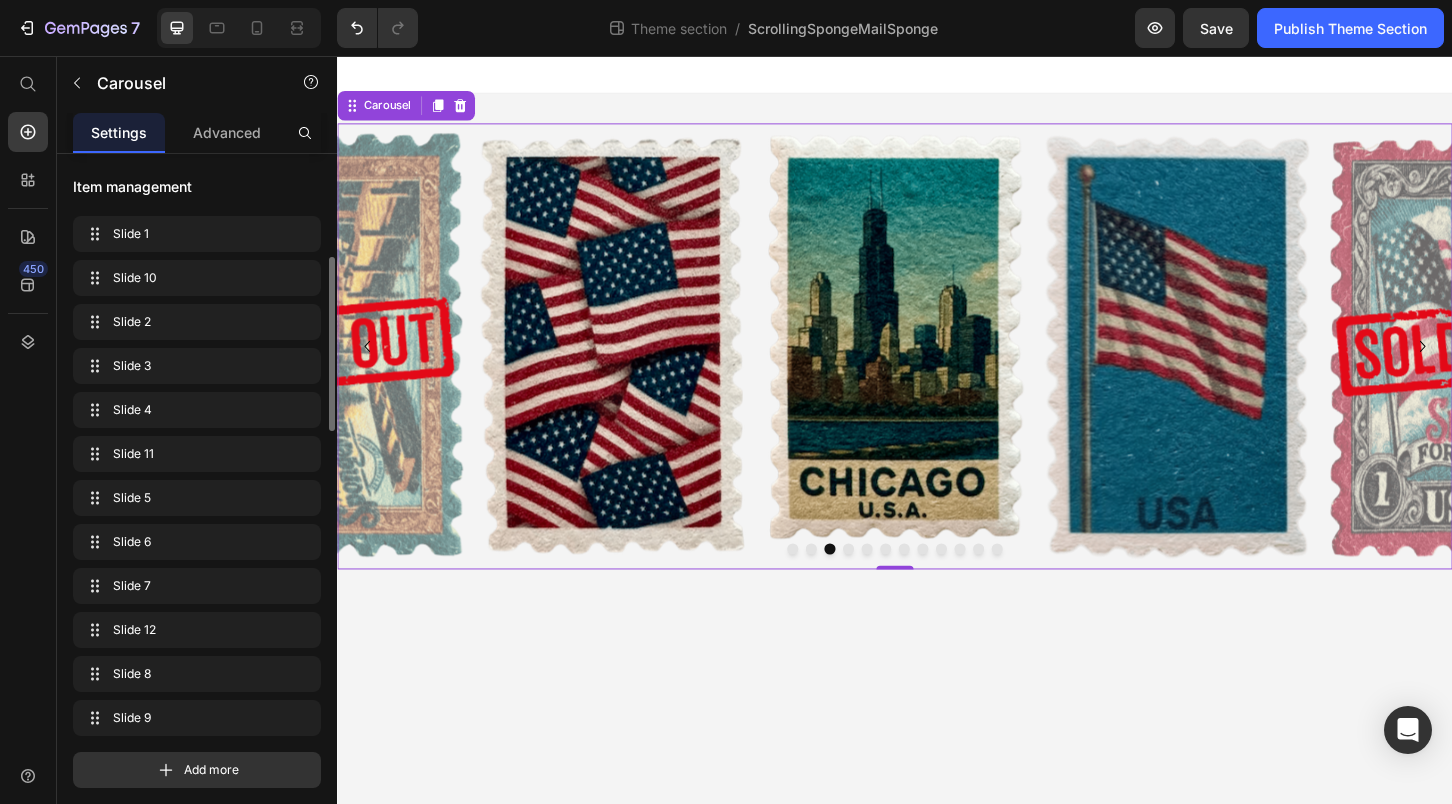 click at bounding box center (887, 586) 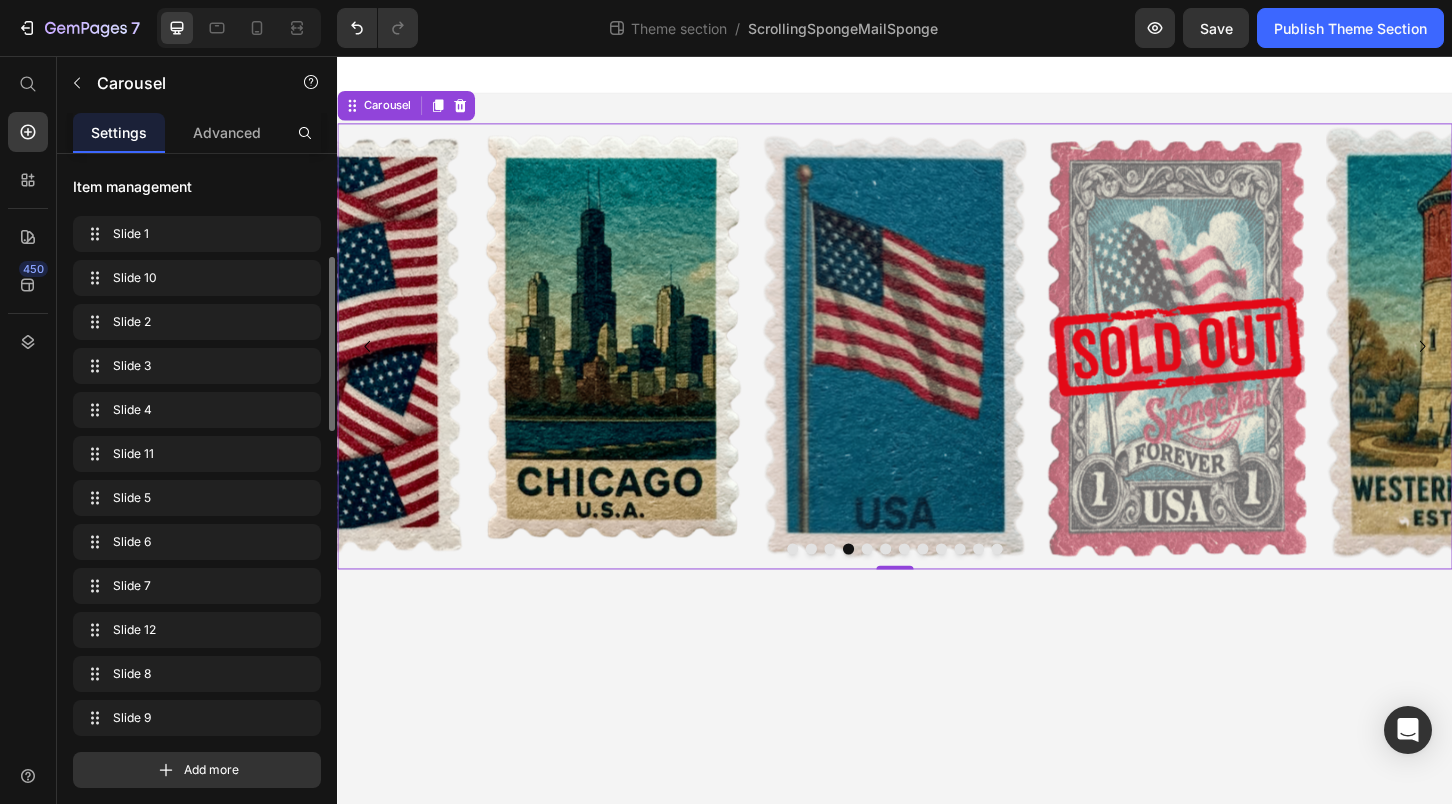 click at bounding box center [907, 586] 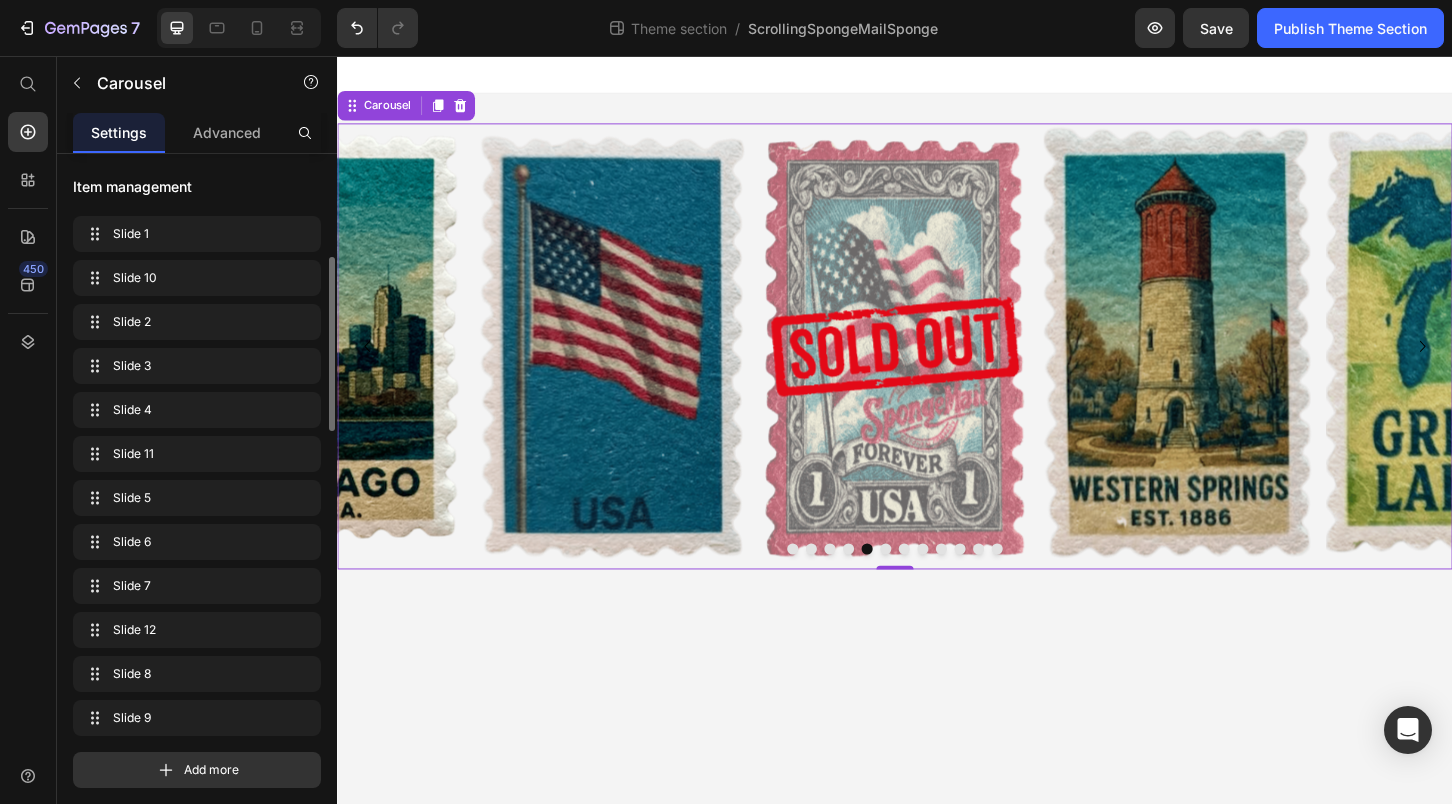 click at bounding box center (927, 586) 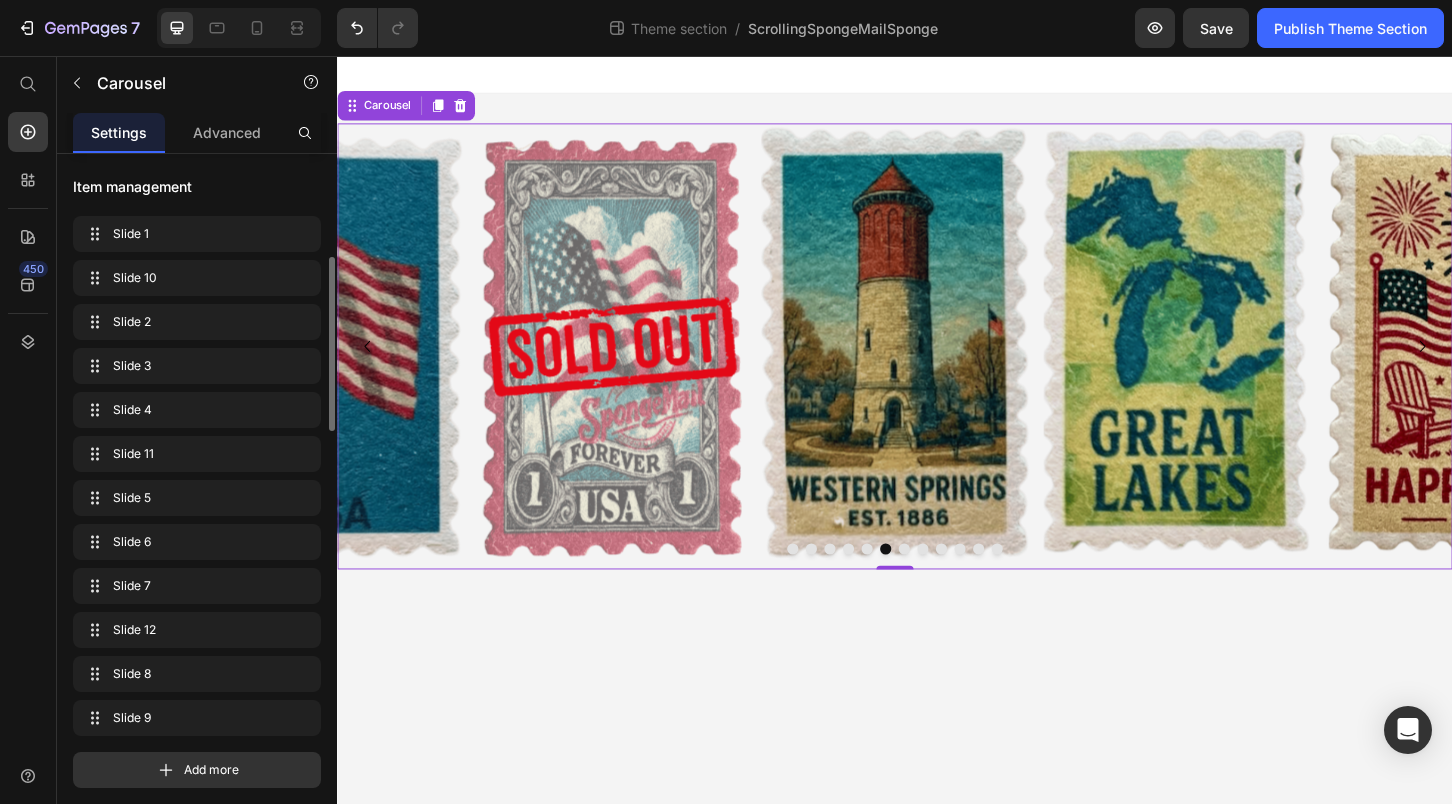 click at bounding box center (947, 586) 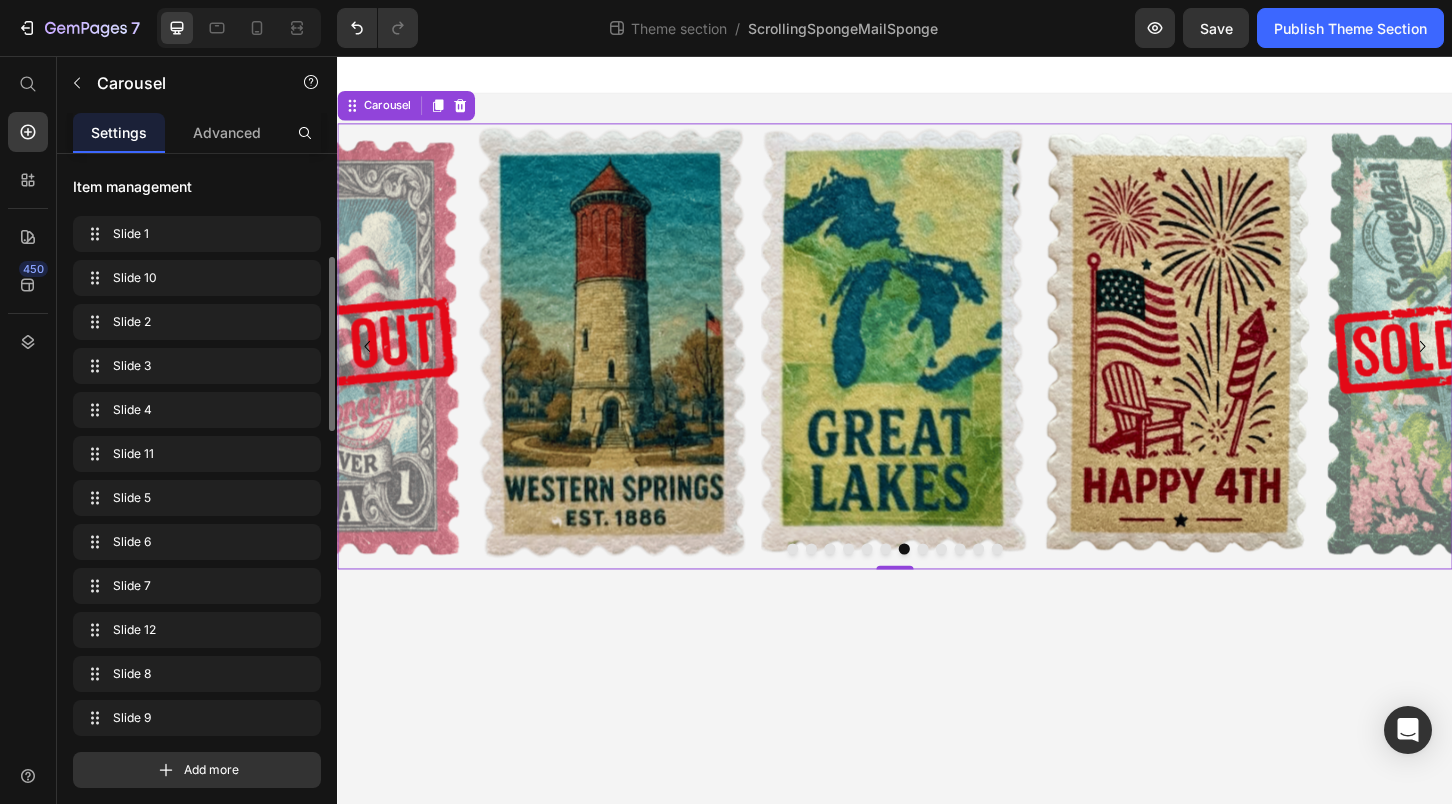 click at bounding box center [967, 586] 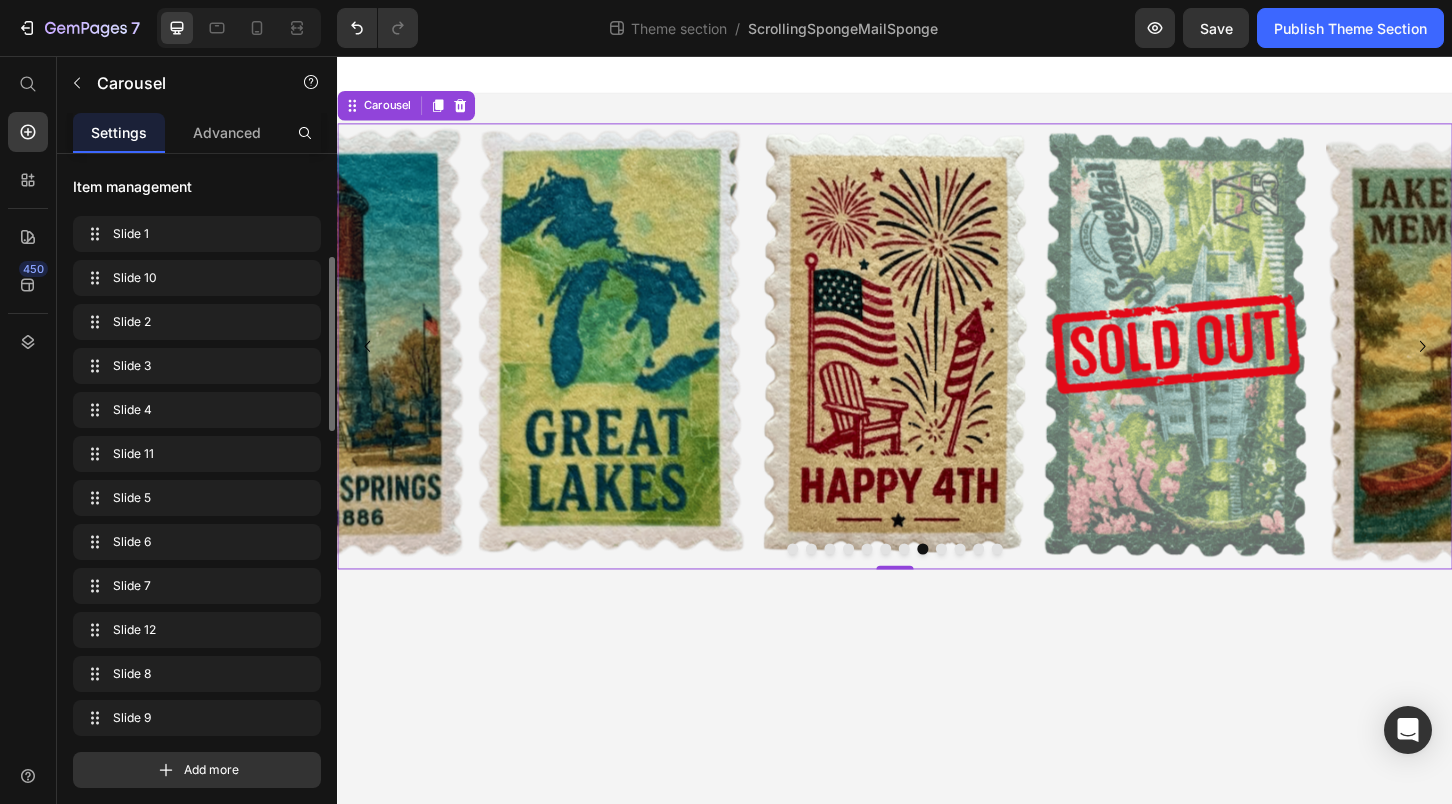 click at bounding box center (987, 586) 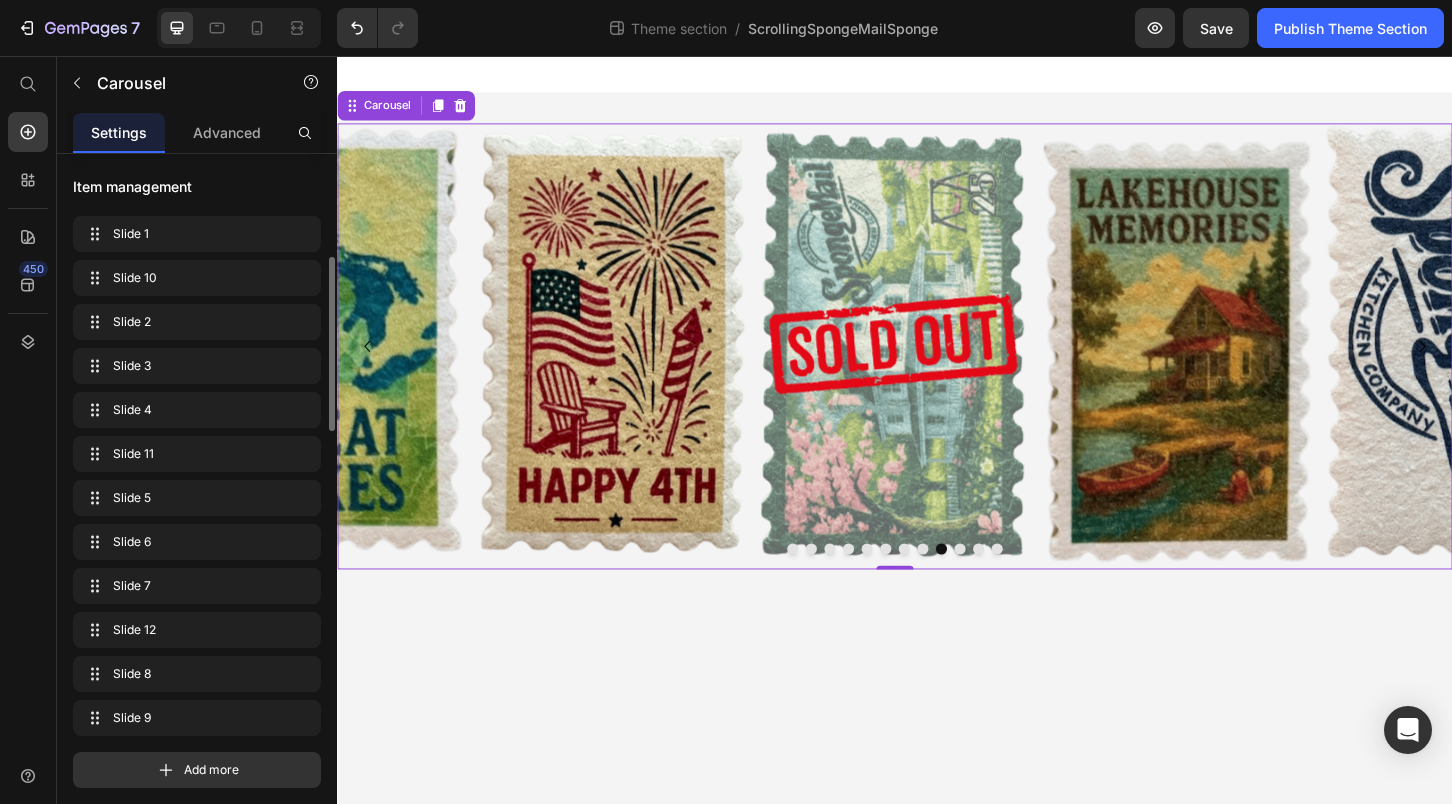 click at bounding box center [1007, 586] 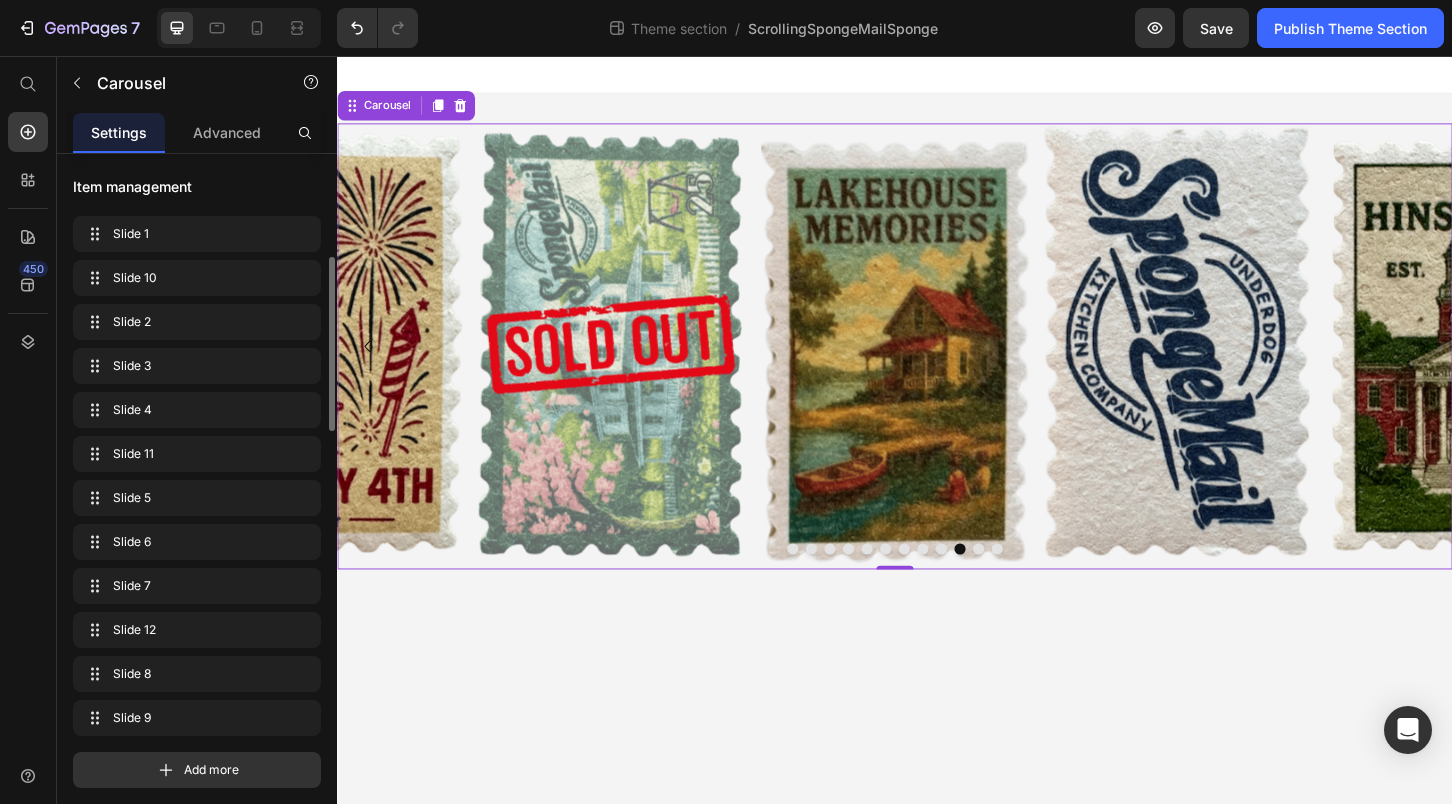 click at bounding box center [1027, 586] 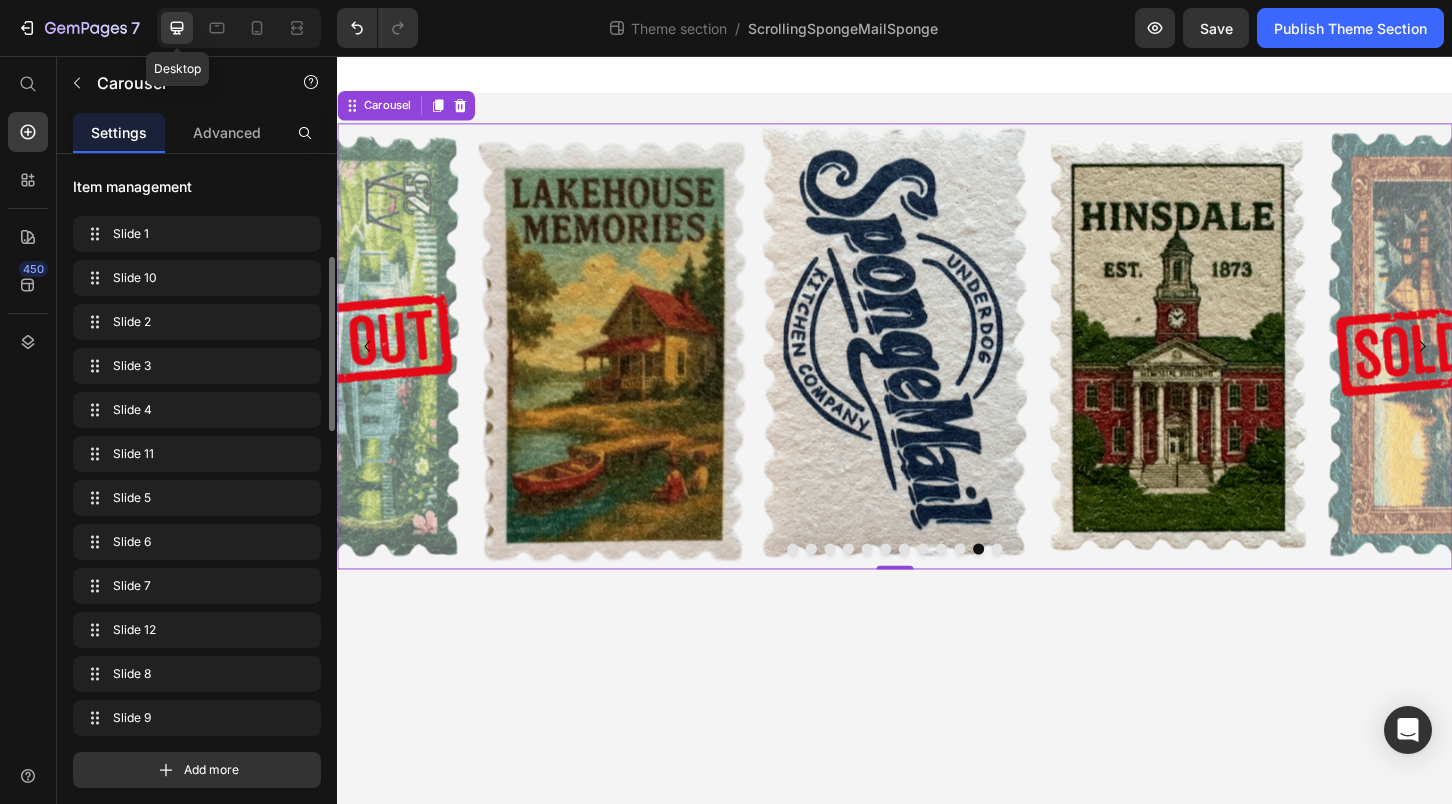 click 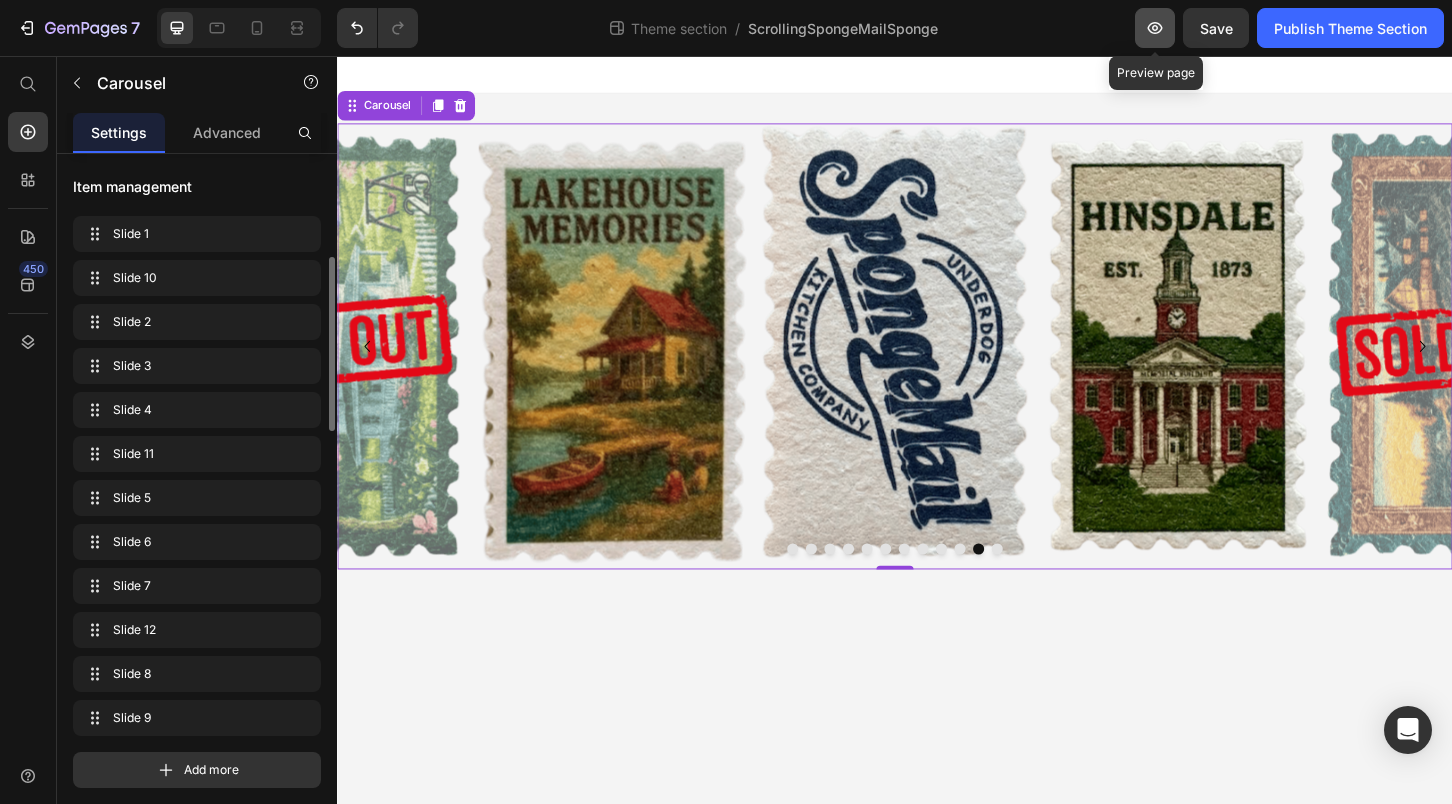 click 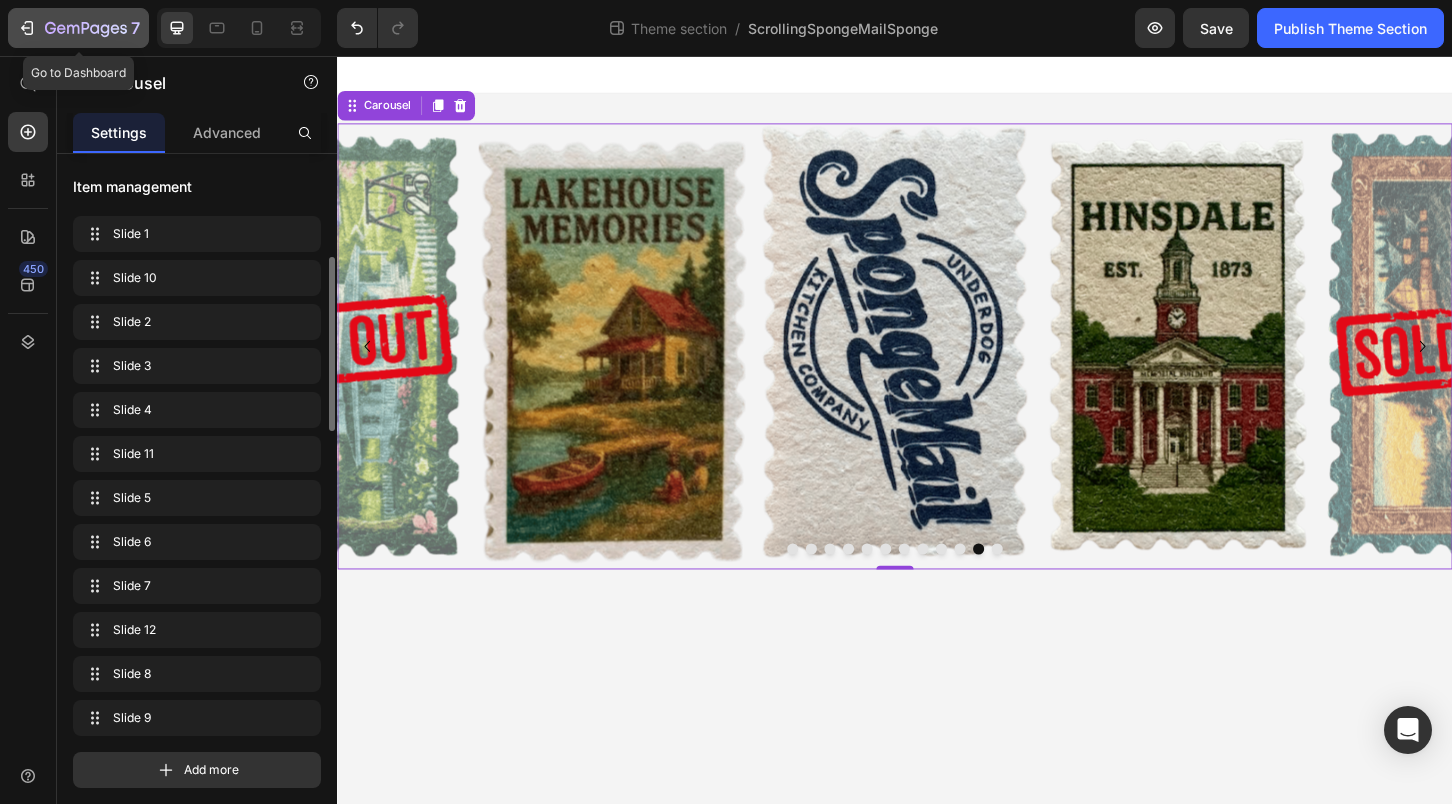 click 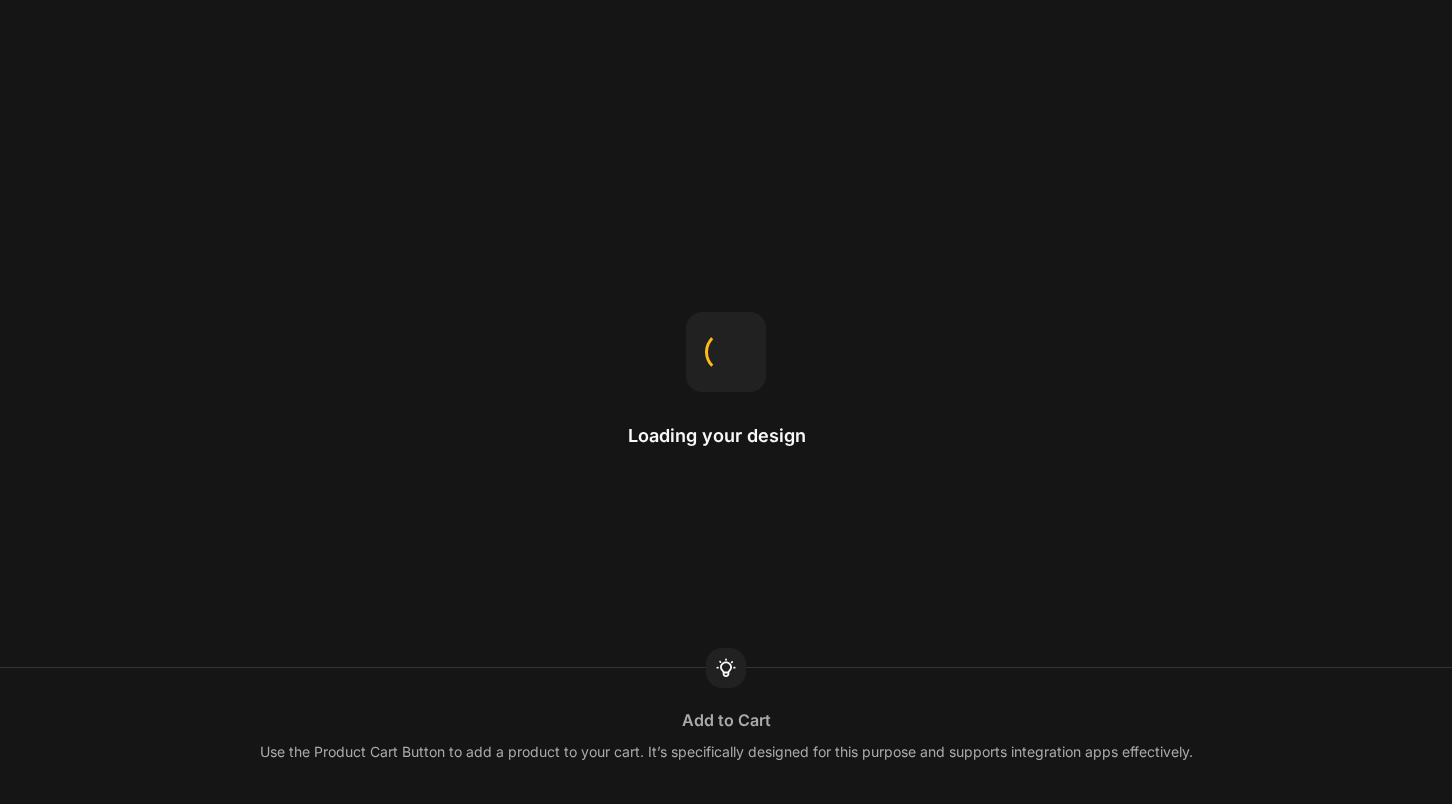 scroll, scrollTop: 0, scrollLeft: 0, axis: both 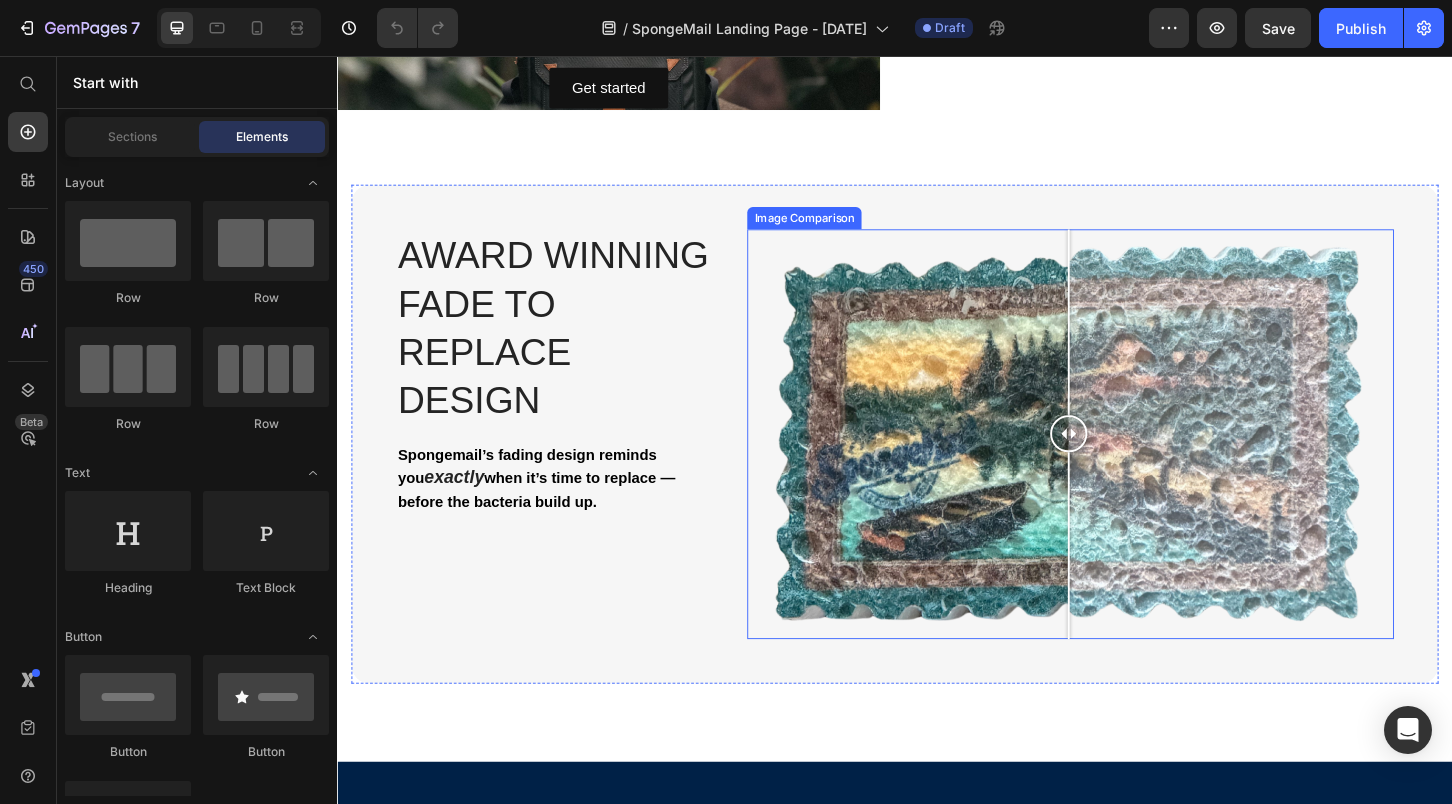 click at bounding box center [1124, 462] 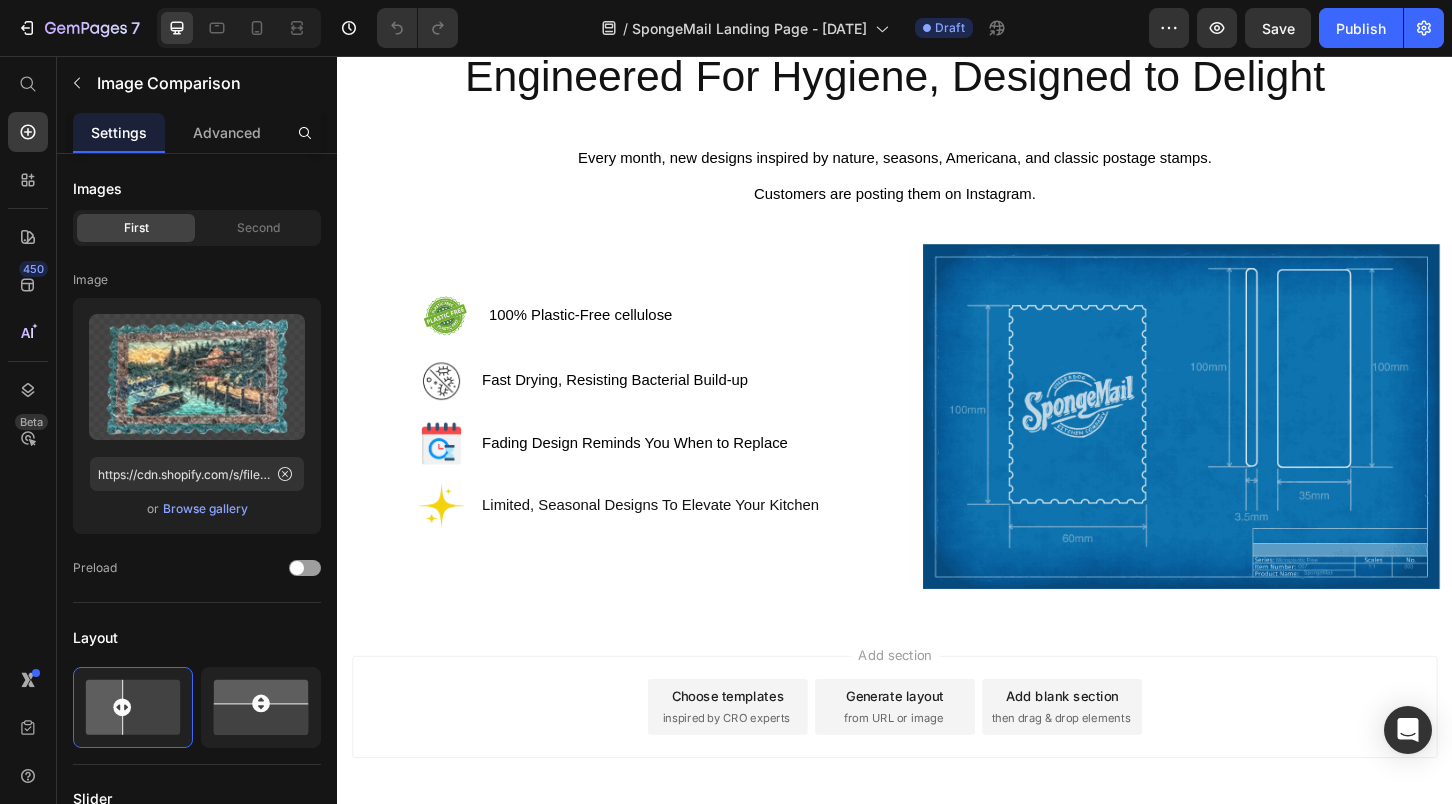 scroll, scrollTop: 8830, scrollLeft: 0, axis: vertical 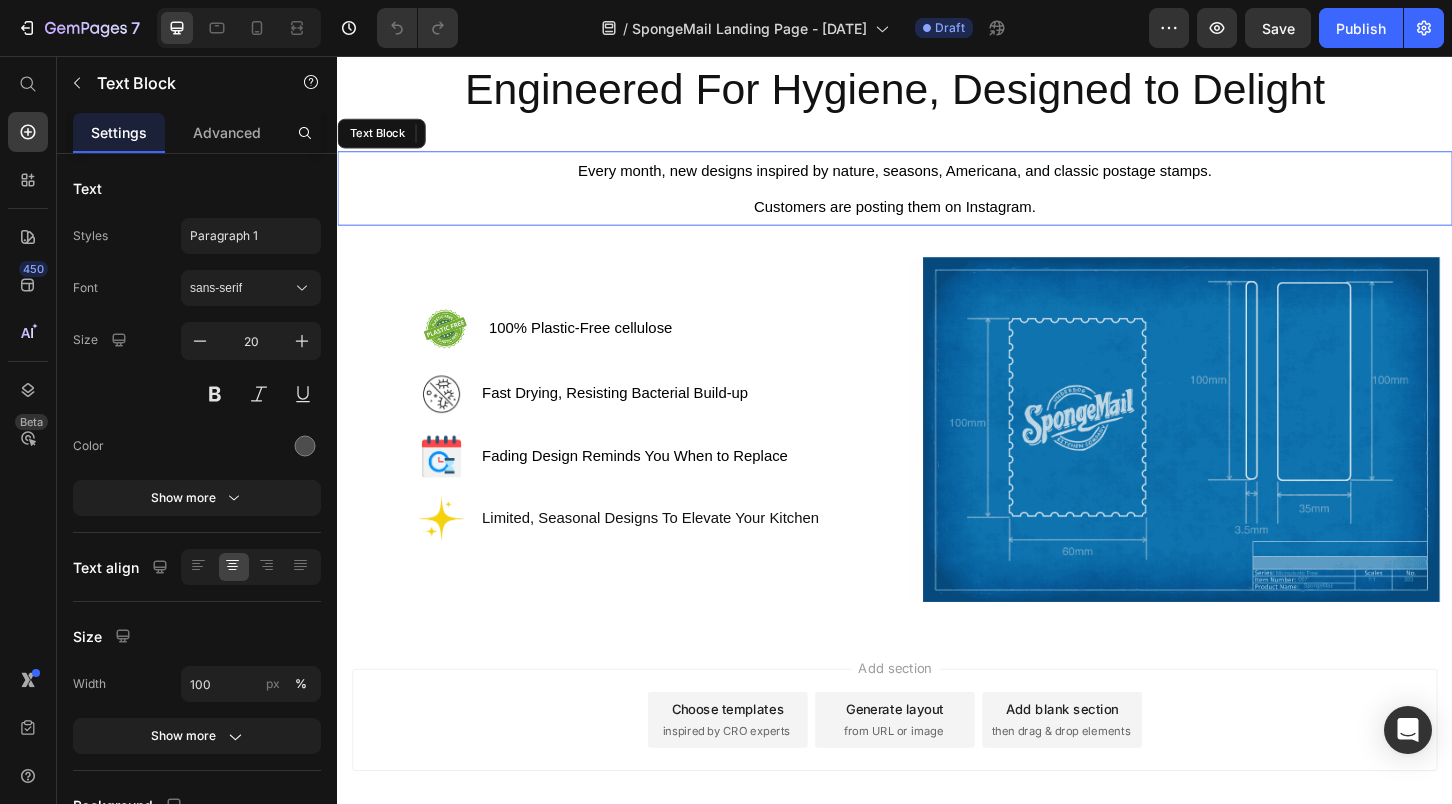 click on "Customers are posting them on Instagram." at bounding box center (936, 217) 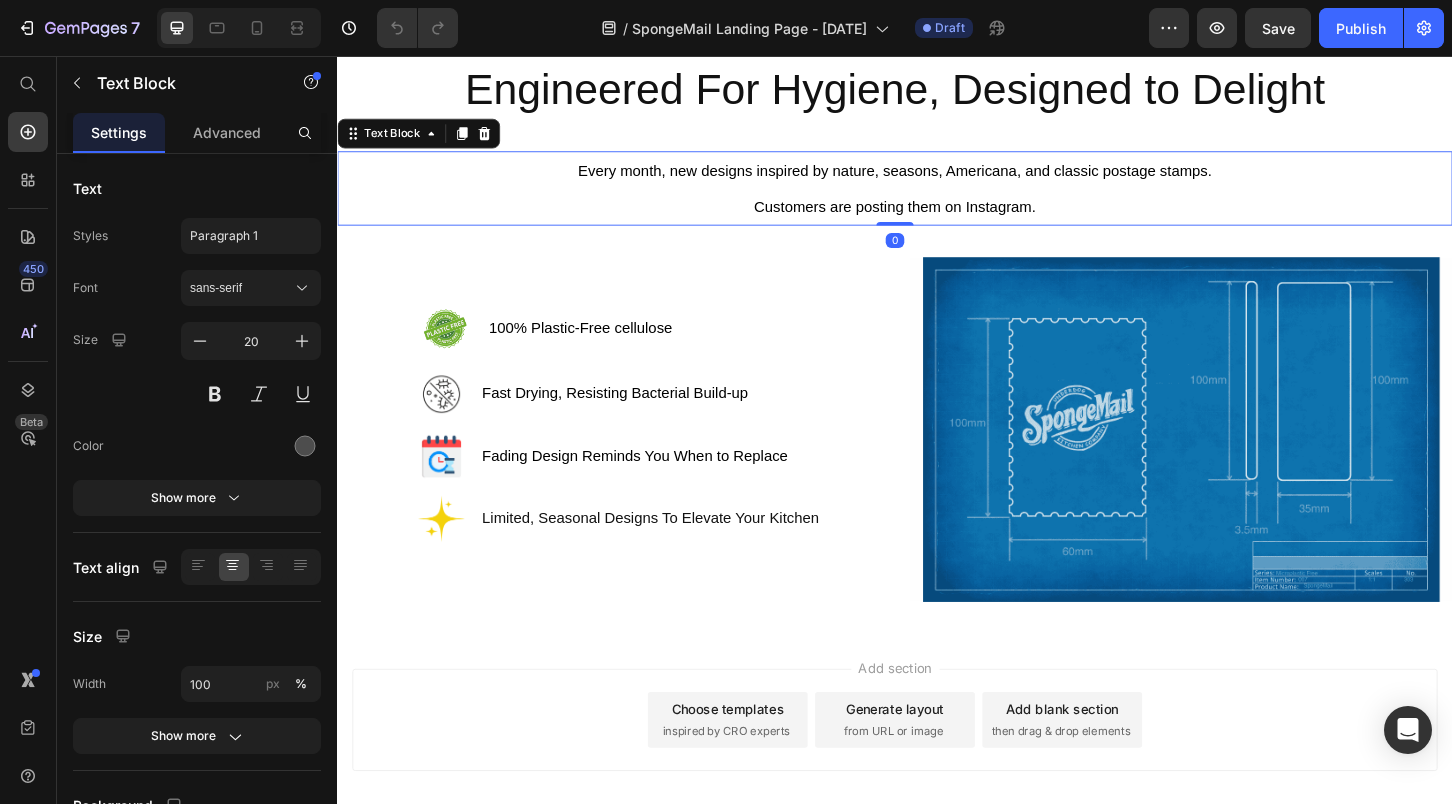 click on "Customers are posting them on Instagram." at bounding box center [936, 217] 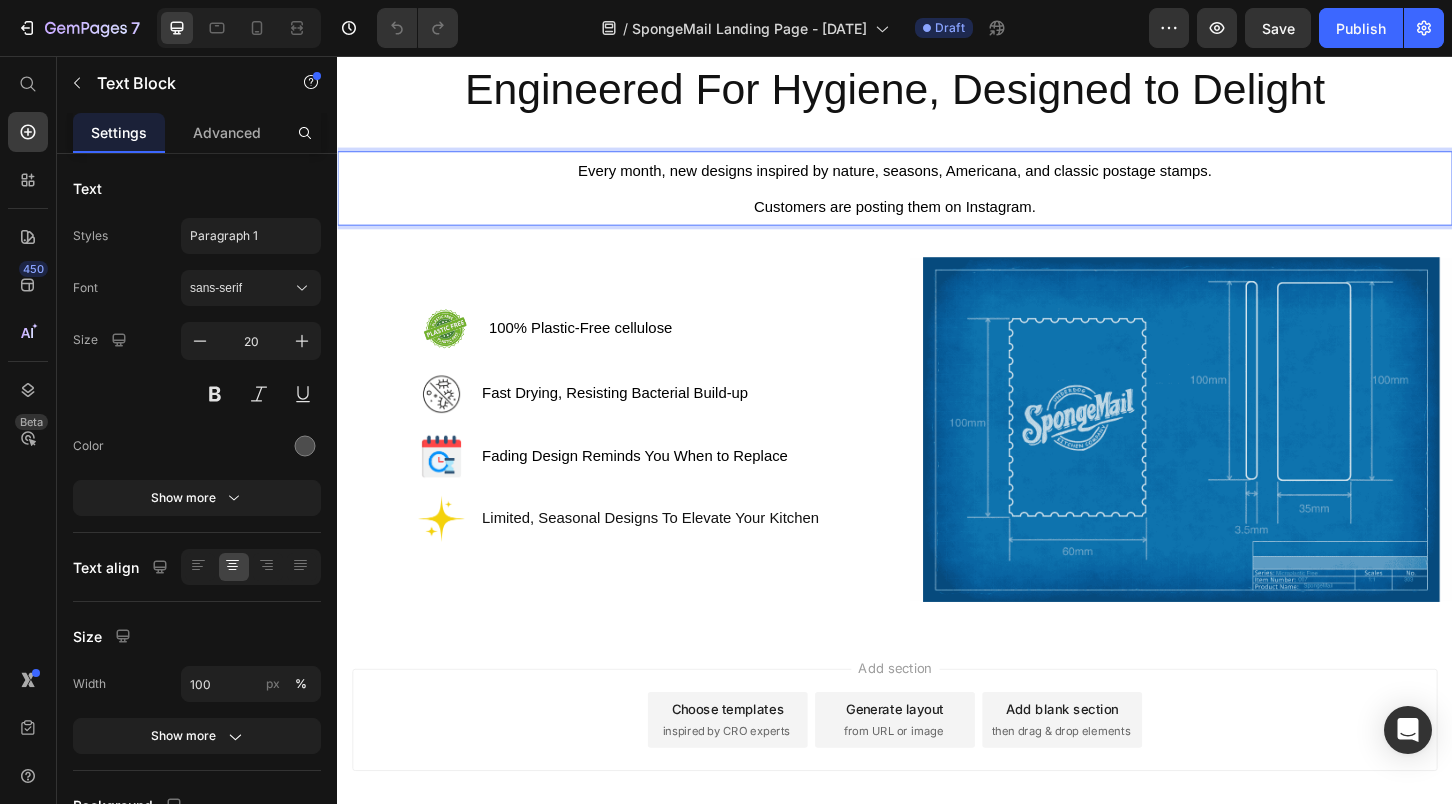 click on "Customers are posting them on Instagram." at bounding box center [936, 217] 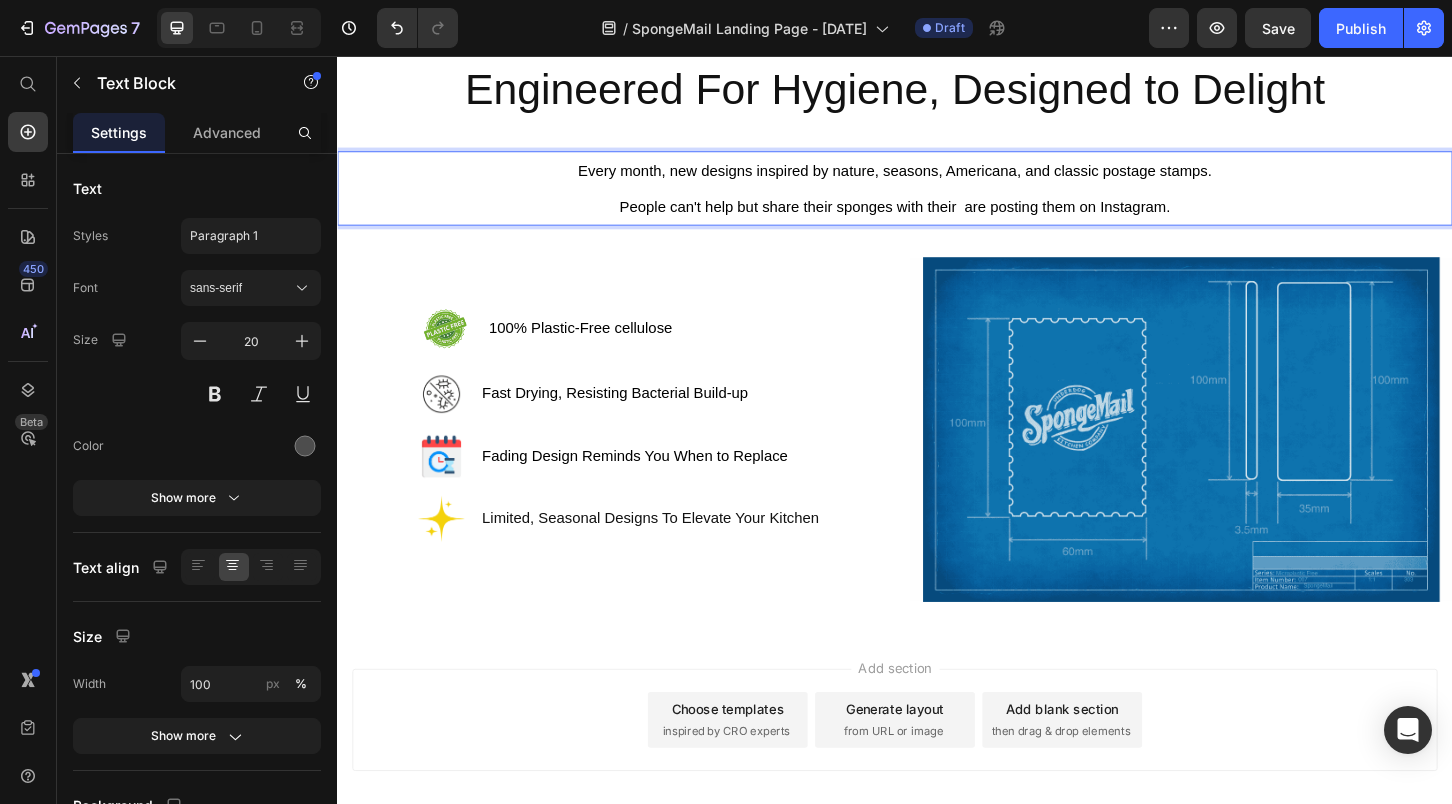click on "People can't help but share their sponges with their  are posting them on Instagram." at bounding box center (937, 217) 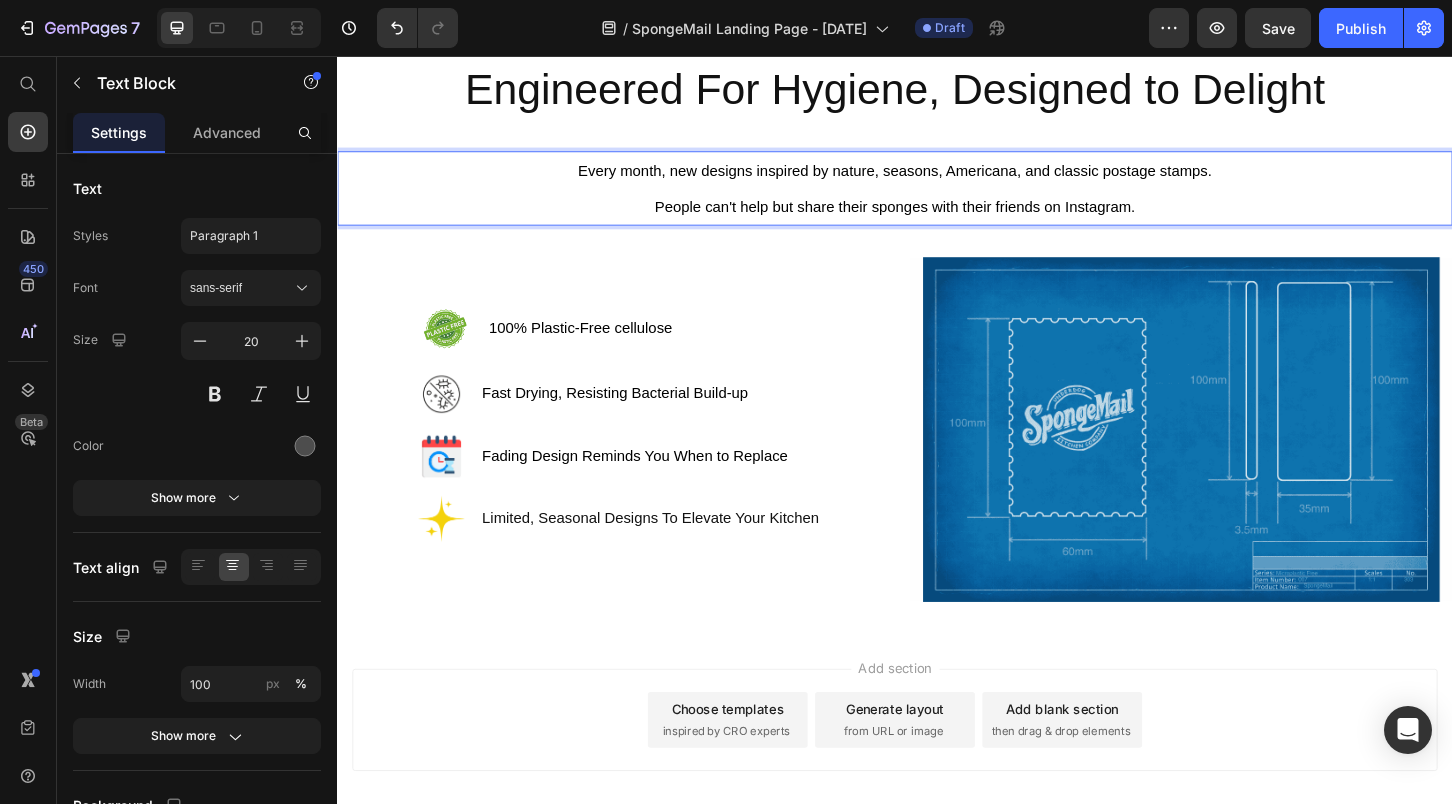 click on "People can't help but share their sponges with their friends on Instagram." at bounding box center [936, 217] 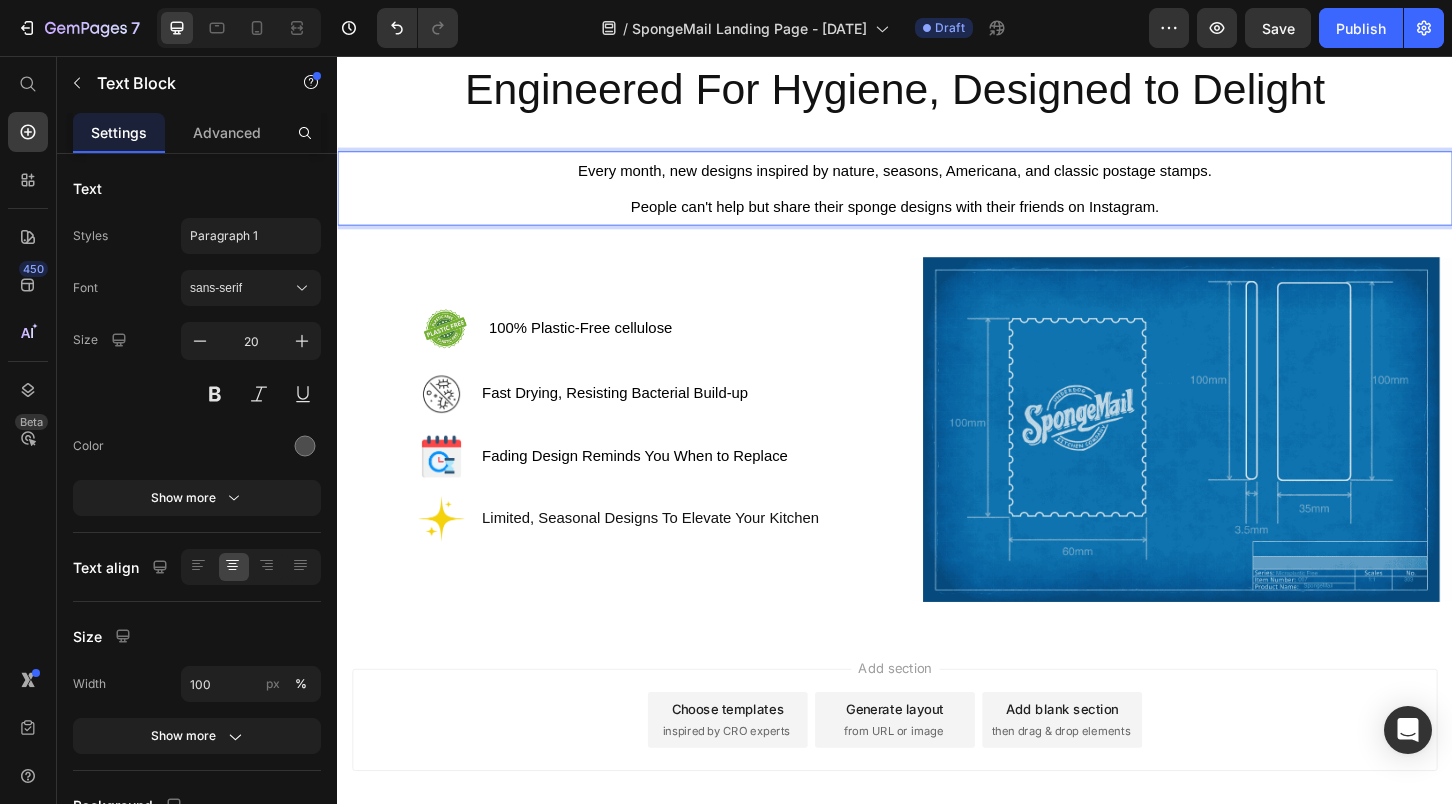 click on "People can't help but share their sponge designs with their friends on Instagram." at bounding box center [937, 217] 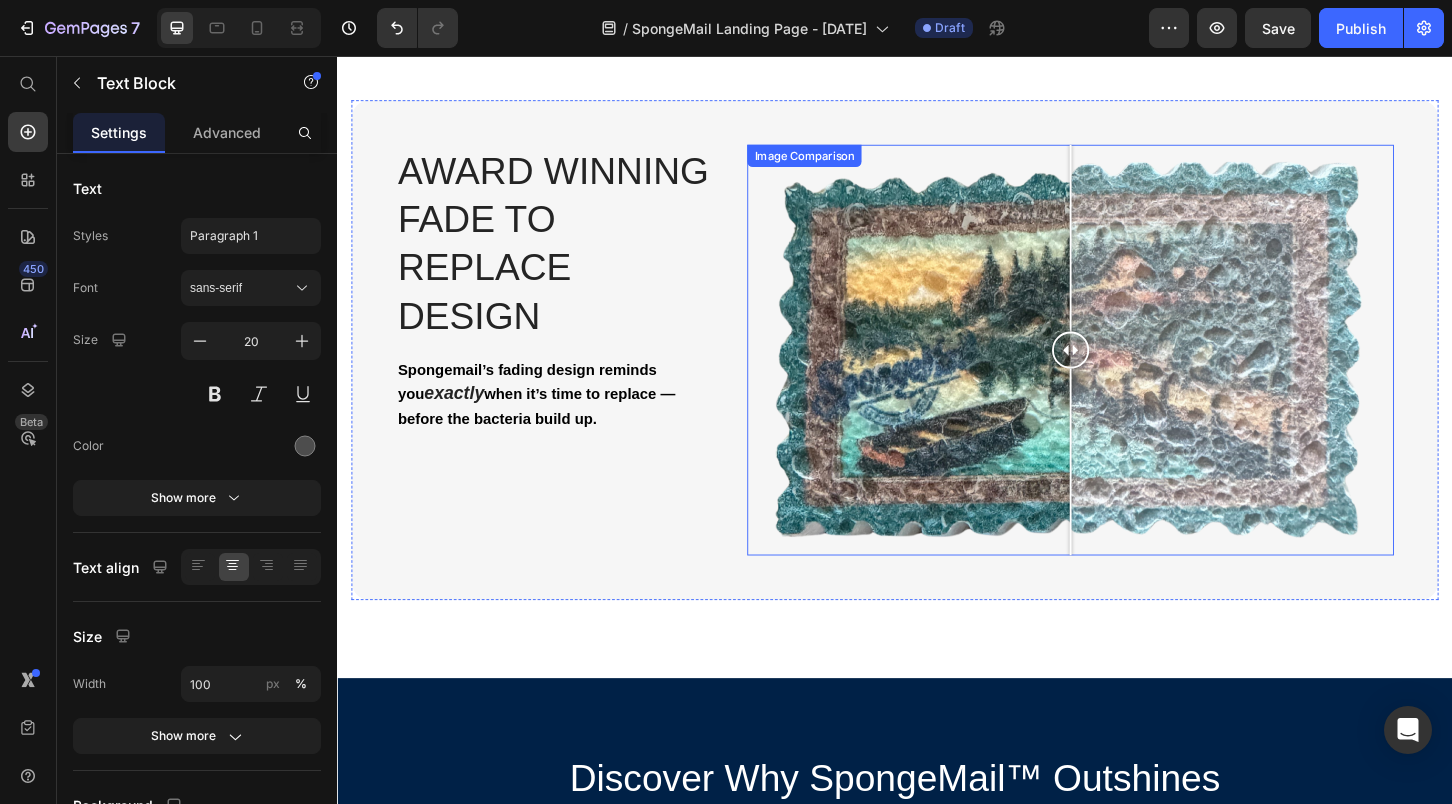 scroll, scrollTop: 5106, scrollLeft: 0, axis: vertical 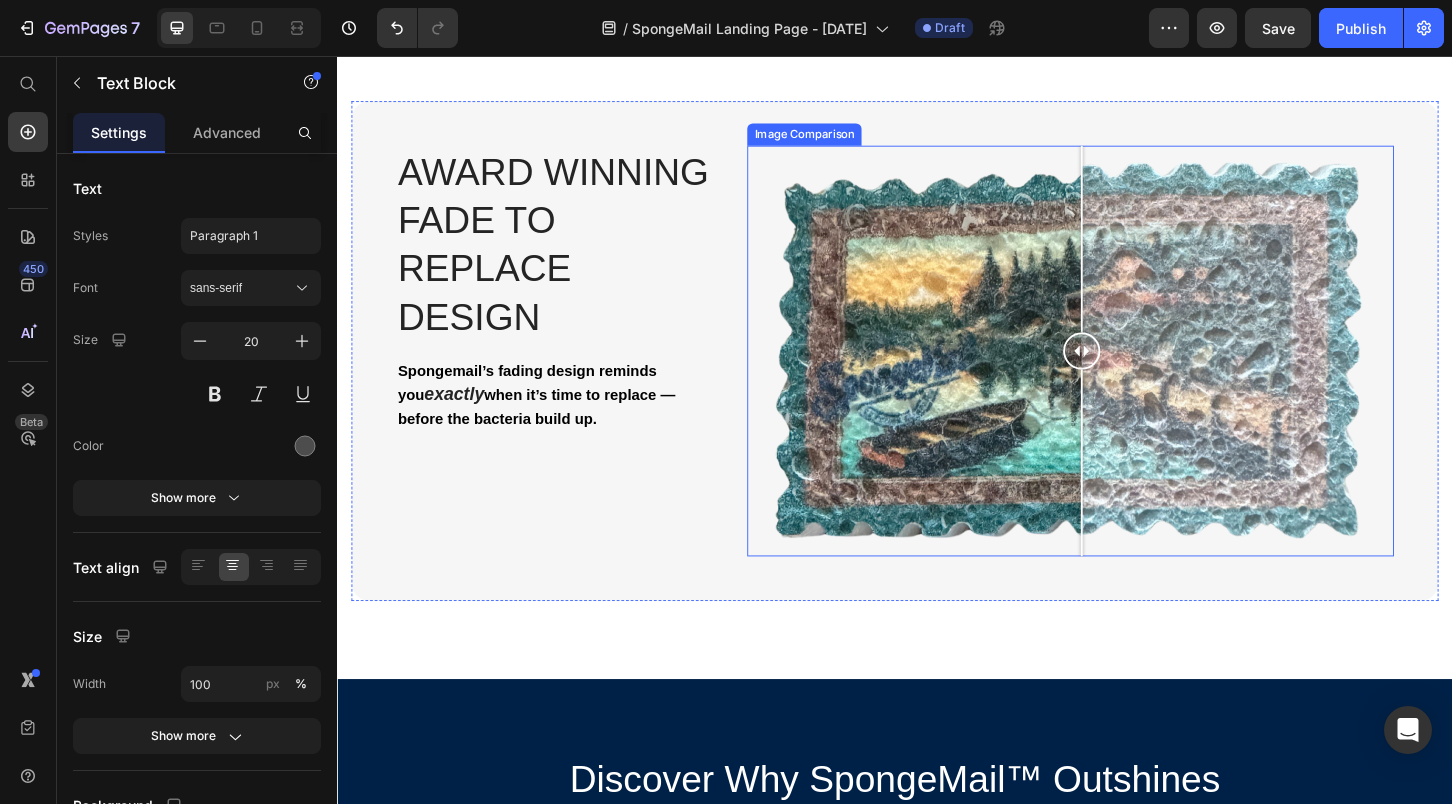 drag, startPoint x: 1129, startPoint y: 368, endPoint x: 1137, endPoint y: 391, distance: 24.351591 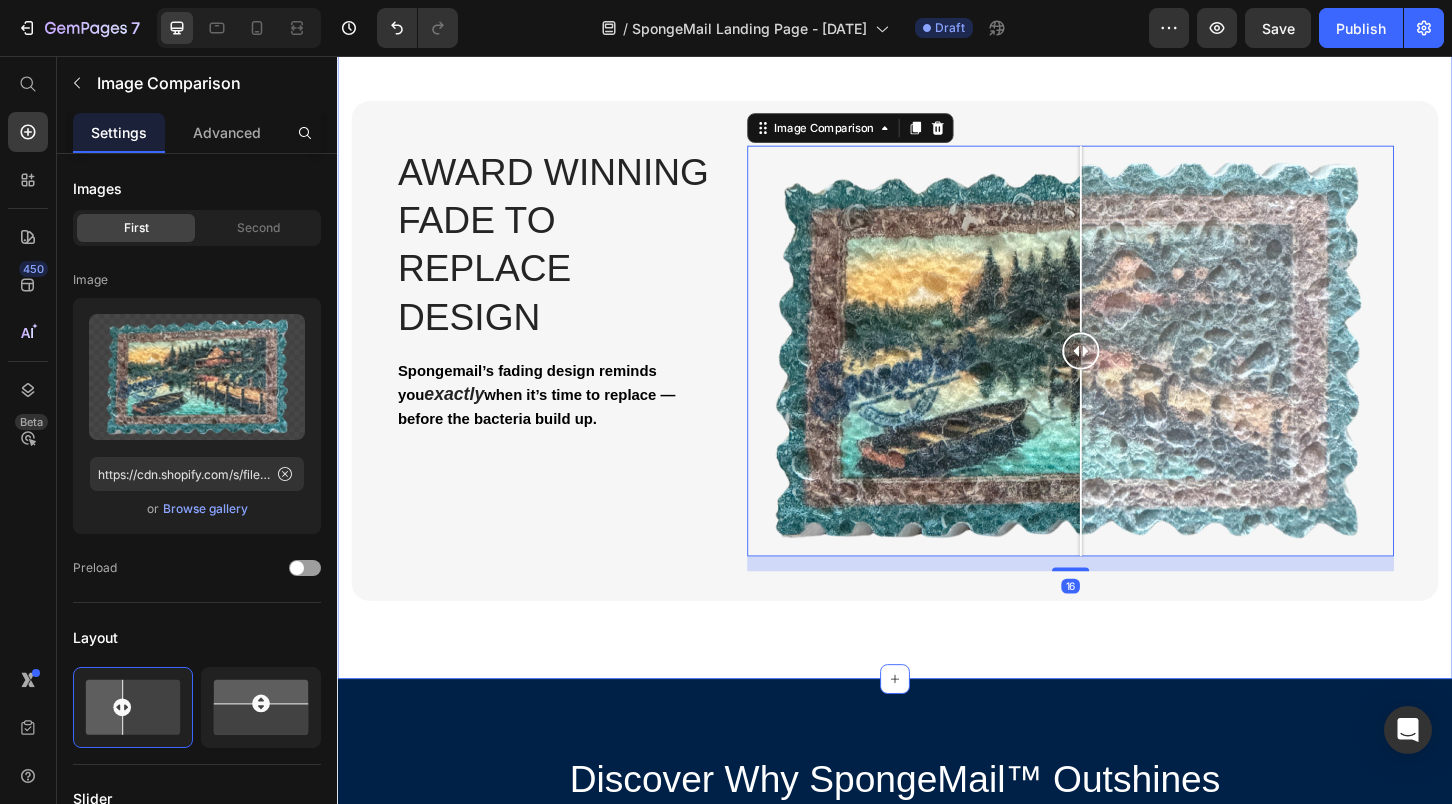 click on "Award Winning Fade to rEPLACE Design Heading Spongemail’s fading design reminds you  exactly  when it’s time to replace — before the bacteria build up. Text Block Image Comparison   16 Row Section 11" at bounding box center [937, 374] 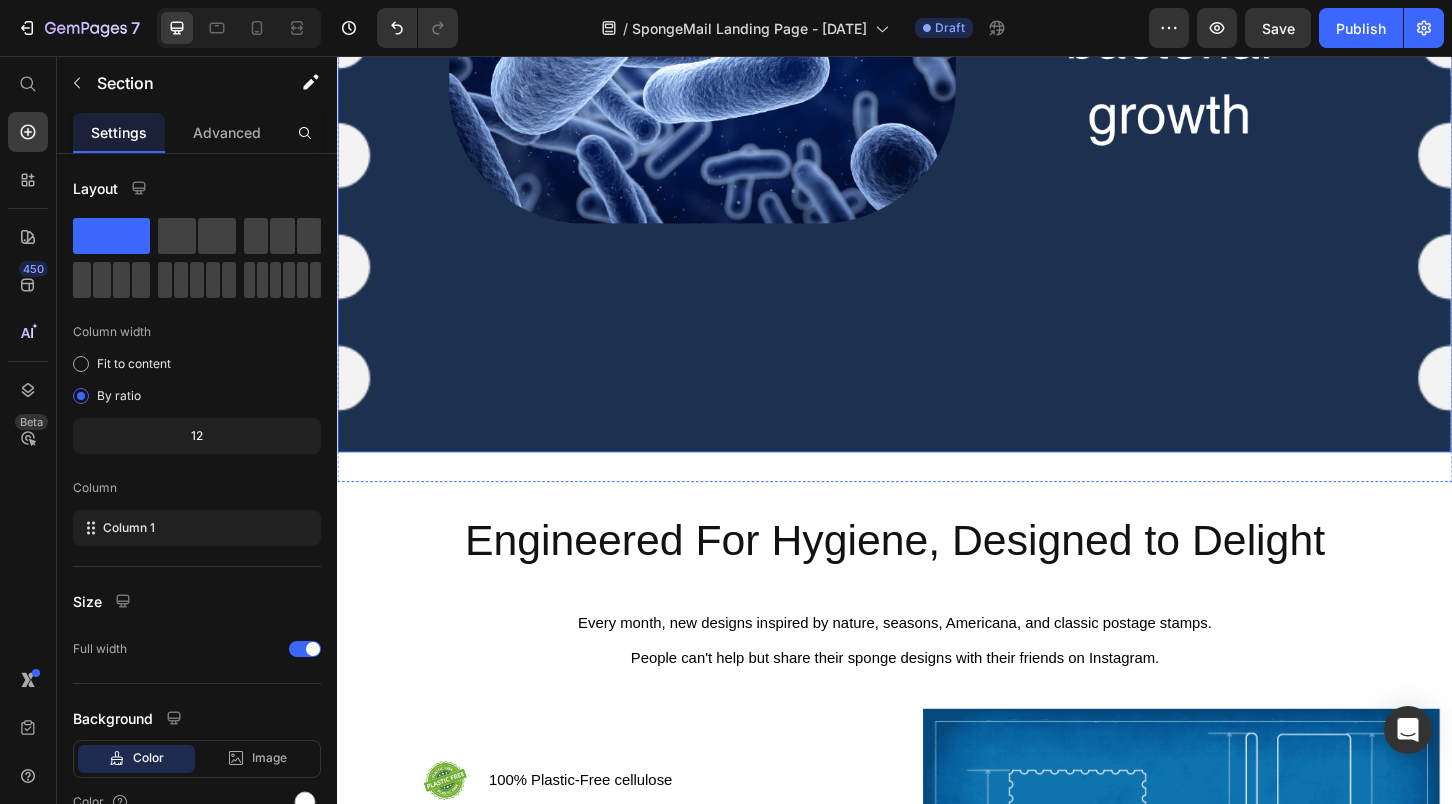 scroll, scrollTop: 8600, scrollLeft: 0, axis: vertical 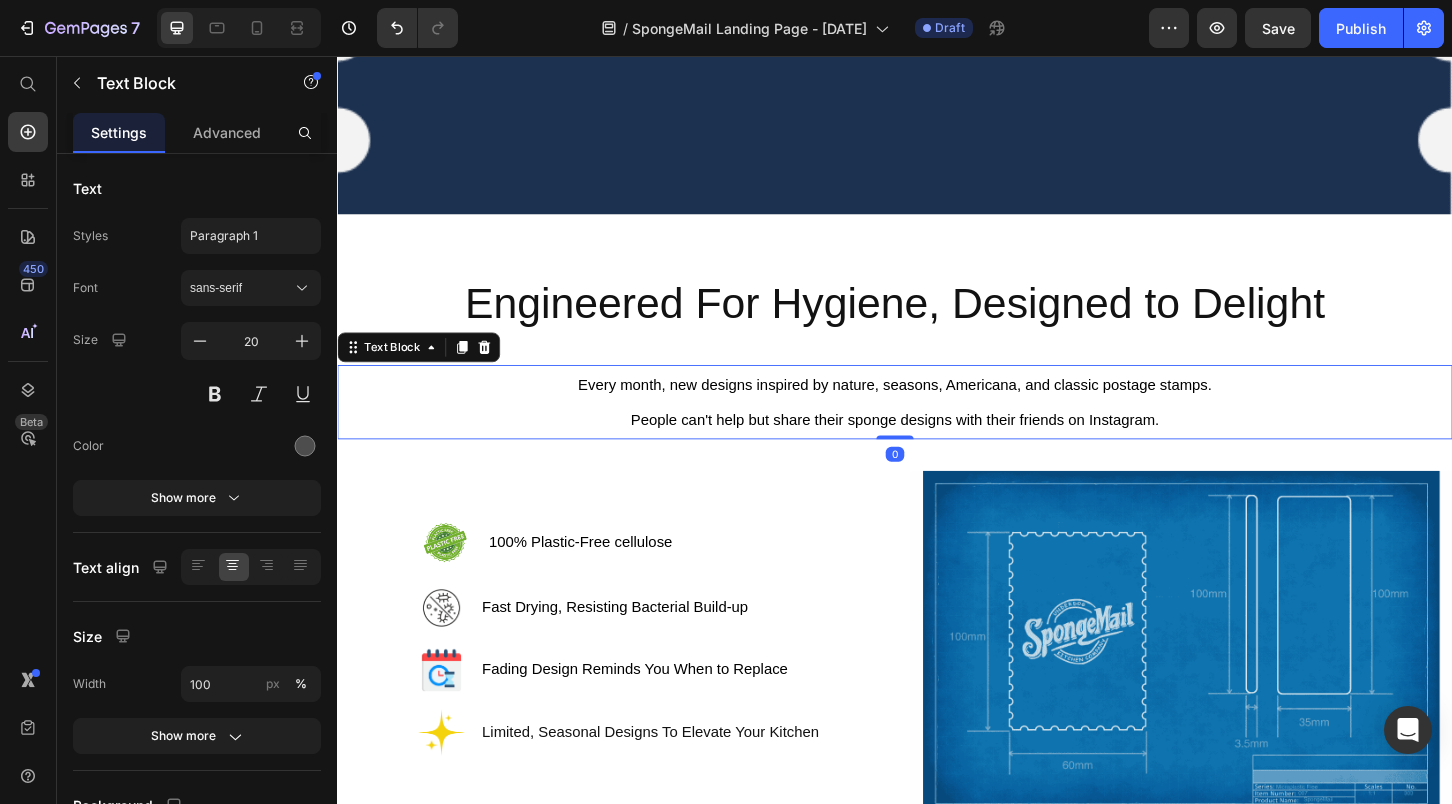 click on "Every month, new designs inspired by nature, seasons, Americana, and classic postage stamps." at bounding box center (937, 409) 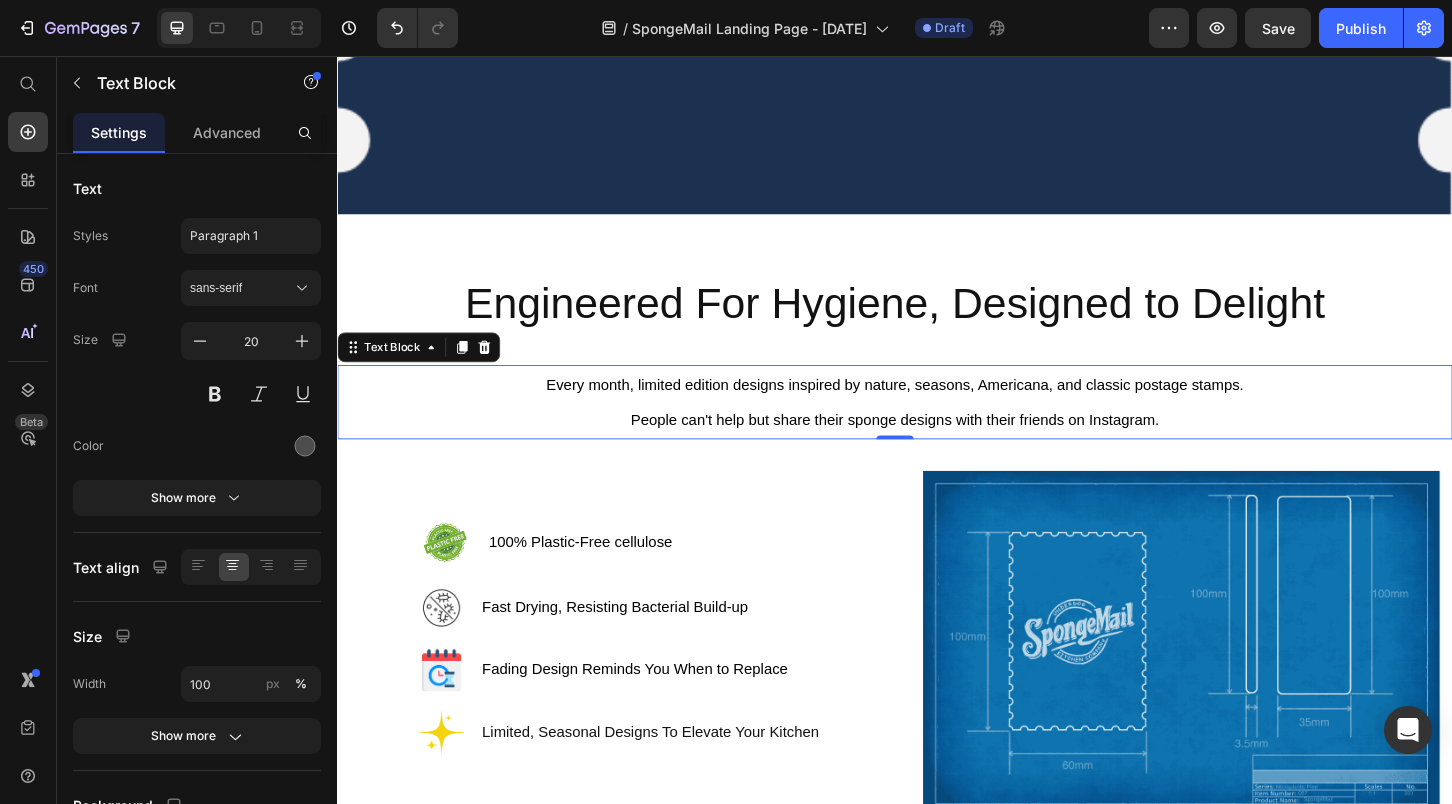 click on "Every month, limited edition designs inspired by nature, seasons, Americana, and classic postage stamps." at bounding box center (937, 409) 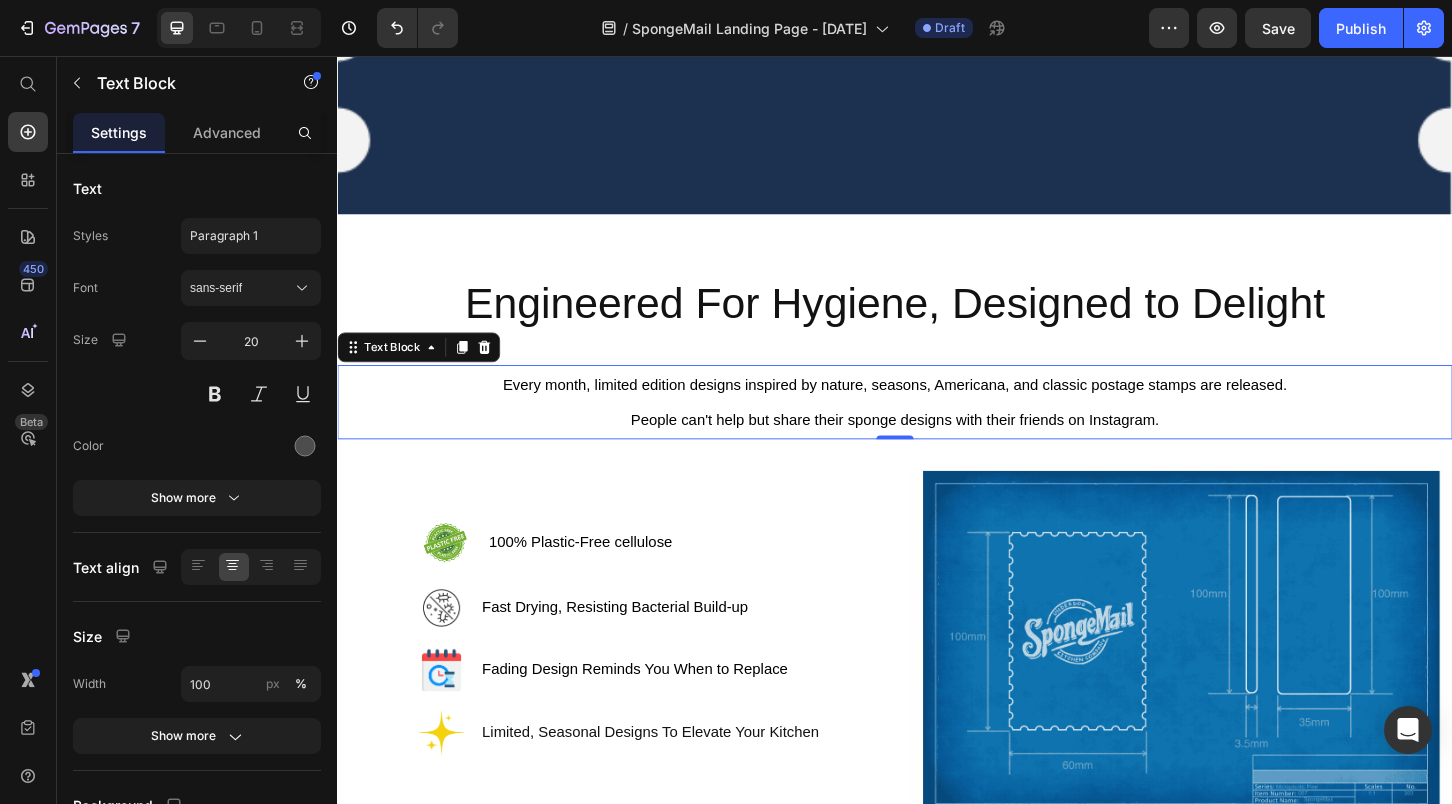 click on "Every month, limited edition designs inspired by nature, seasons, Americana, and classic postage stamps are released." at bounding box center [937, 409] 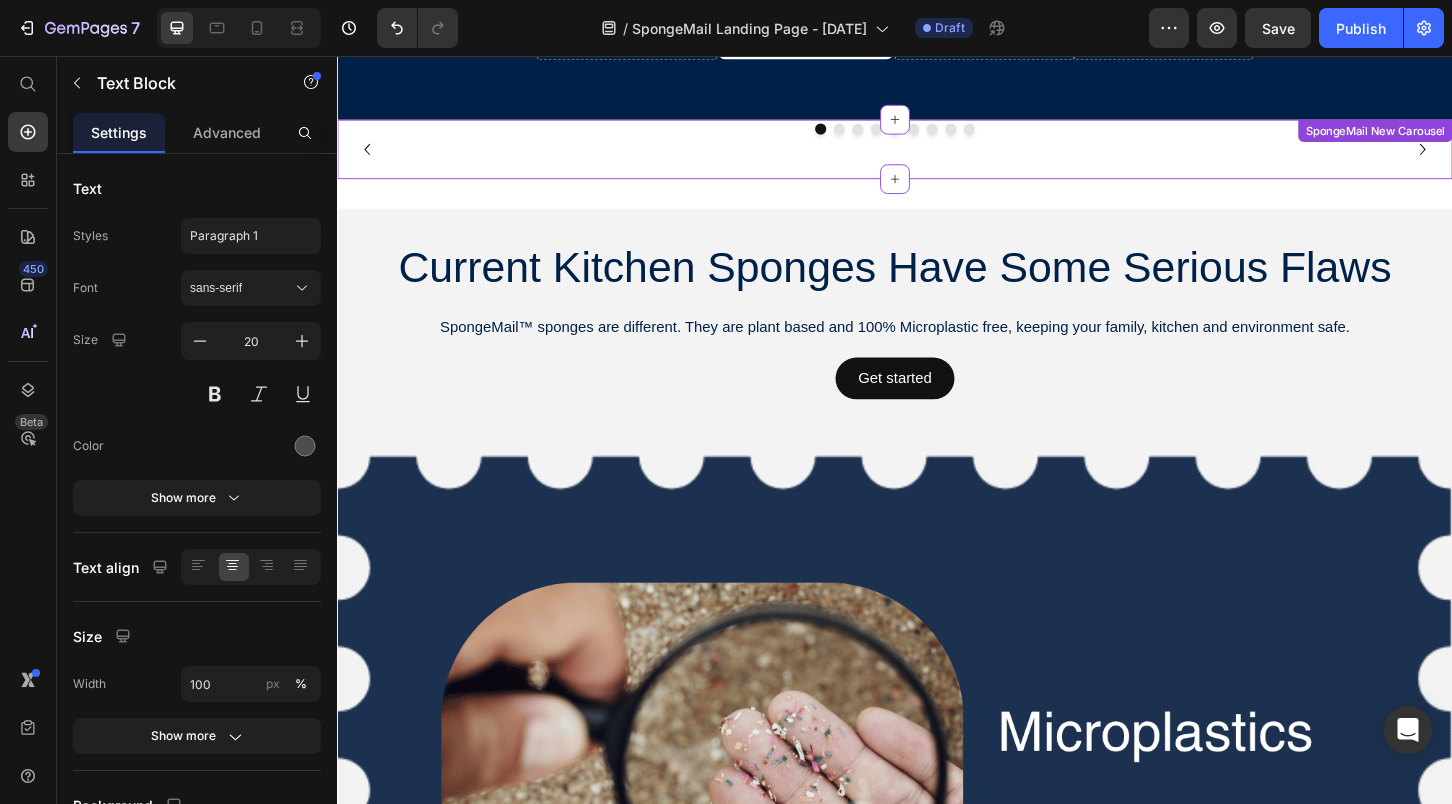 scroll, scrollTop: 6557, scrollLeft: 0, axis: vertical 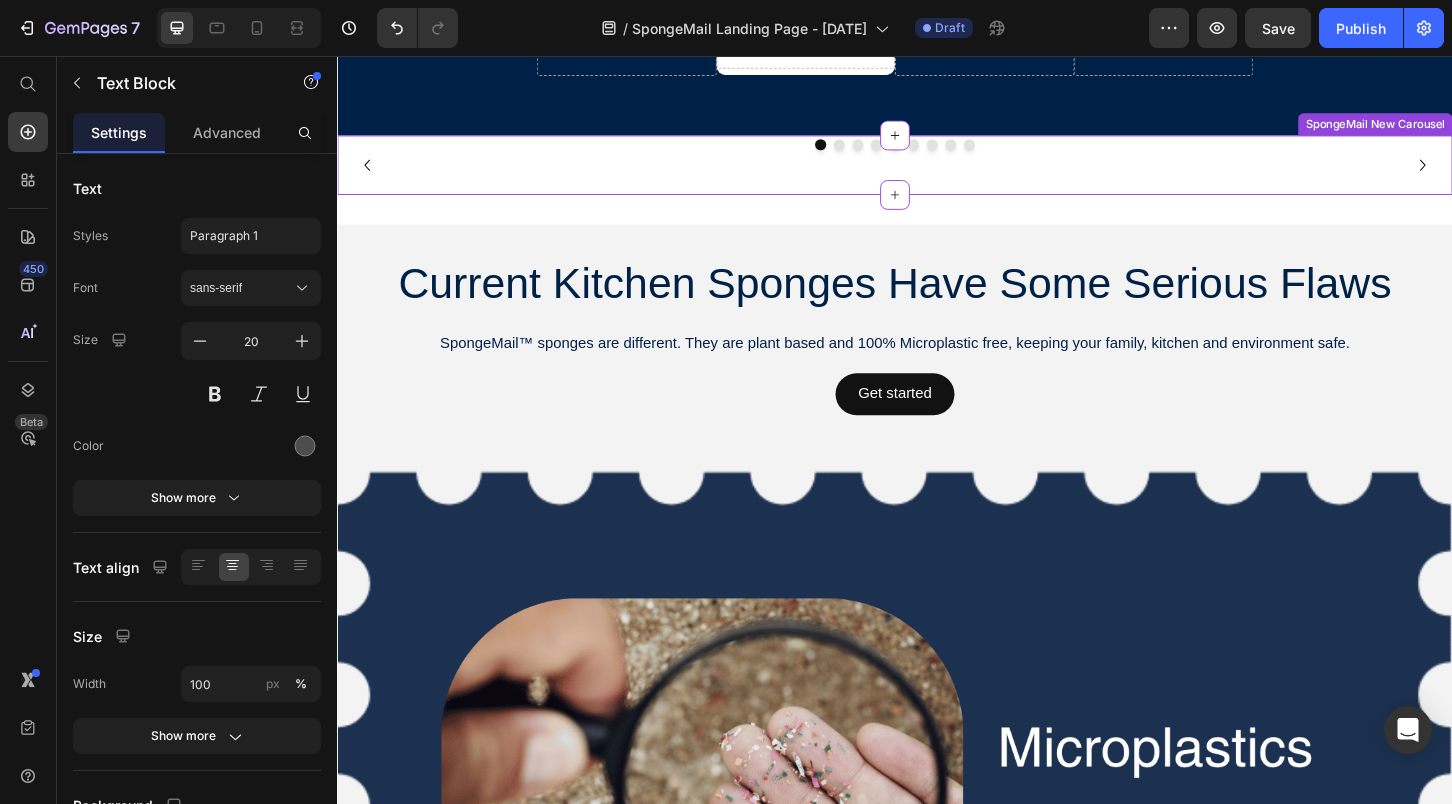 click at bounding box center (877, 151) 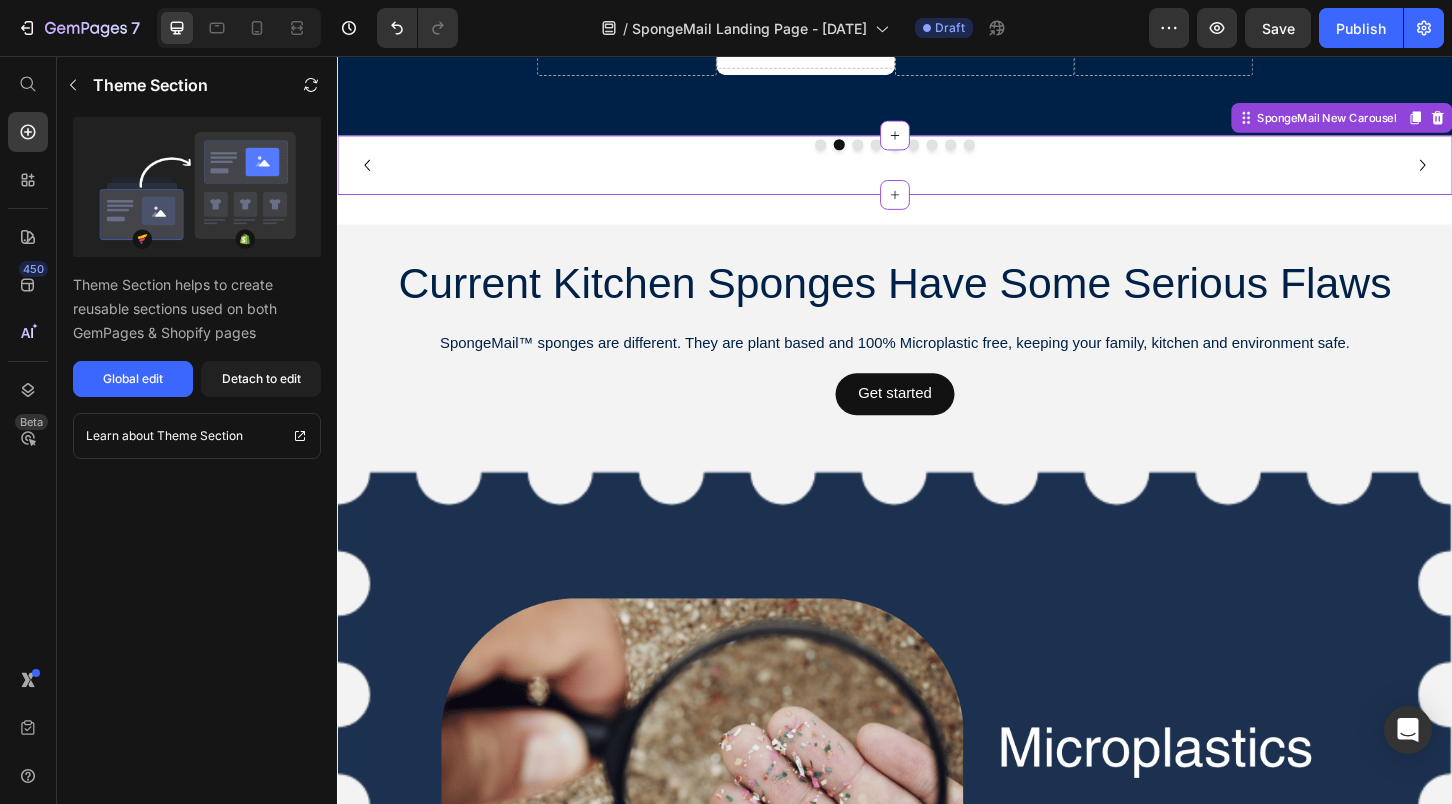 click at bounding box center [897, 151] 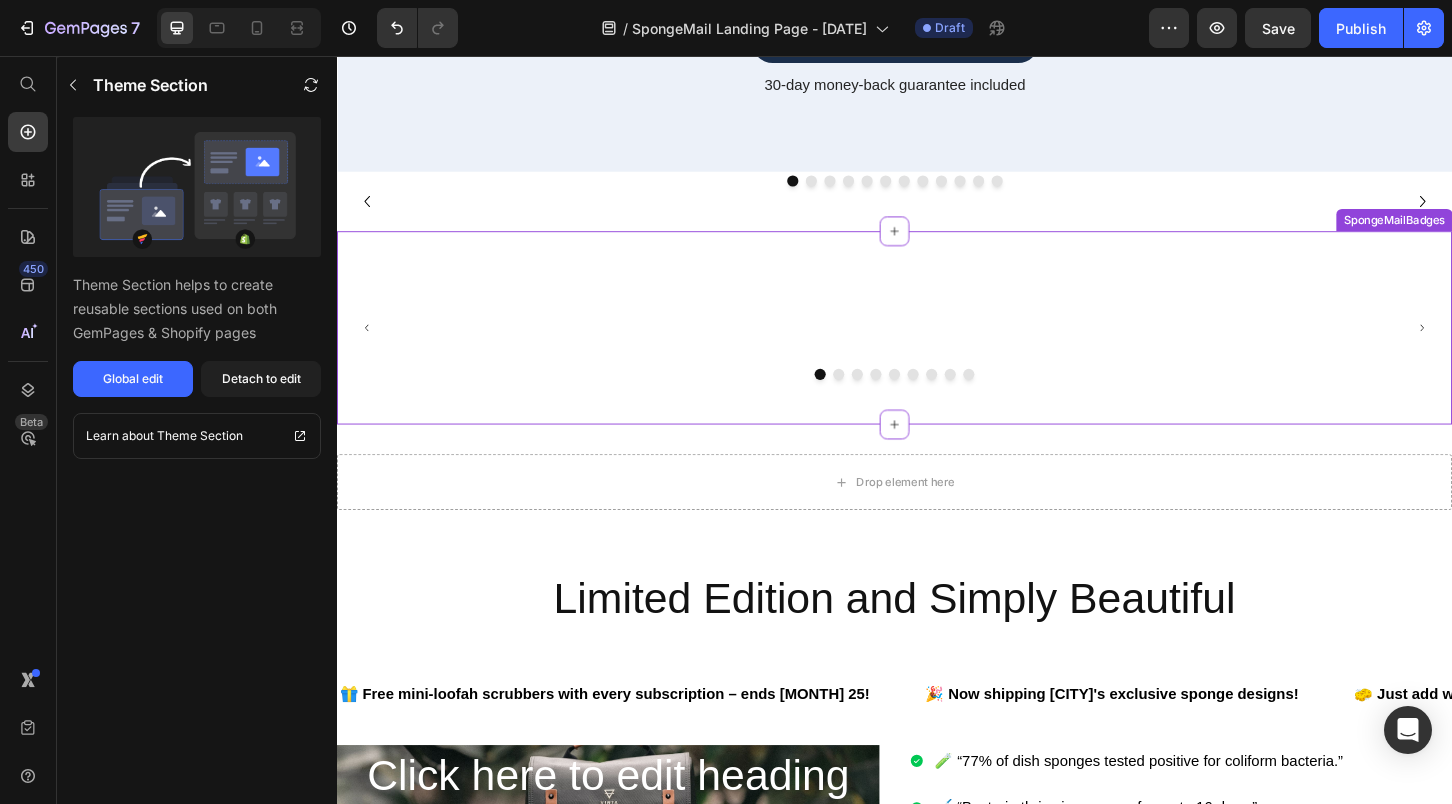 scroll, scrollTop: 3554, scrollLeft: 0, axis: vertical 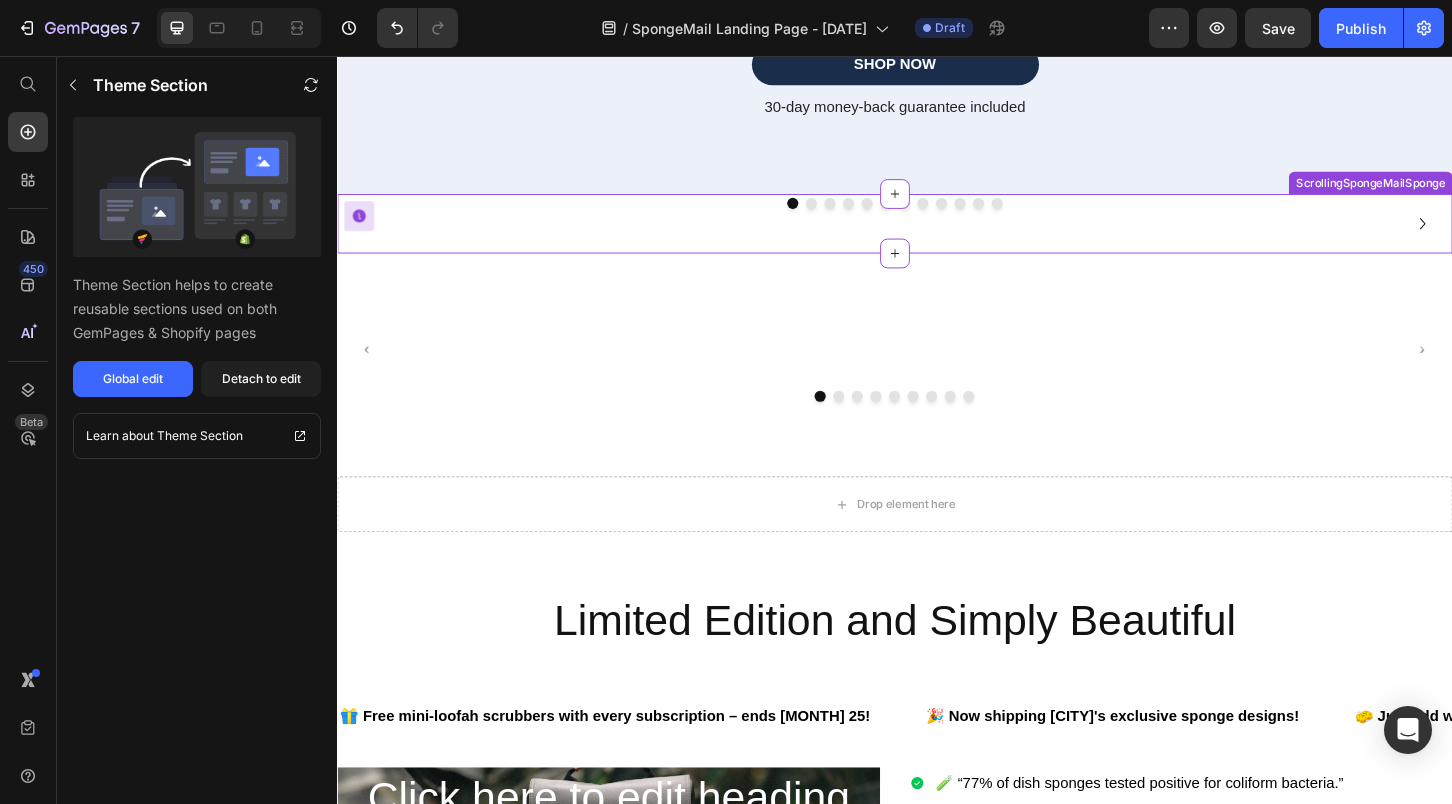 click at bounding box center [937, 236] 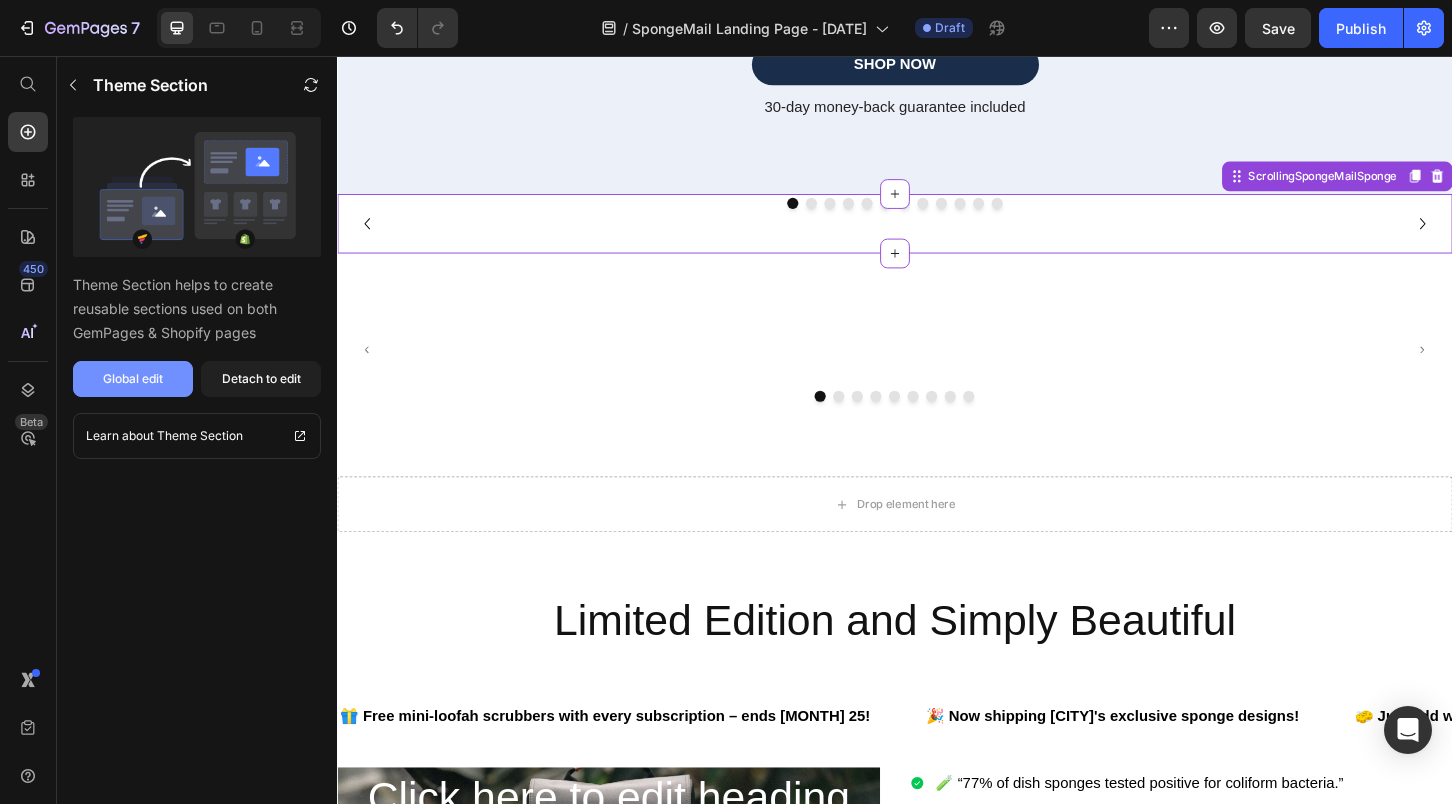 click on "Global edit" at bounding box center (133, 379) 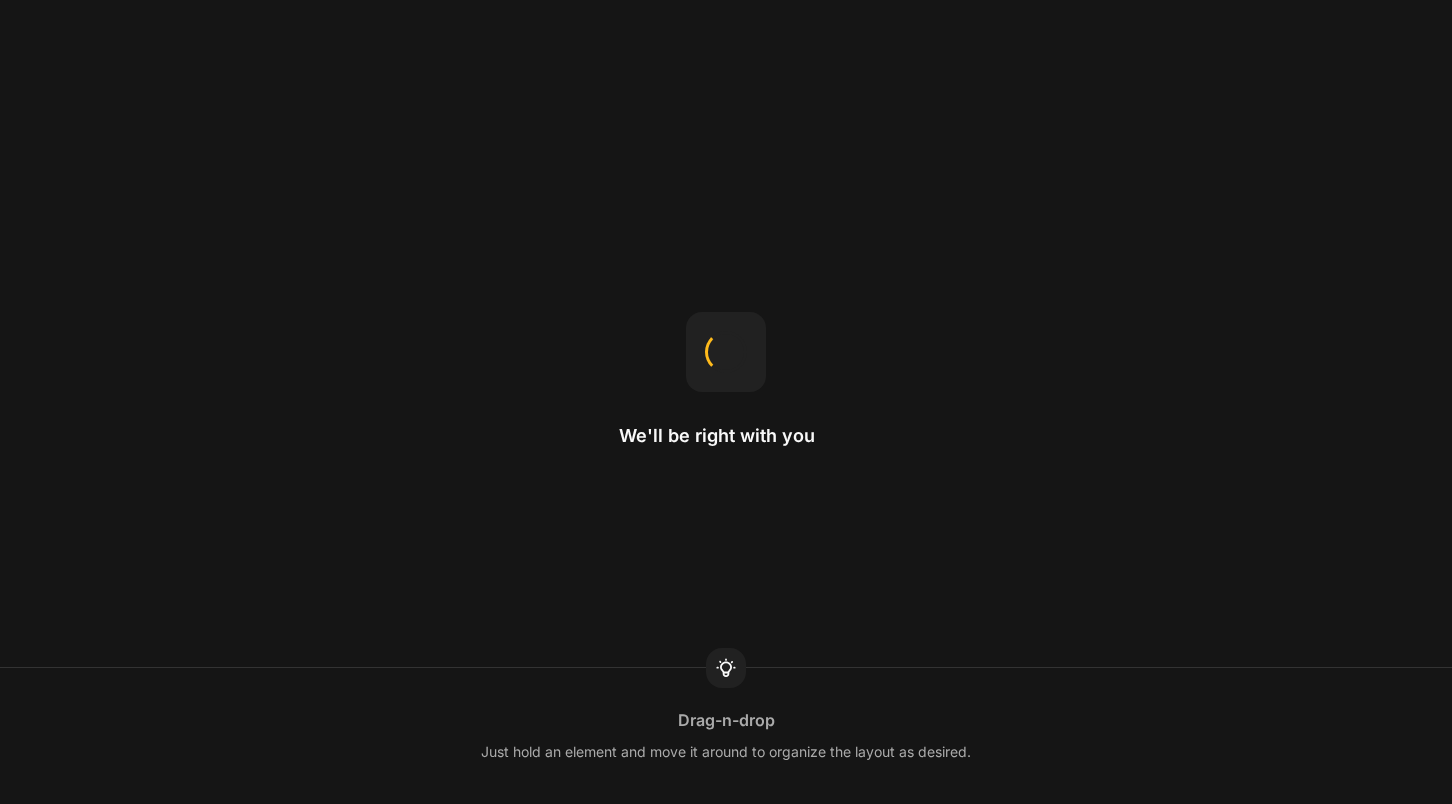 scroll, scrollTop: 0, scrollLeft: 0, axis: both 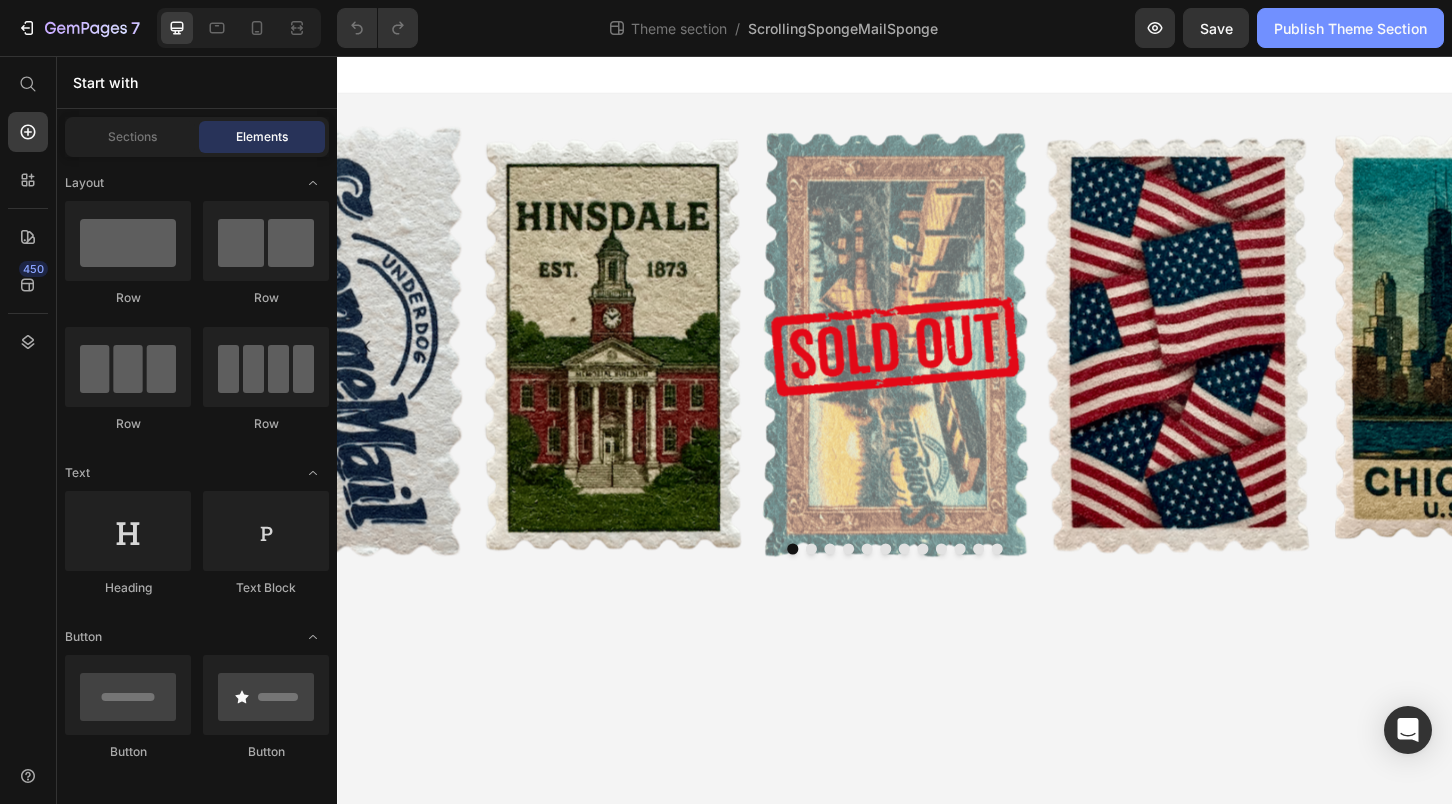 click on "Publish Theme Section" at bounding box center [1350, 28] 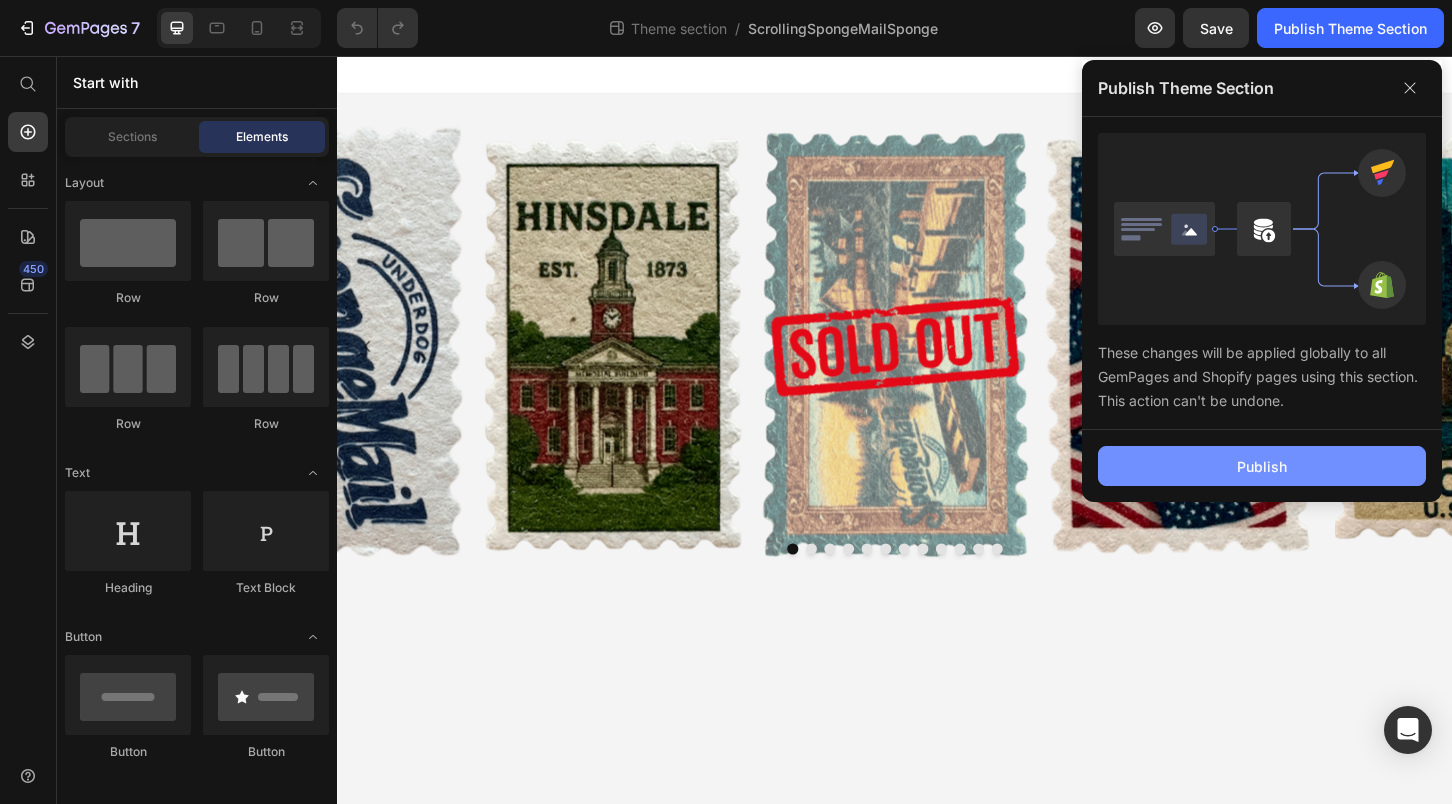 click on "Publish" at bounding box center [1262, 466] 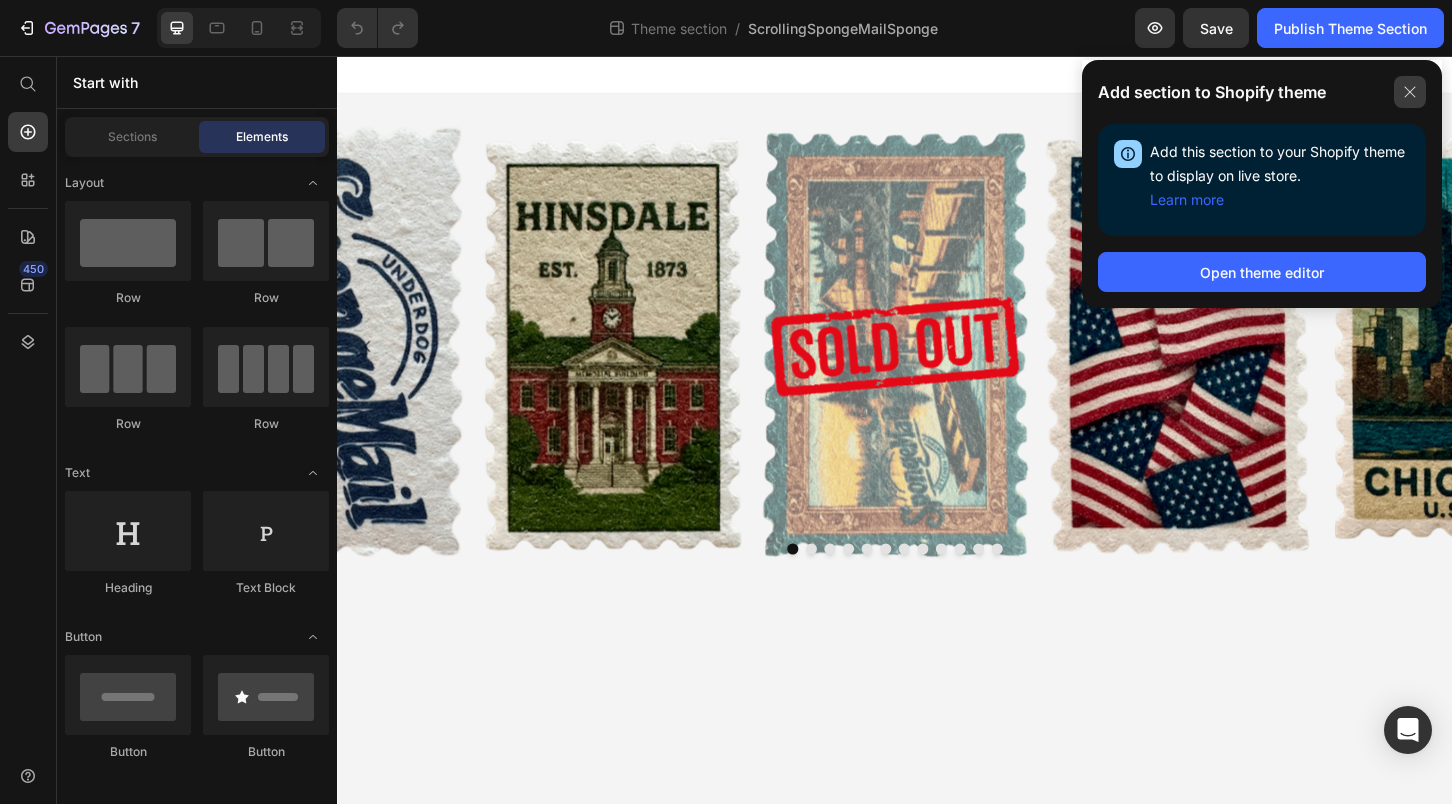 click 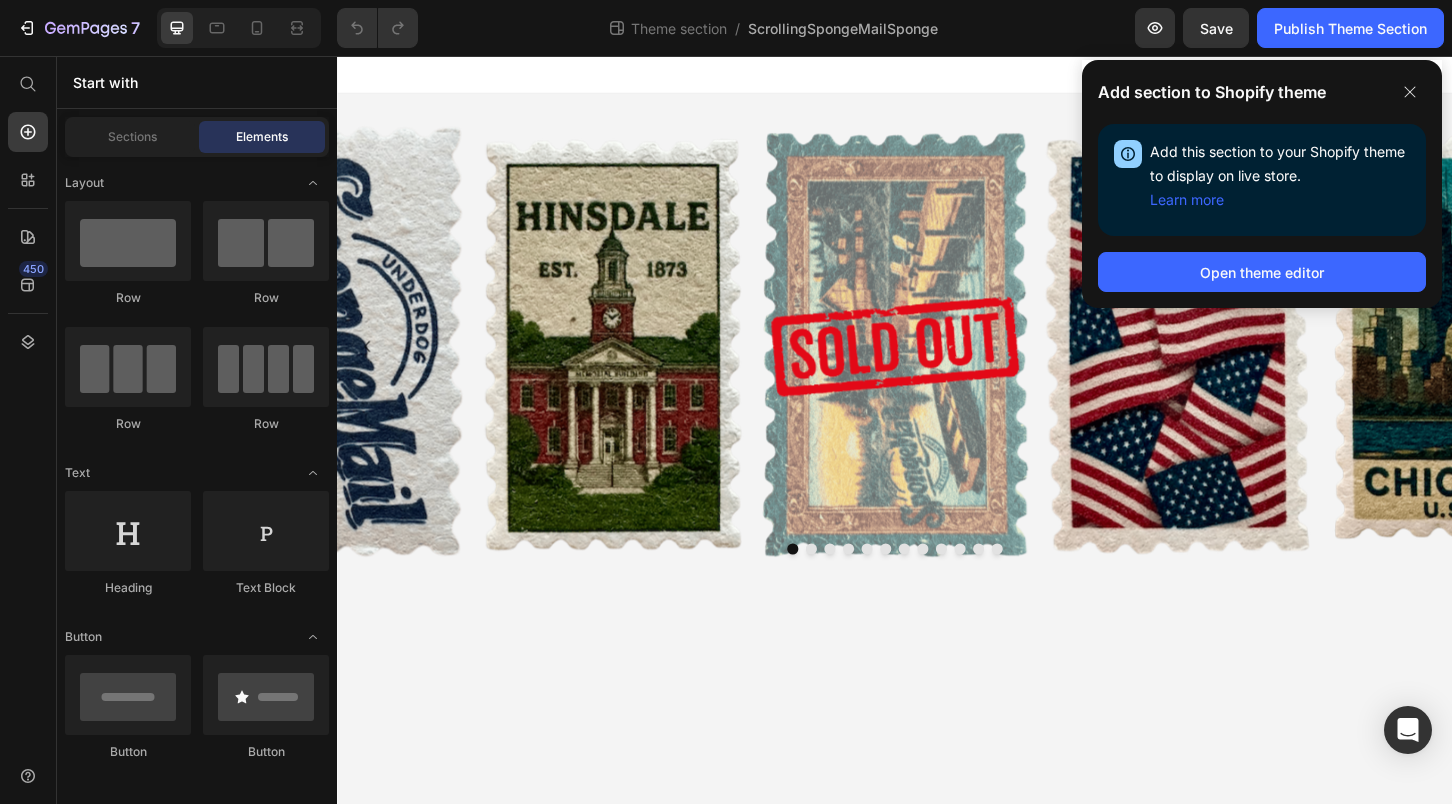 click at bounding box center (937, 76) 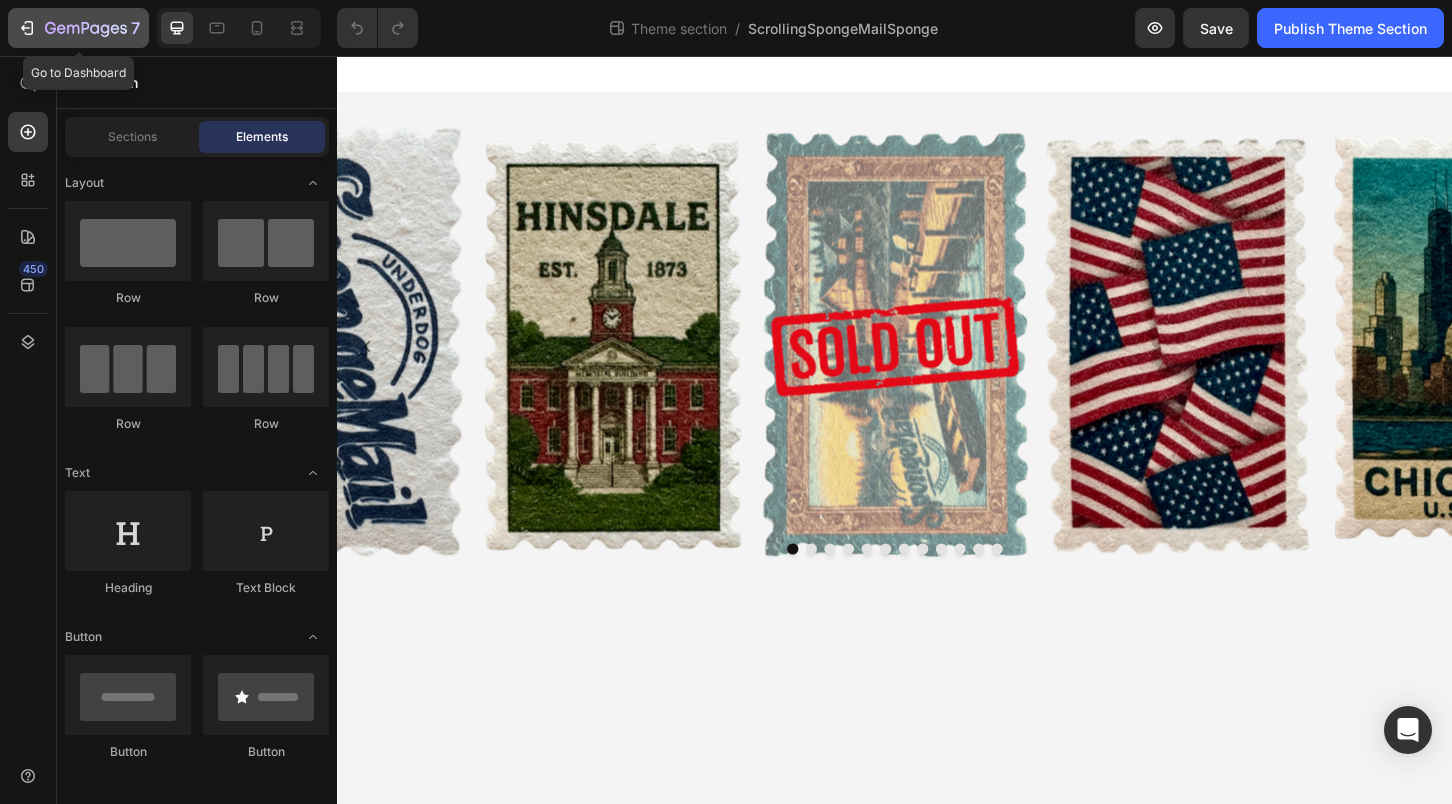 click on "7" 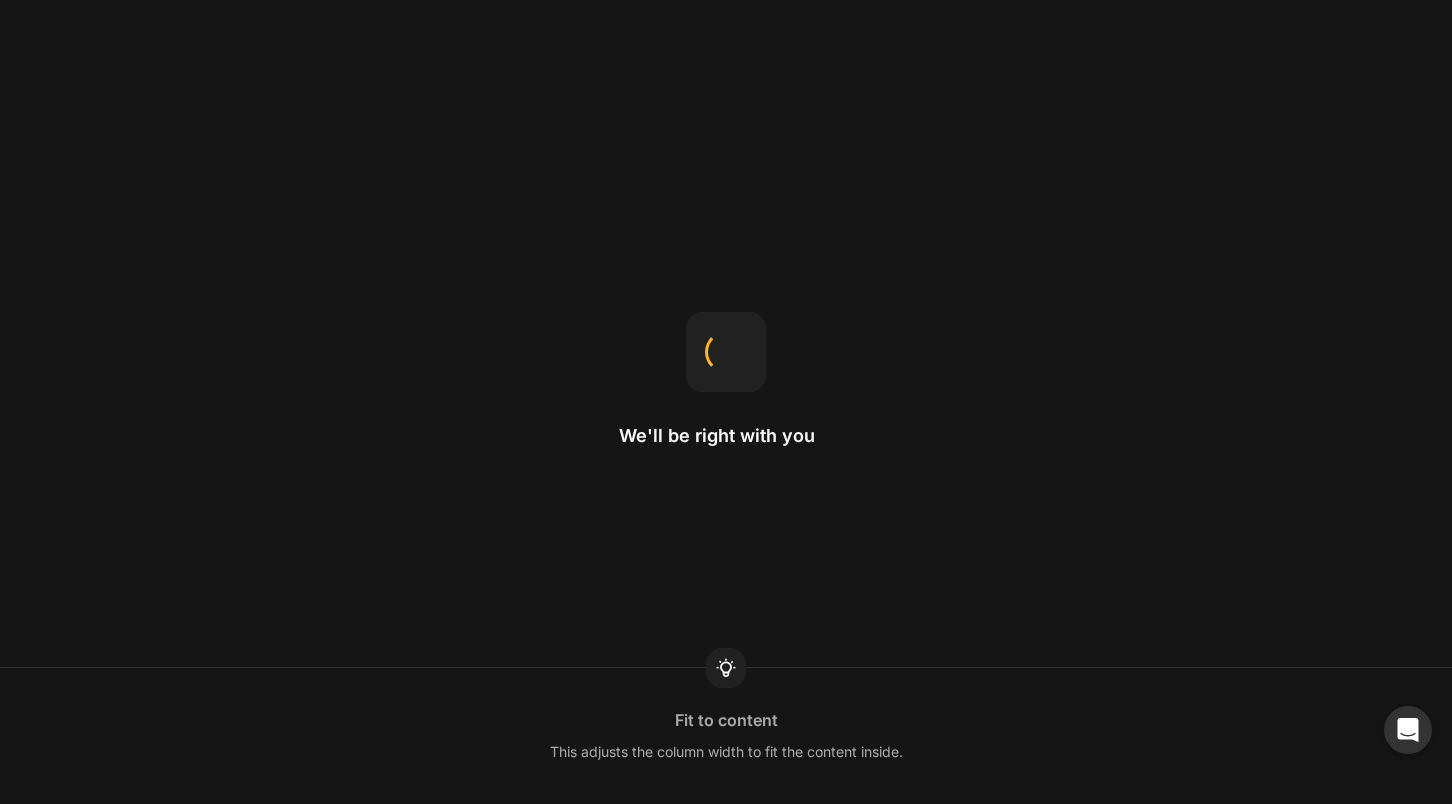 scroll, scrollTop: 0, scrollLeft: 0, axis: both 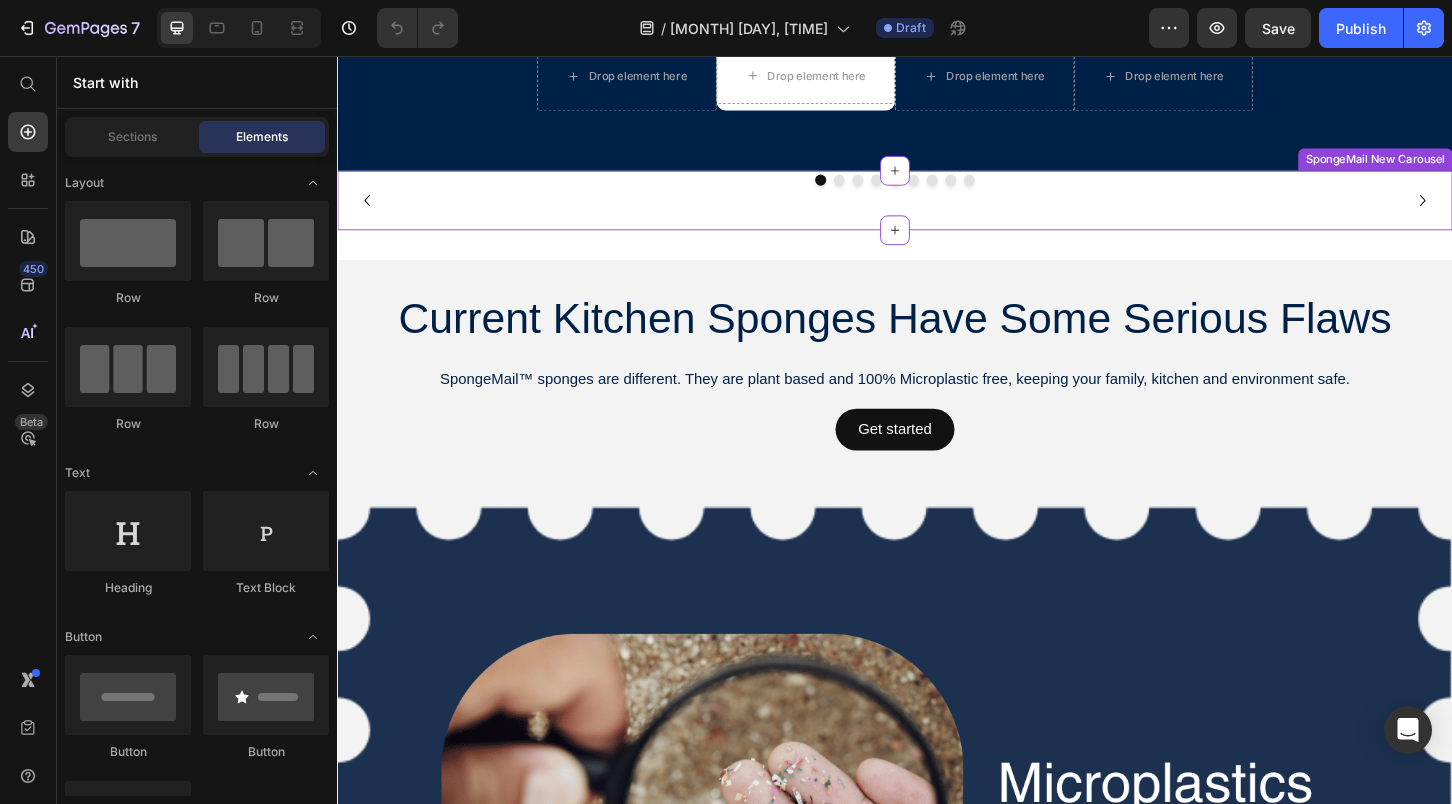 click at bounding box center [877, 189] 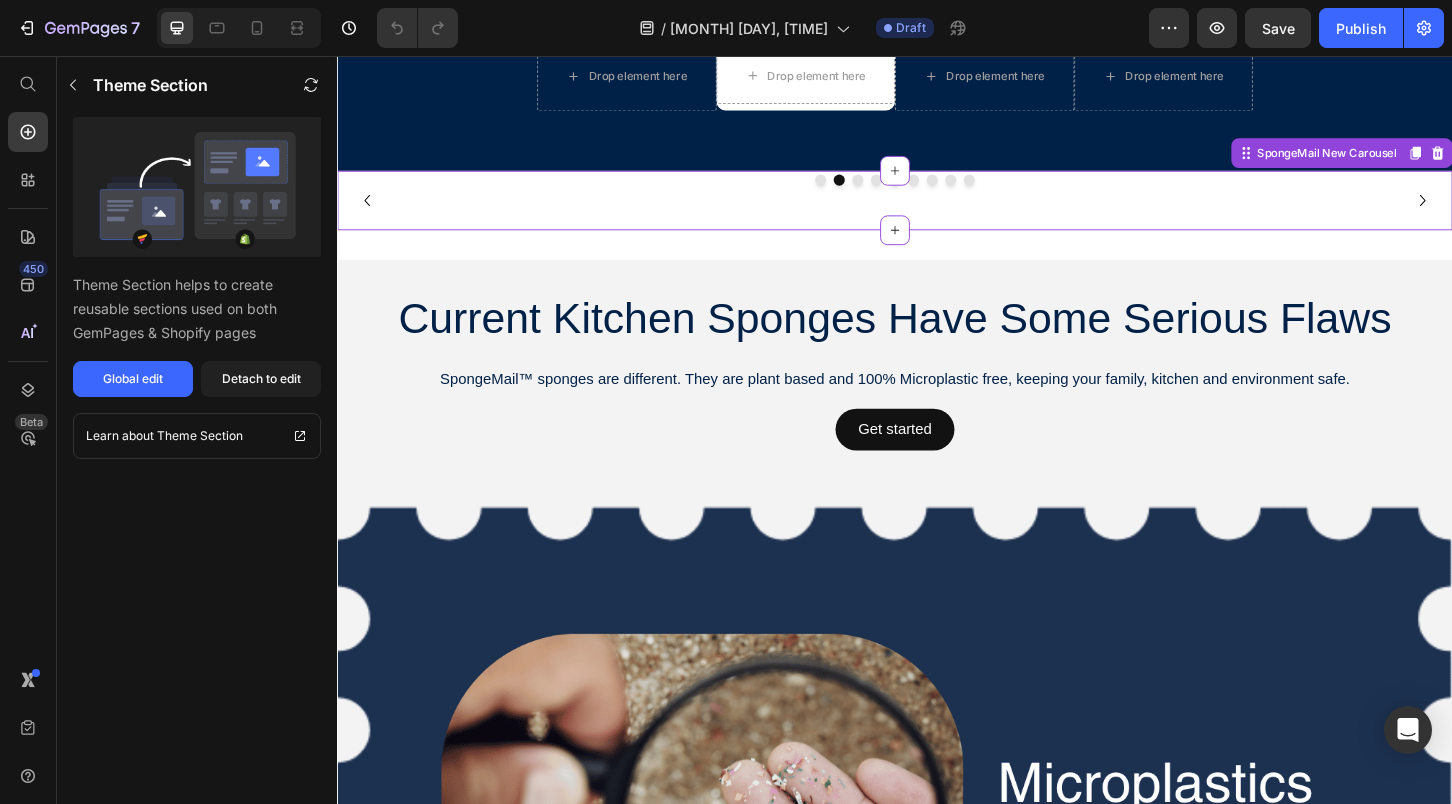 click at bounding box center [897, 189] 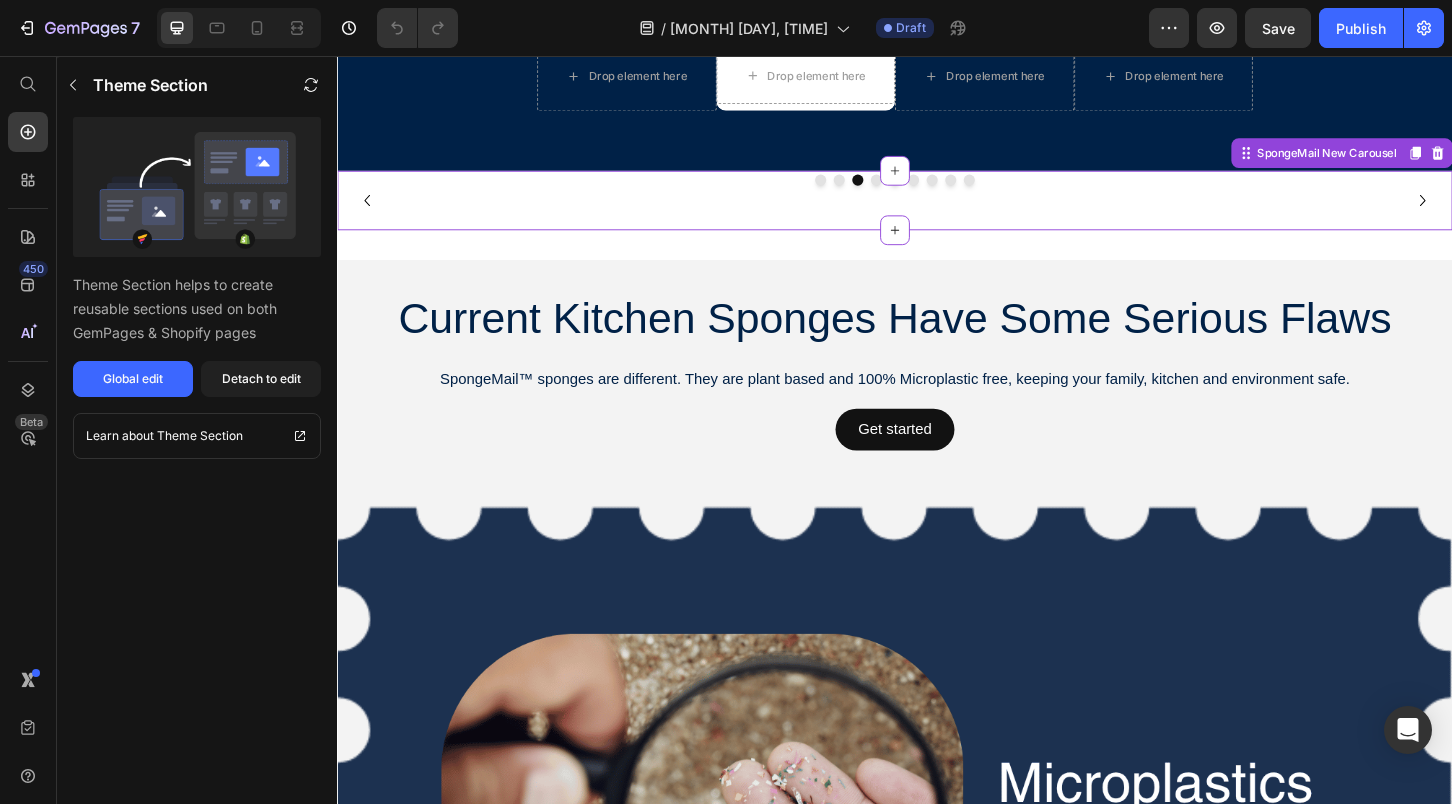 click at bounding box center [937, 189] 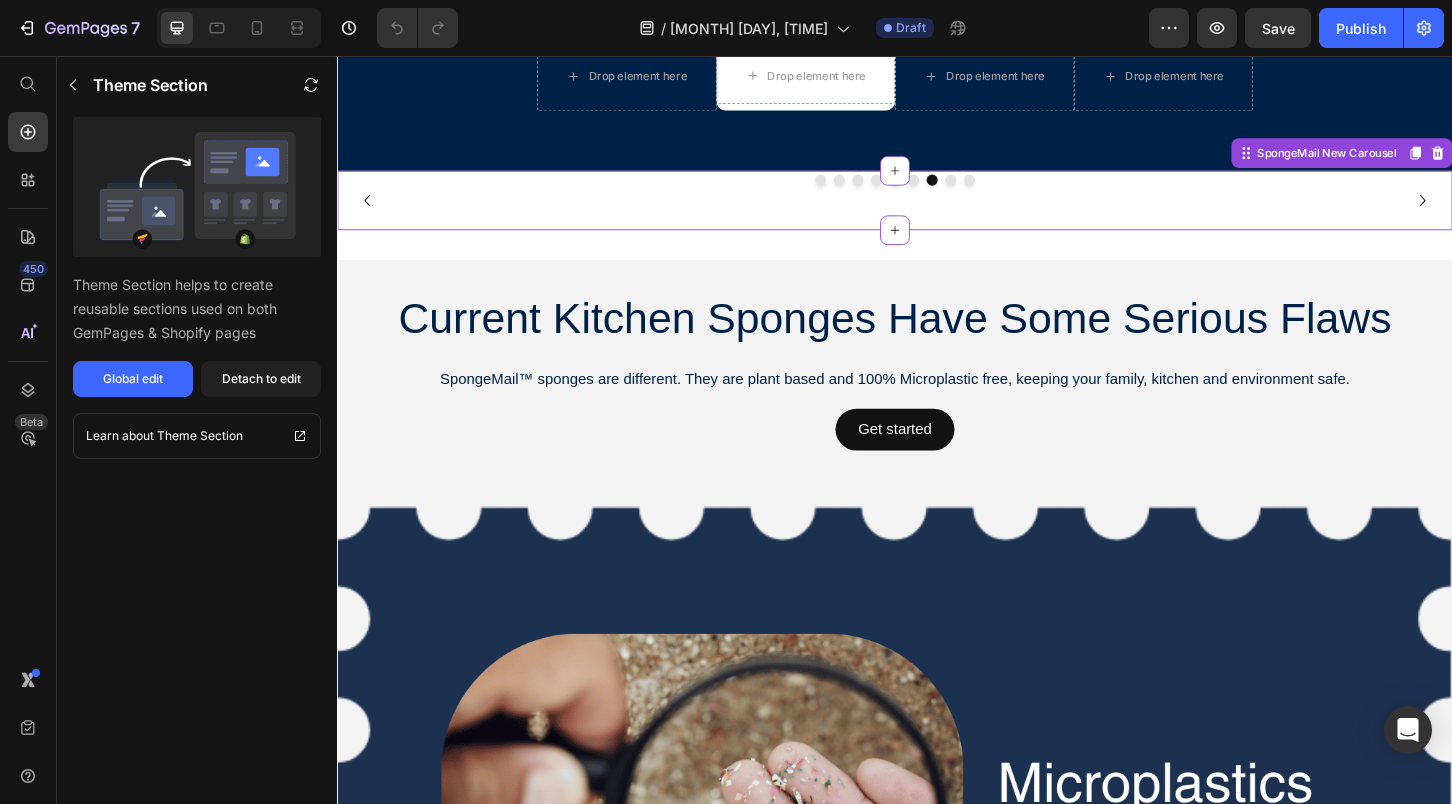 click at bounding box center [1017, 189] 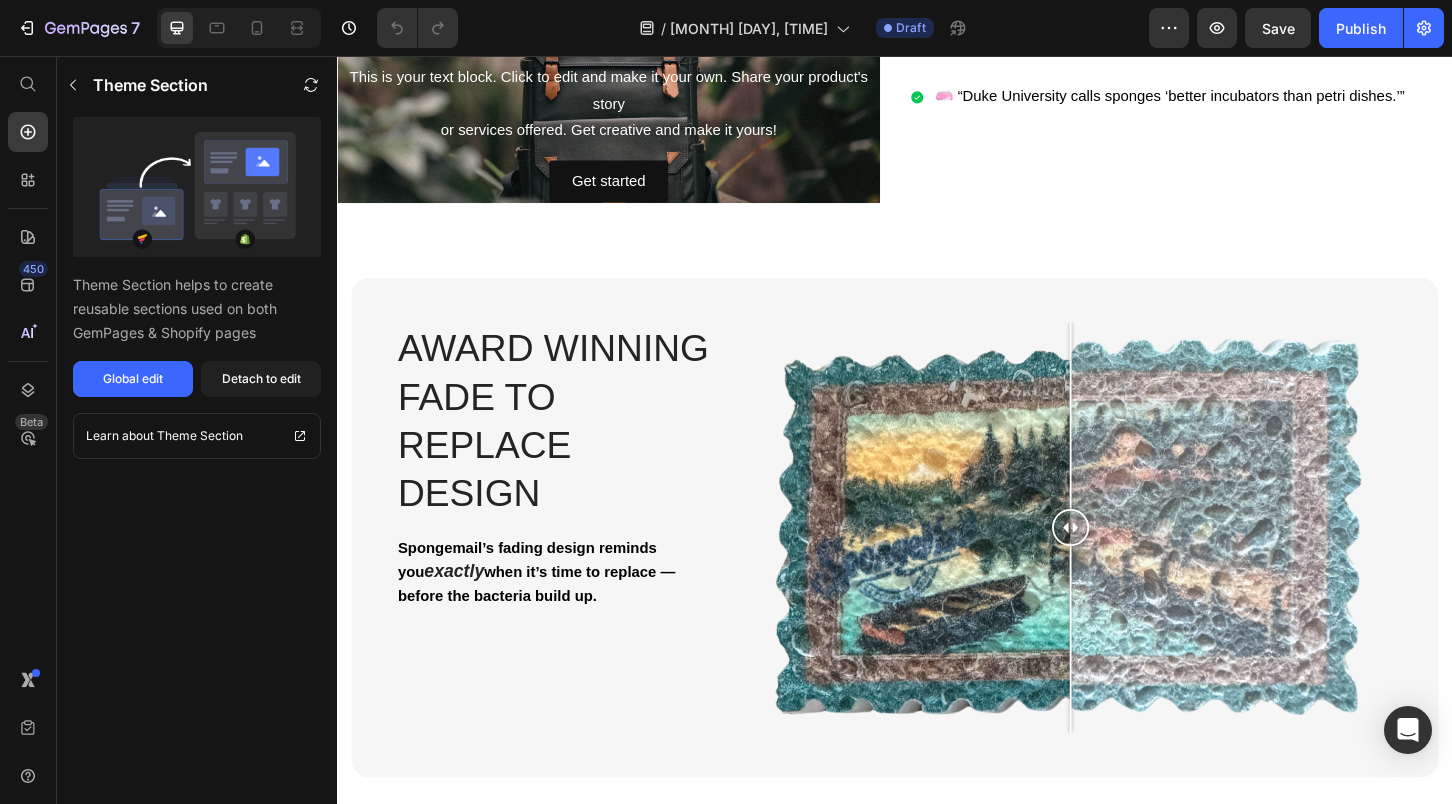 scroll, scrollTop: 4254, scrollLeft: 0, axis: vertical 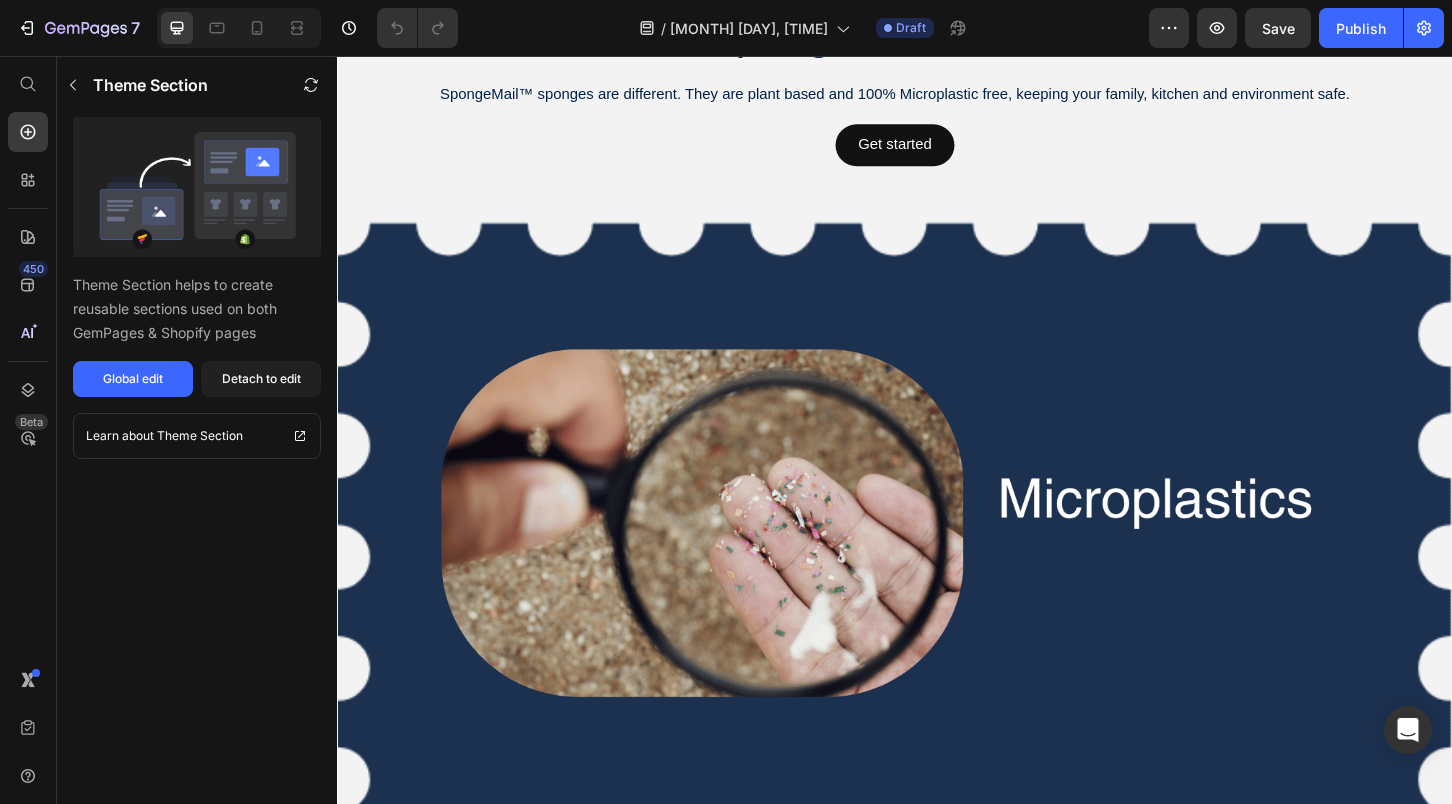 click at bounding box center [1089, -95] 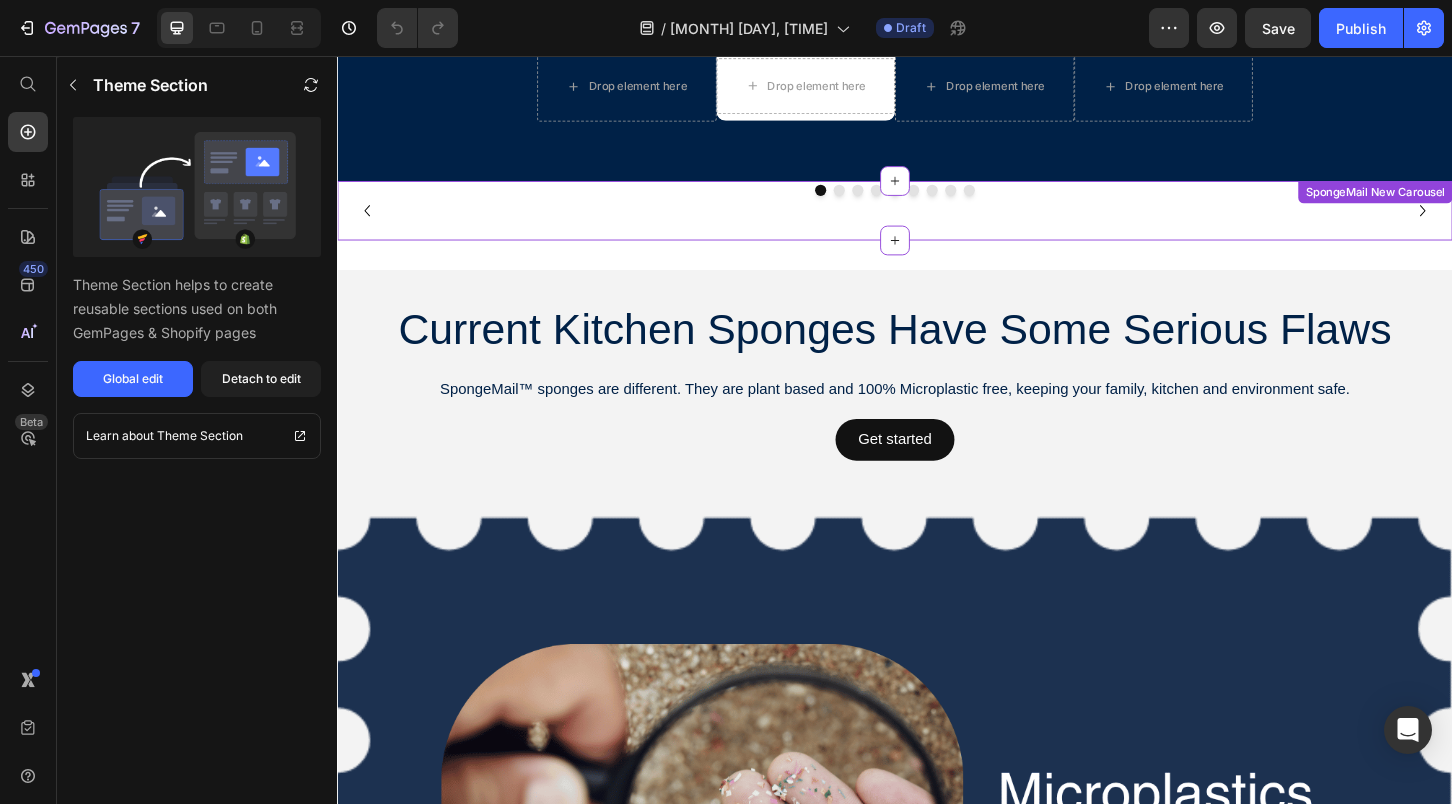 scroll, scrollTop: 6500, scrollLeft: 0, axis: vertical 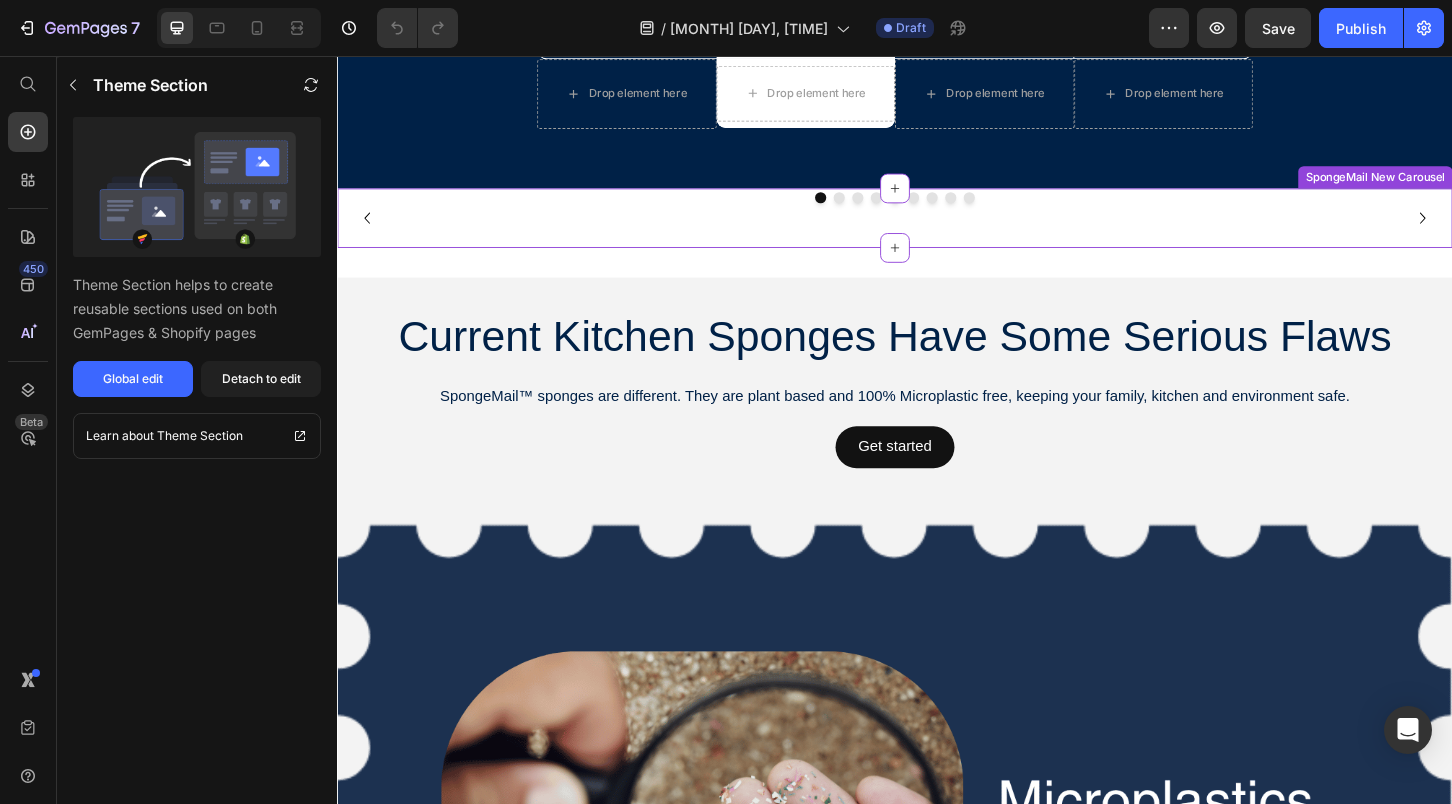 click on "Image Image Image Image Image Image Image Image Image
Carousel SpongeMail New Carousel" at bounding box center [937, 230] 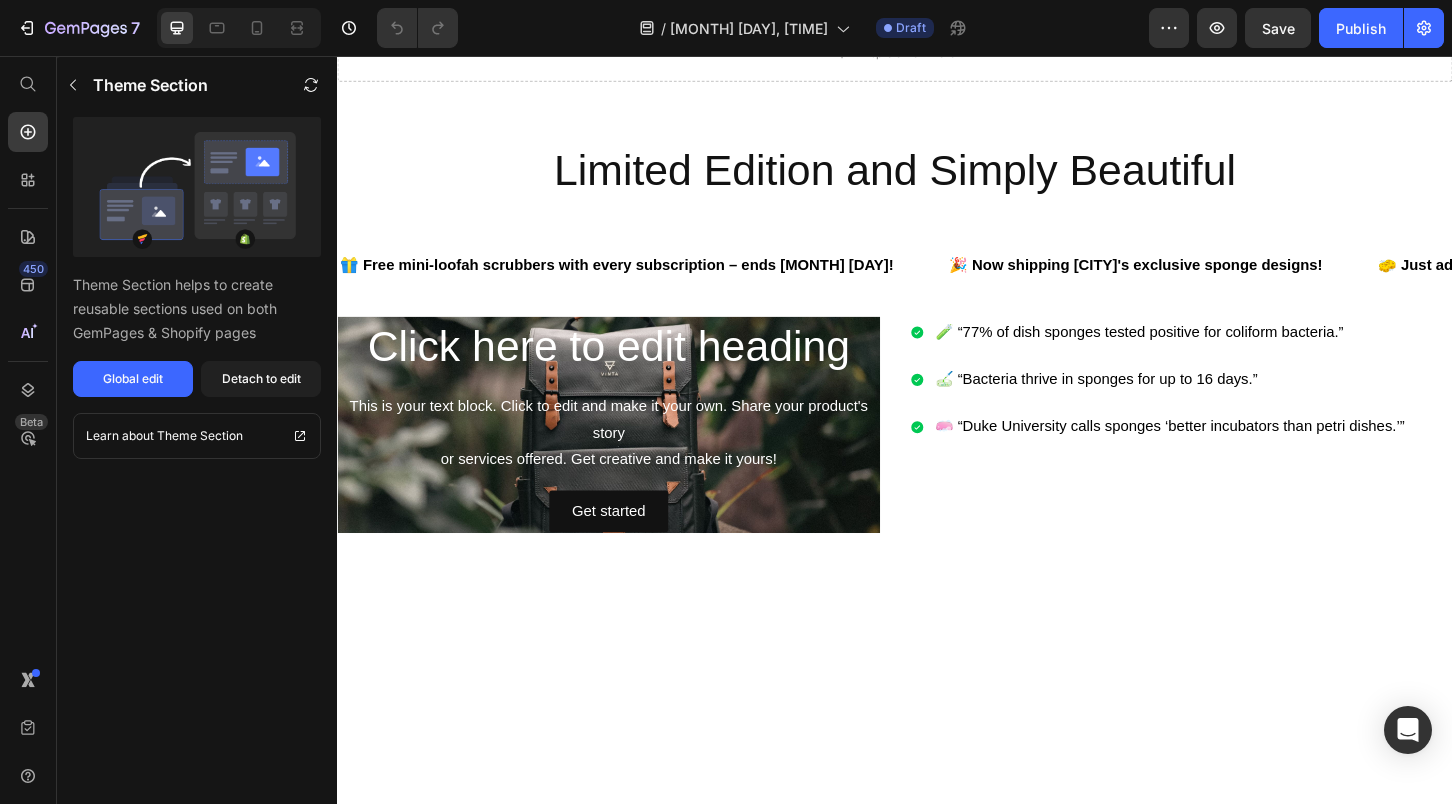scroll, scrollTop: 3643, scrollLeft: 0, axis: vertical 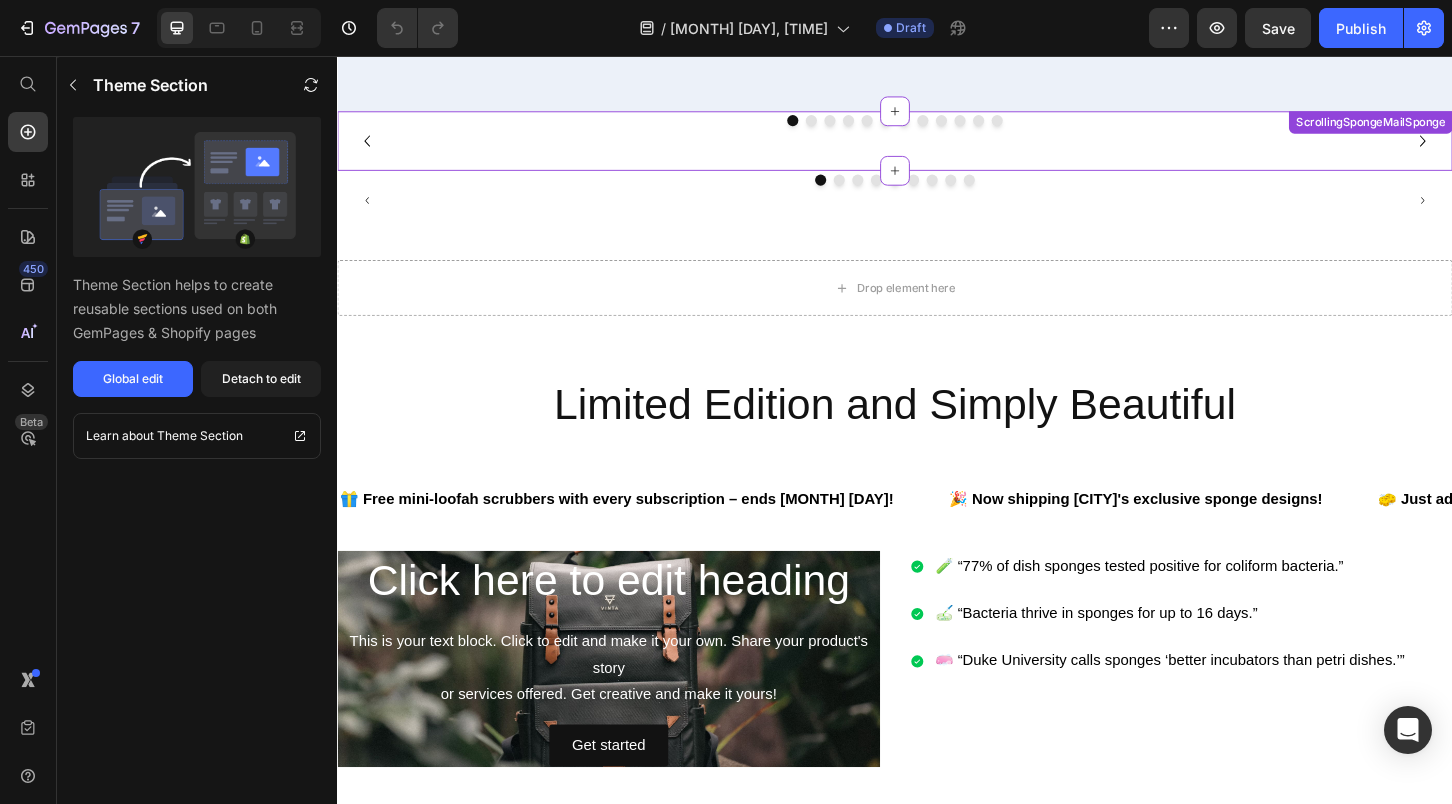 click at bounding box center (1241, 147) 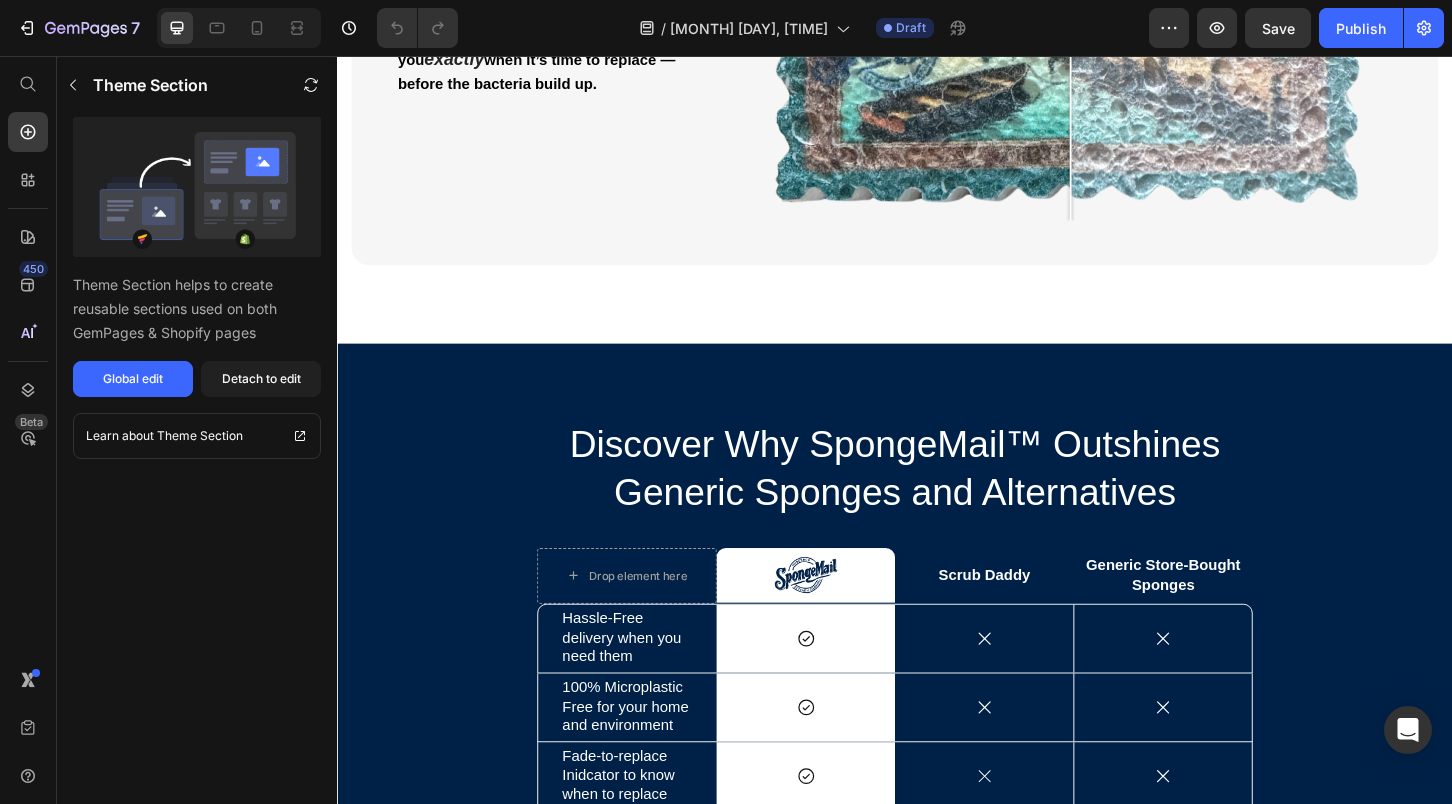 scroll, scrollTop: 3562, scrollLeft: 0, axis: vertical 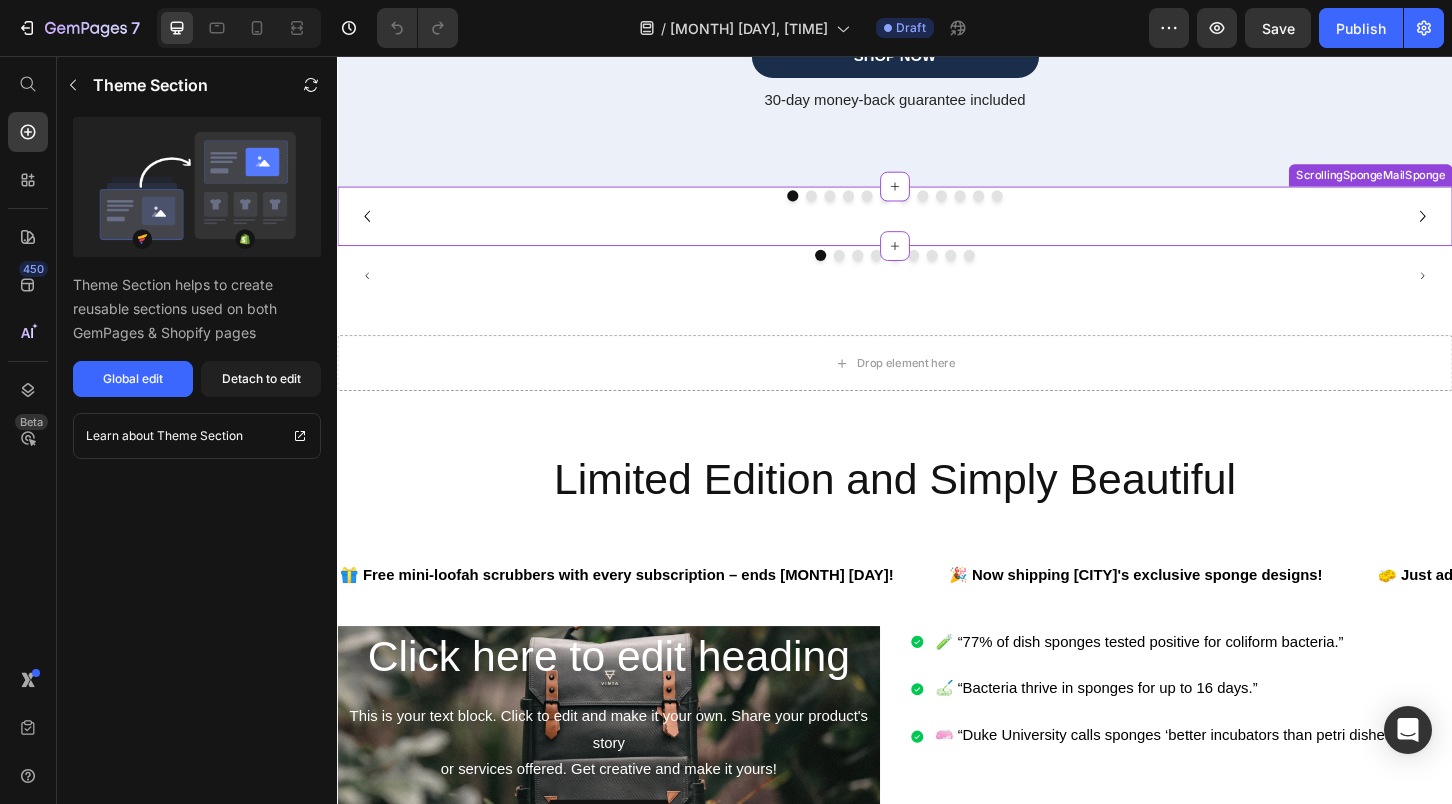 click at bounding box center (937, 228) 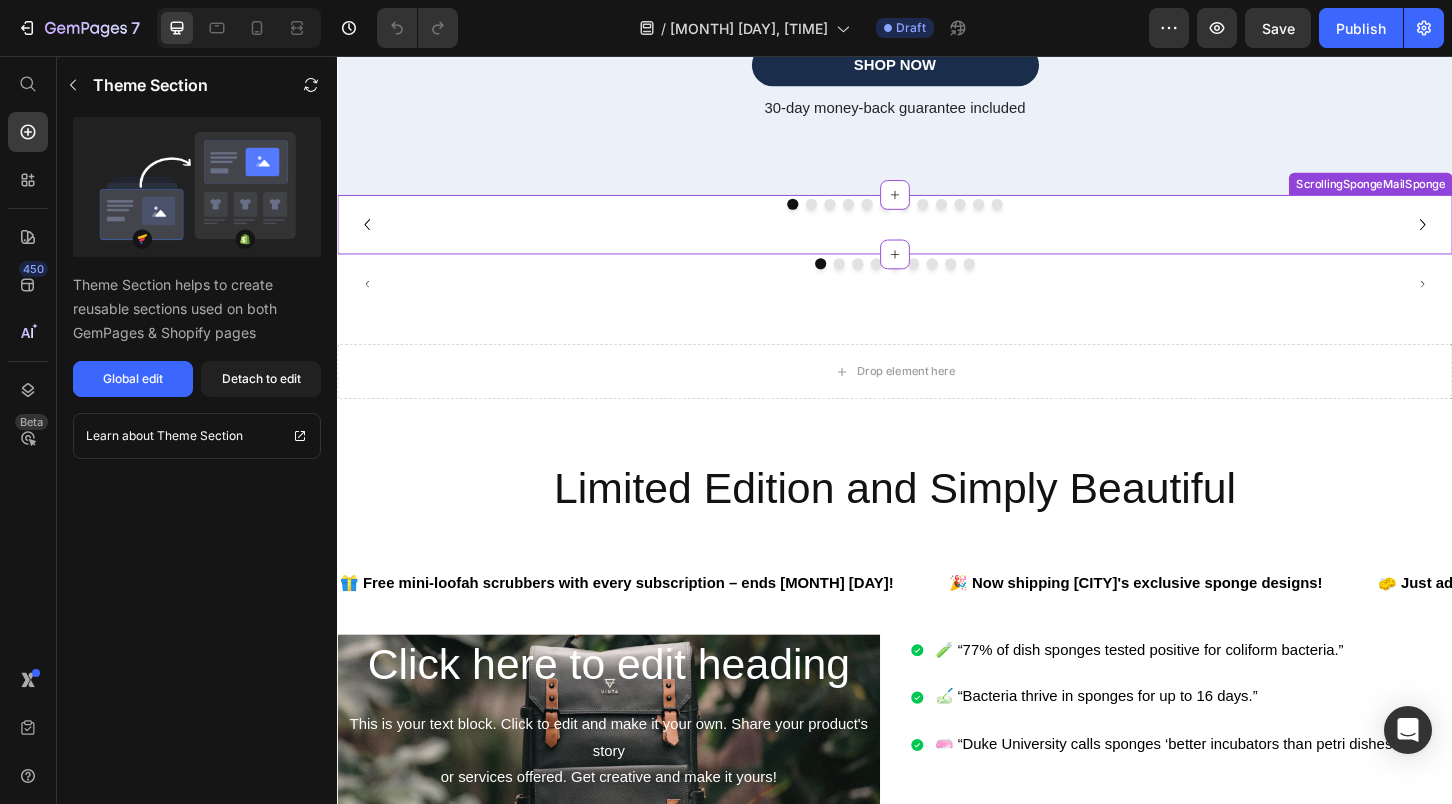 click on "Image Image Image Image Image Image Image Image Image Image Image Image" at bounding box center (937, 237) 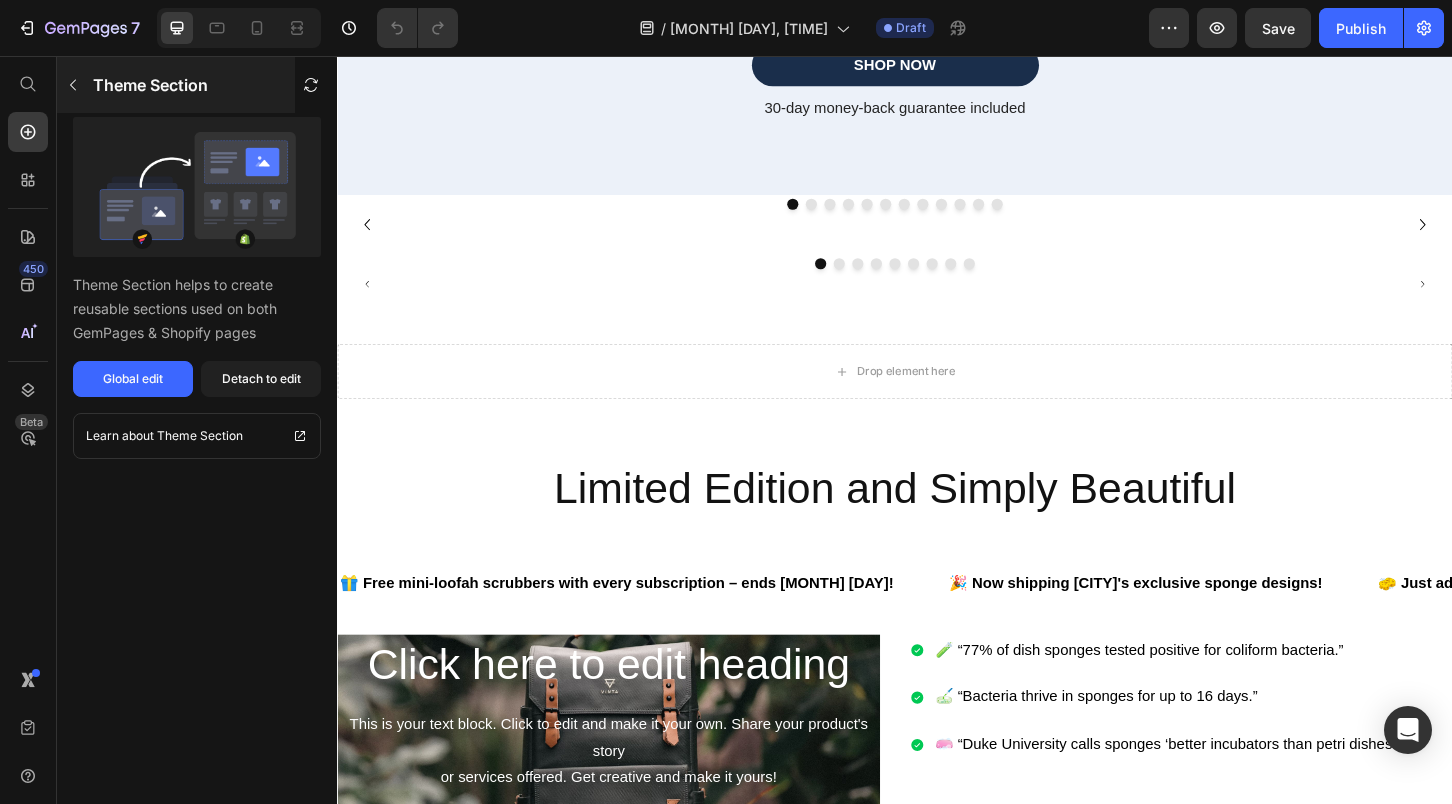 click on "Theme Section" at bounding box center [150, 85] 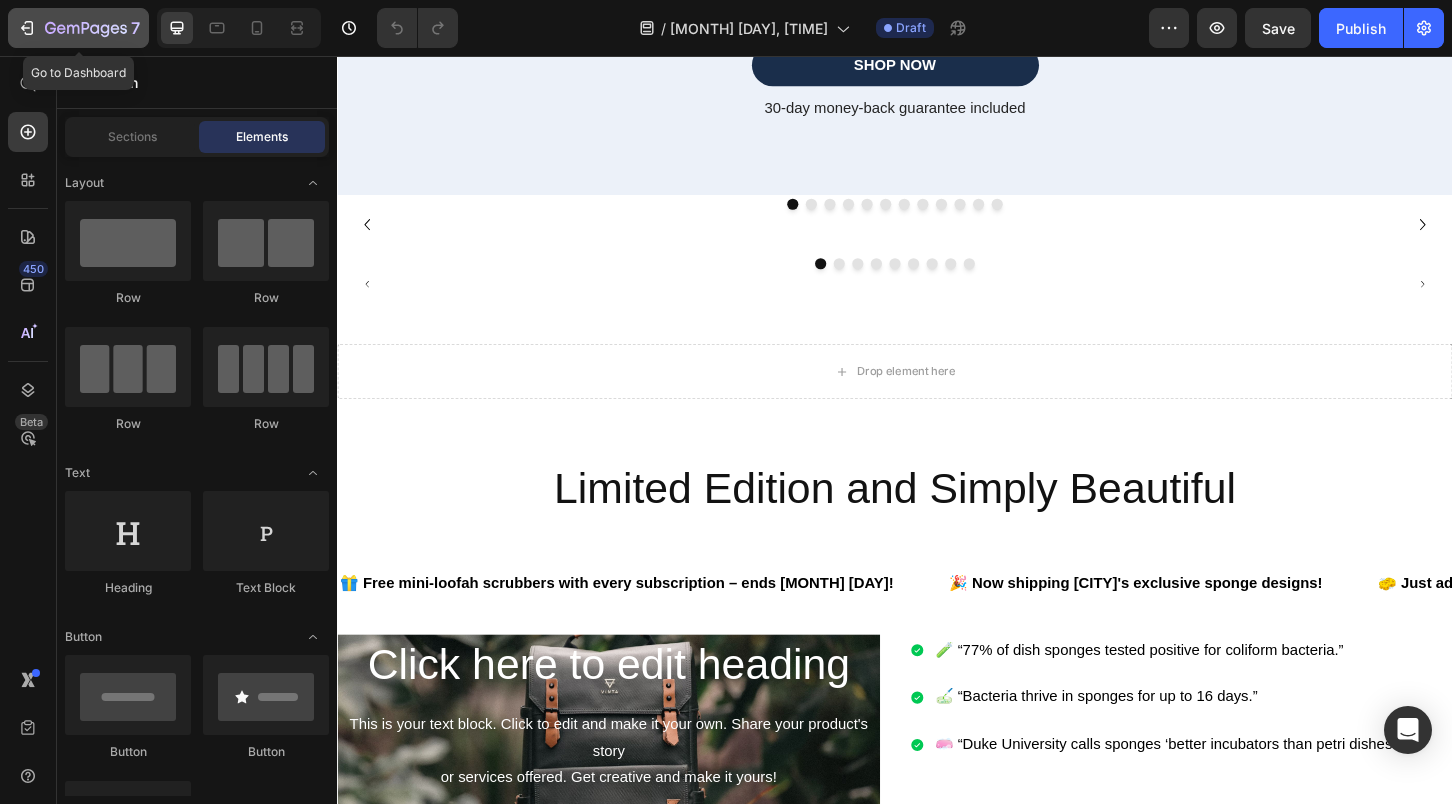 click 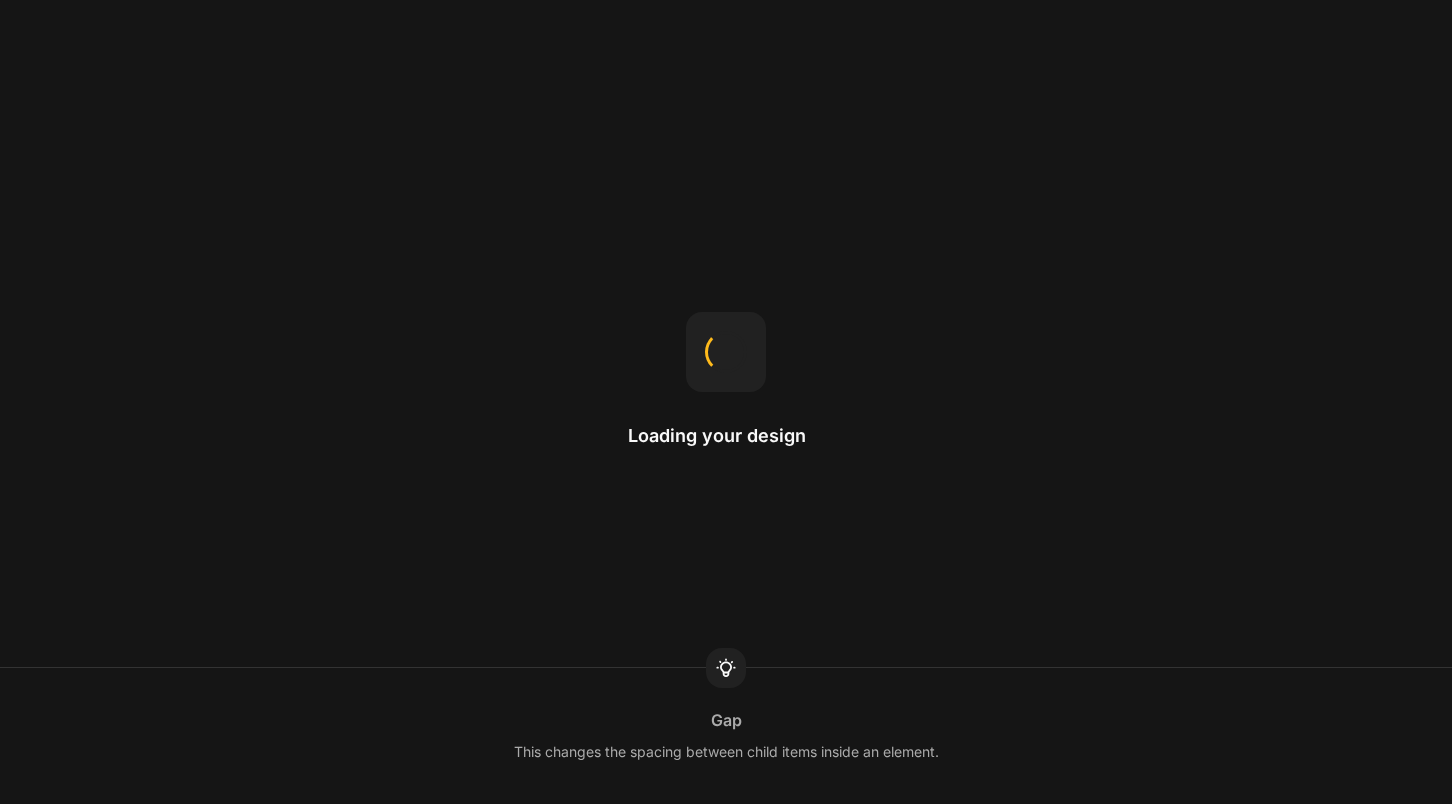 scroll, scrollTop: 0, scrollLeft: 0, axis: both 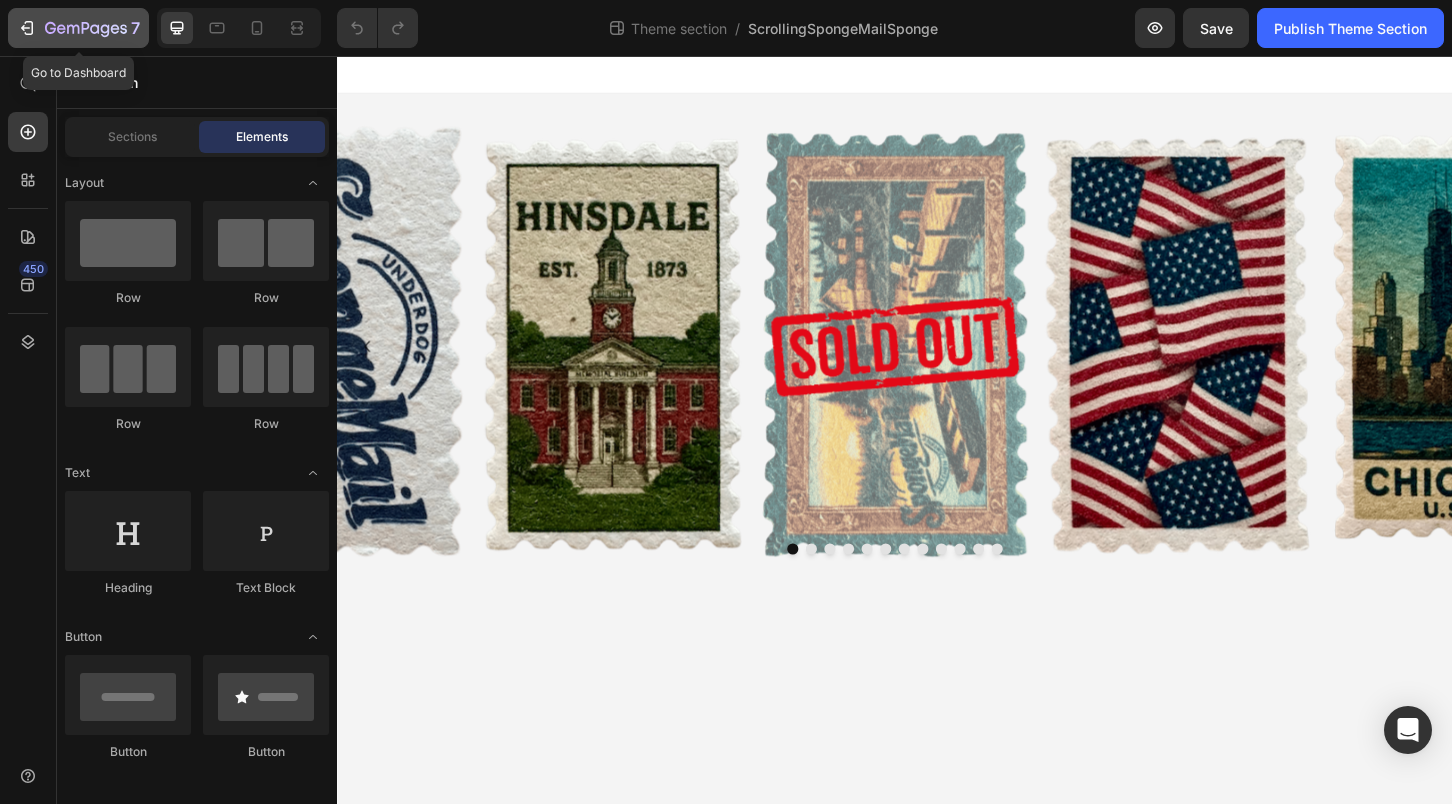 click 